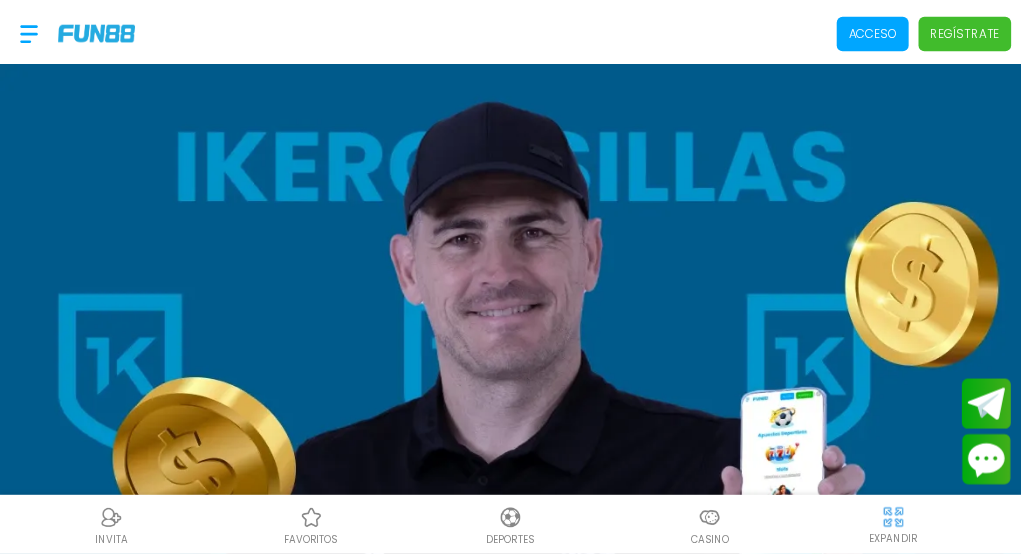 scroll, scrollTop: 0, scrollLeft: 0, axis: both 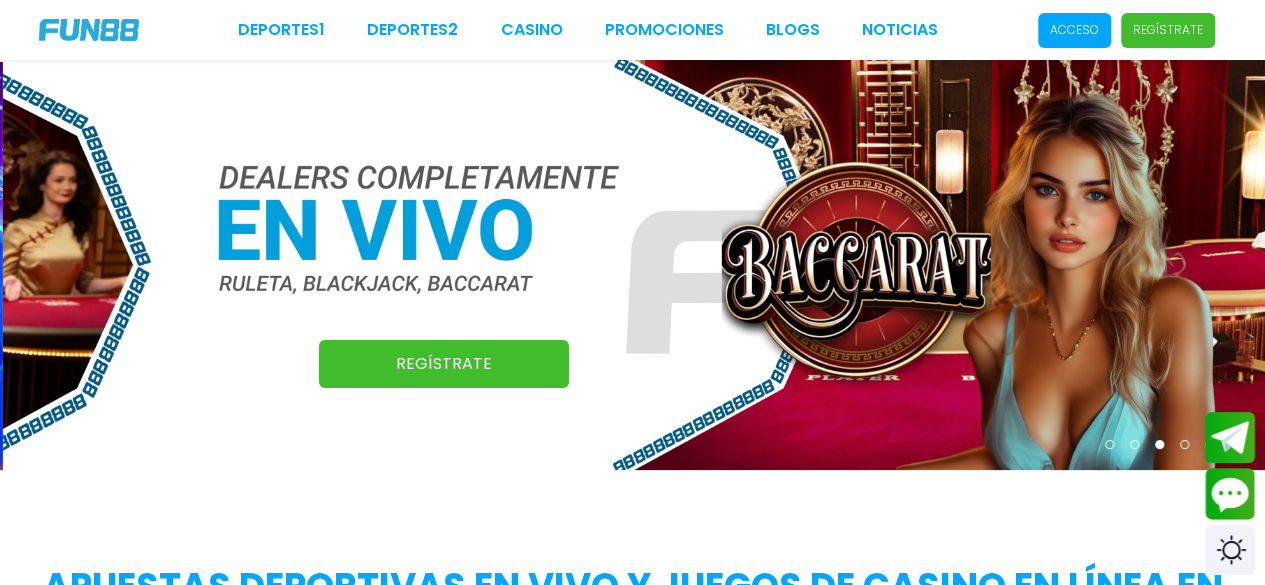 click on "Acceso" at bounding box center (1074, 30) 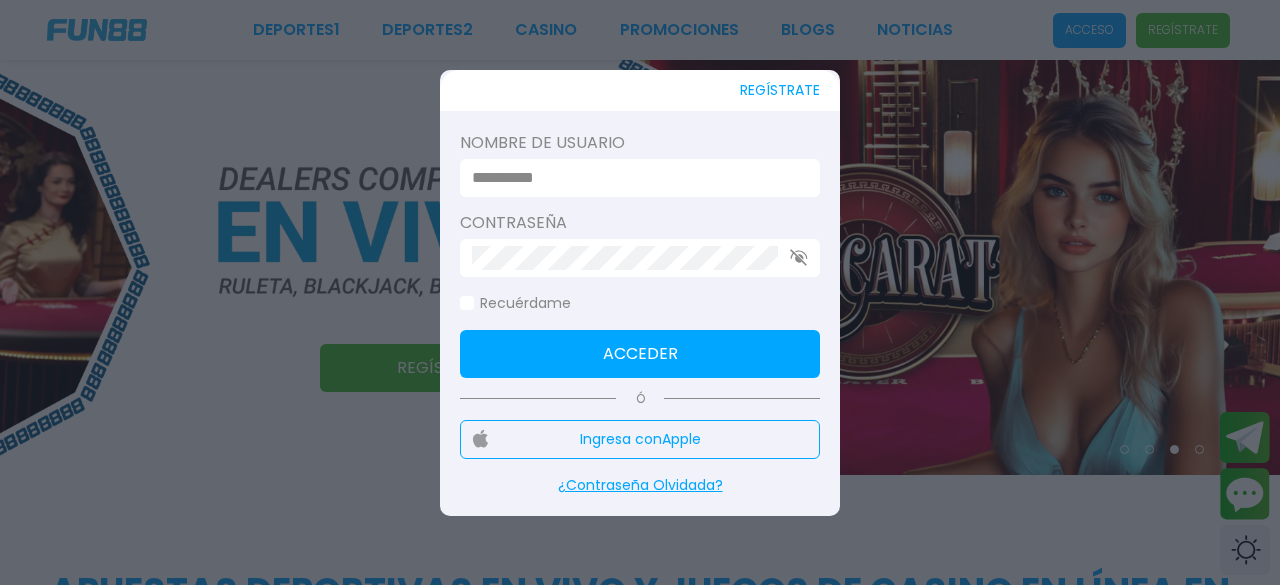 click at bounding box center (634, 178) 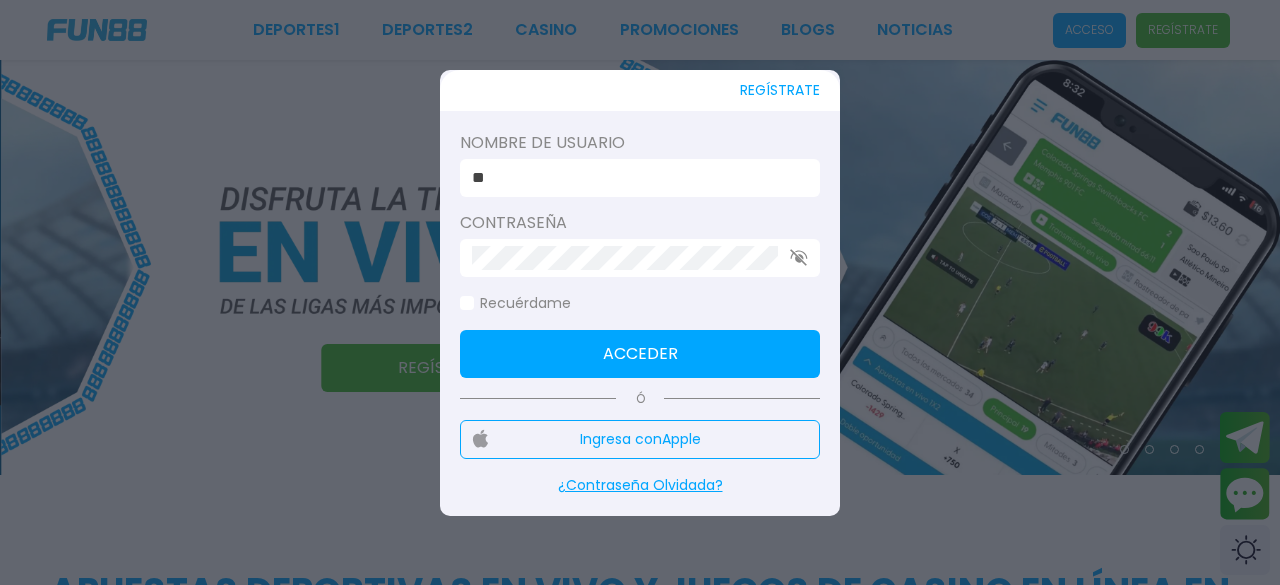 type on "*" 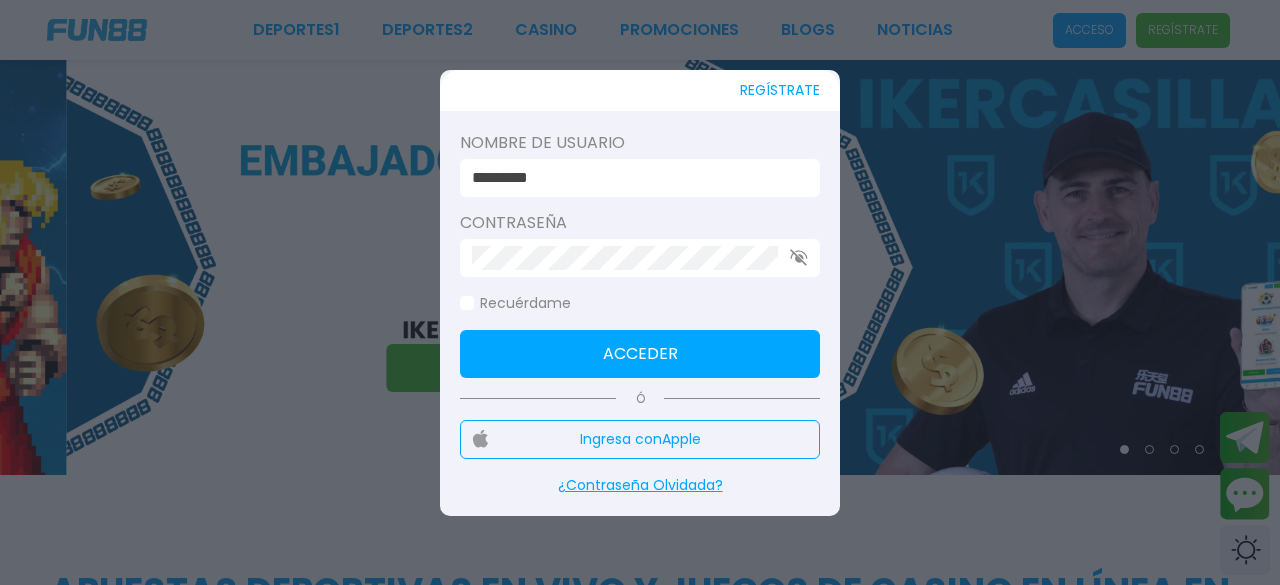type on "*********" 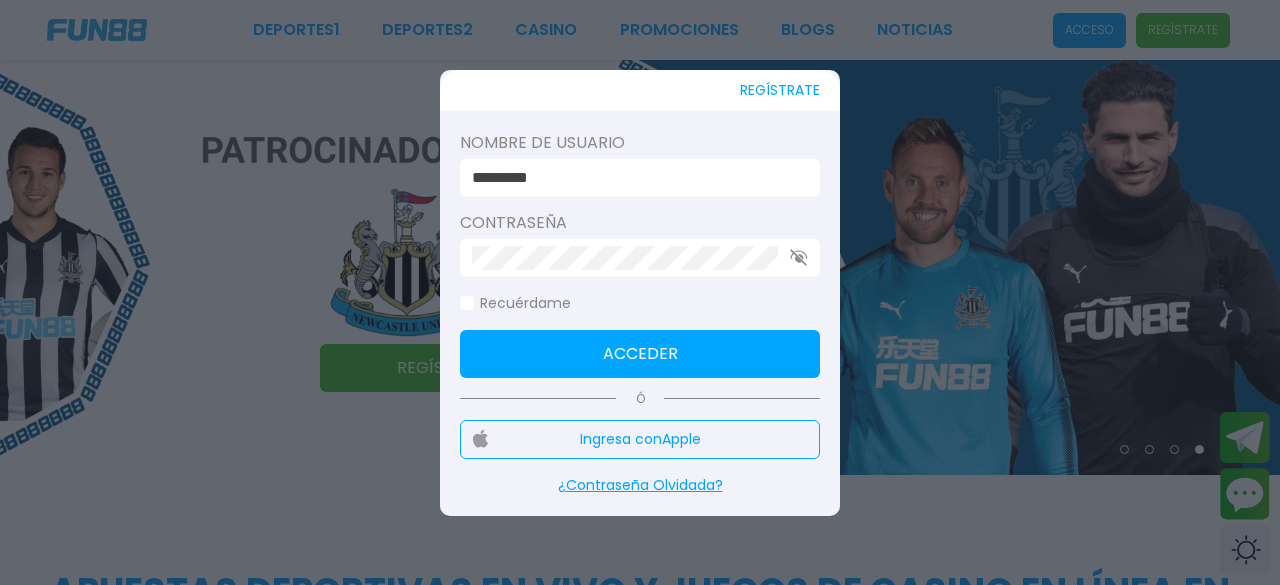 click 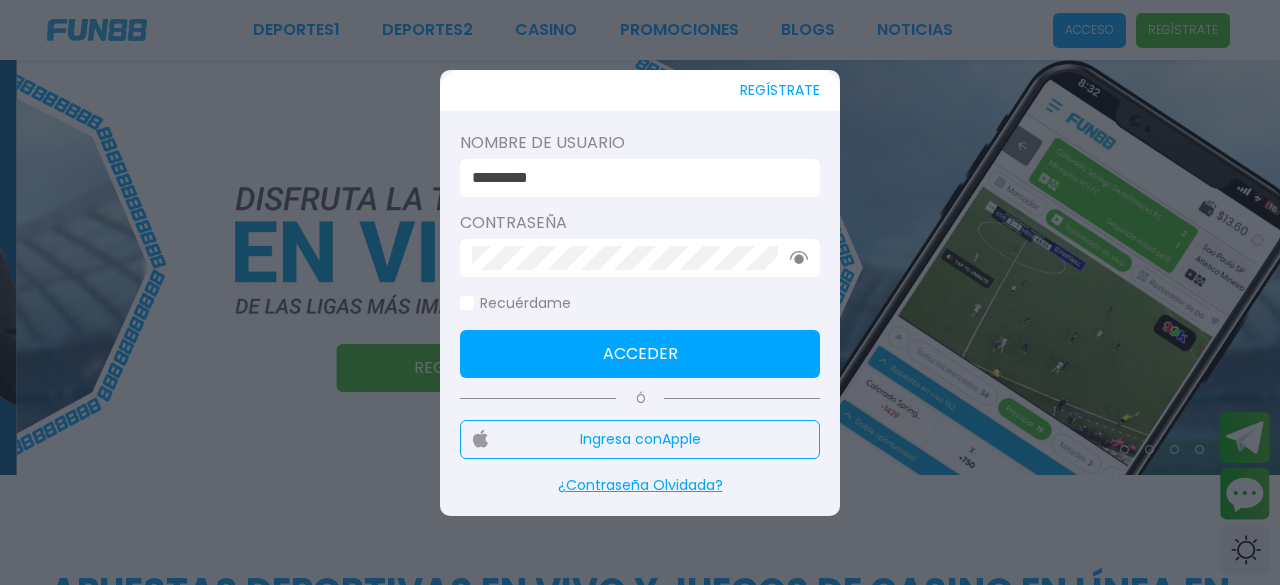 click on "Acceder" at bounding box center (640, 354) 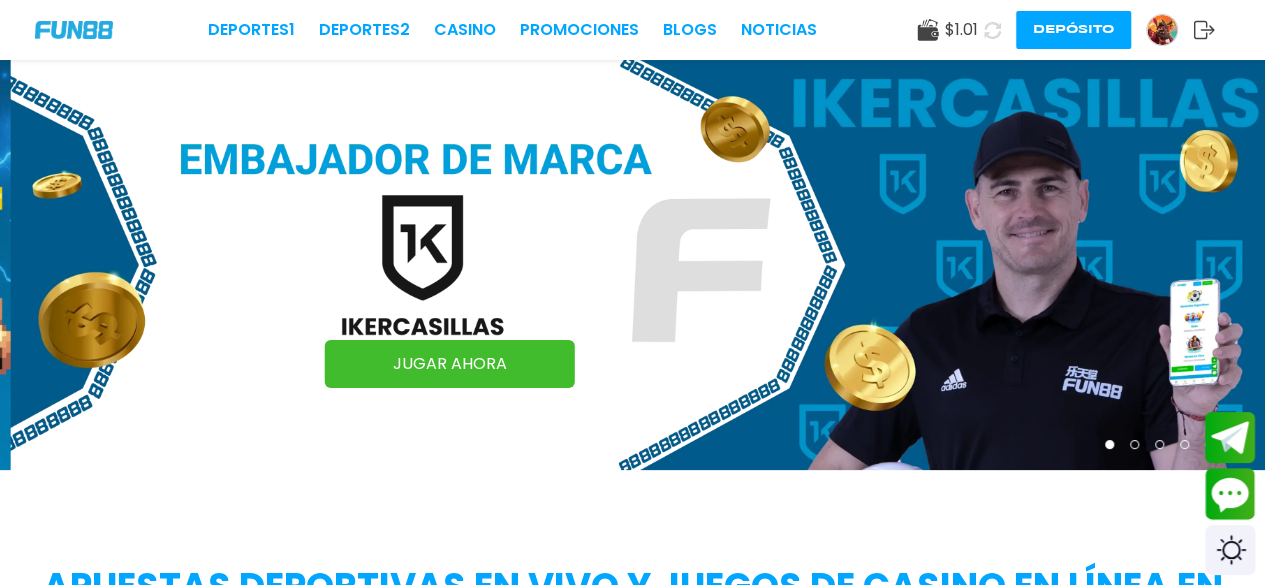 click on "Depósito" at bounding box center (1073, 30) 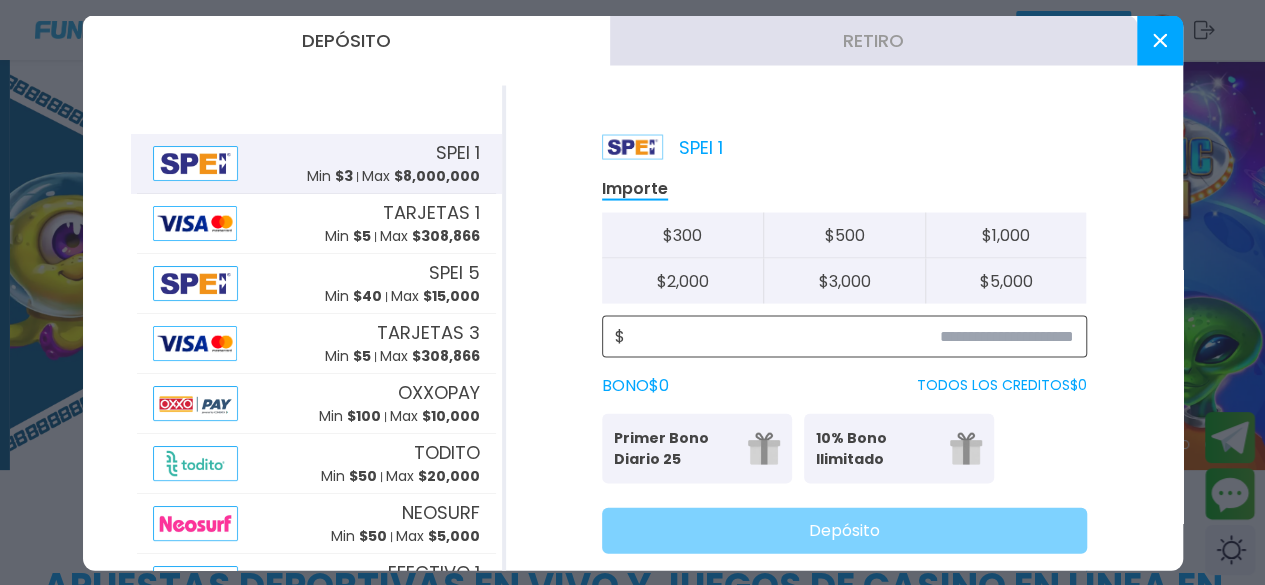 click at bounding box center (849, 336) 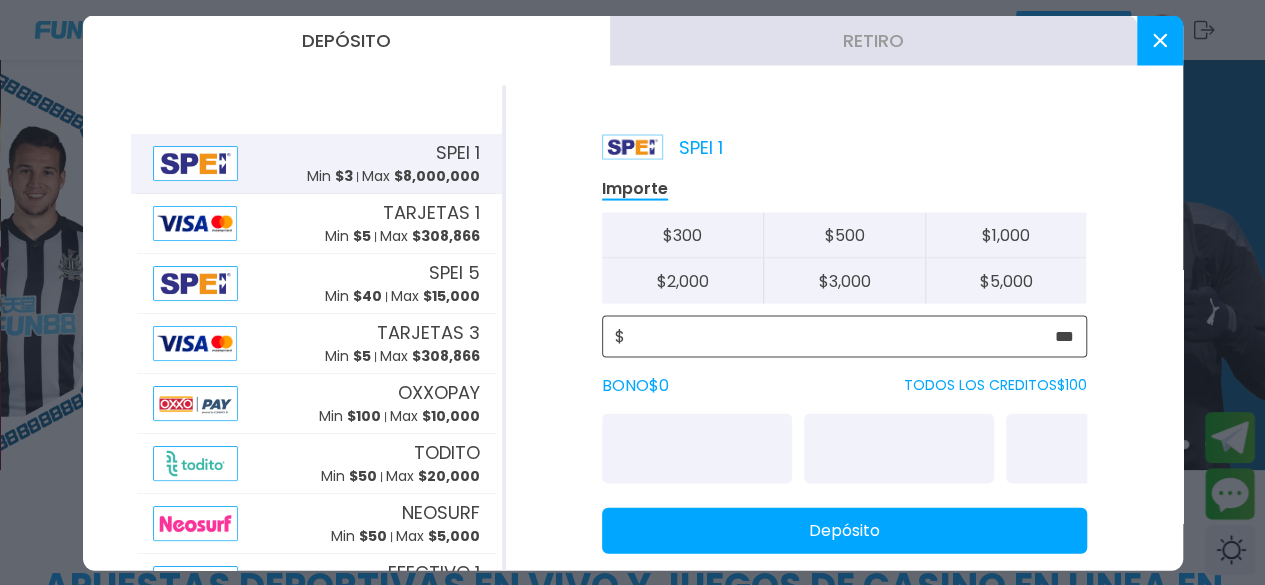 type on "***" 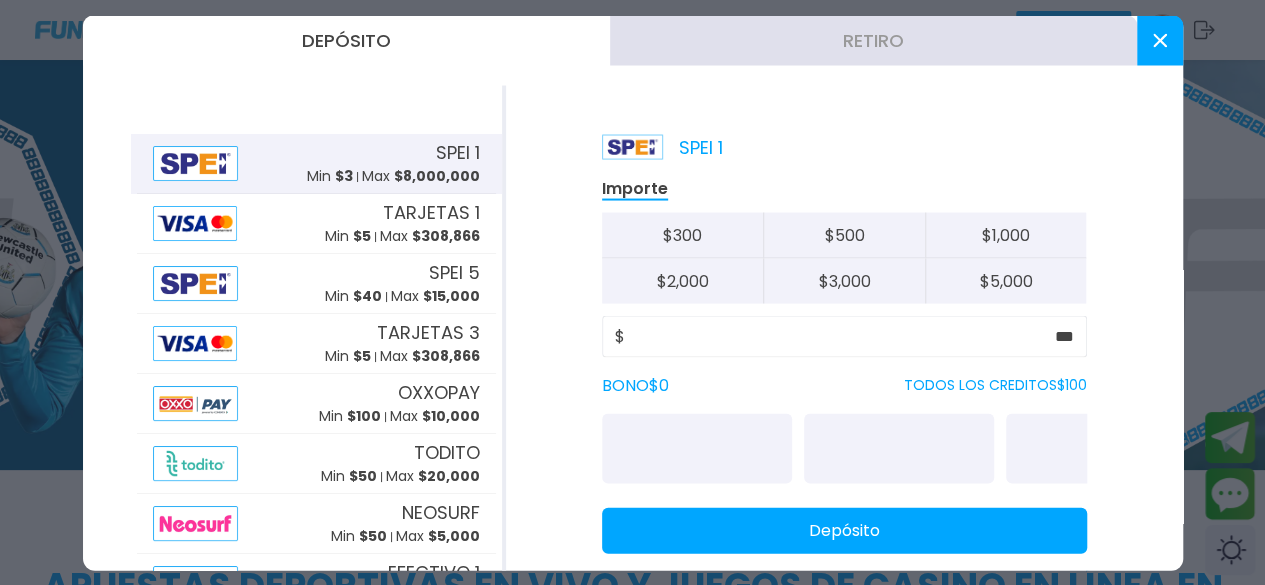 click on "Depósito" at bounding box center (844, 530) 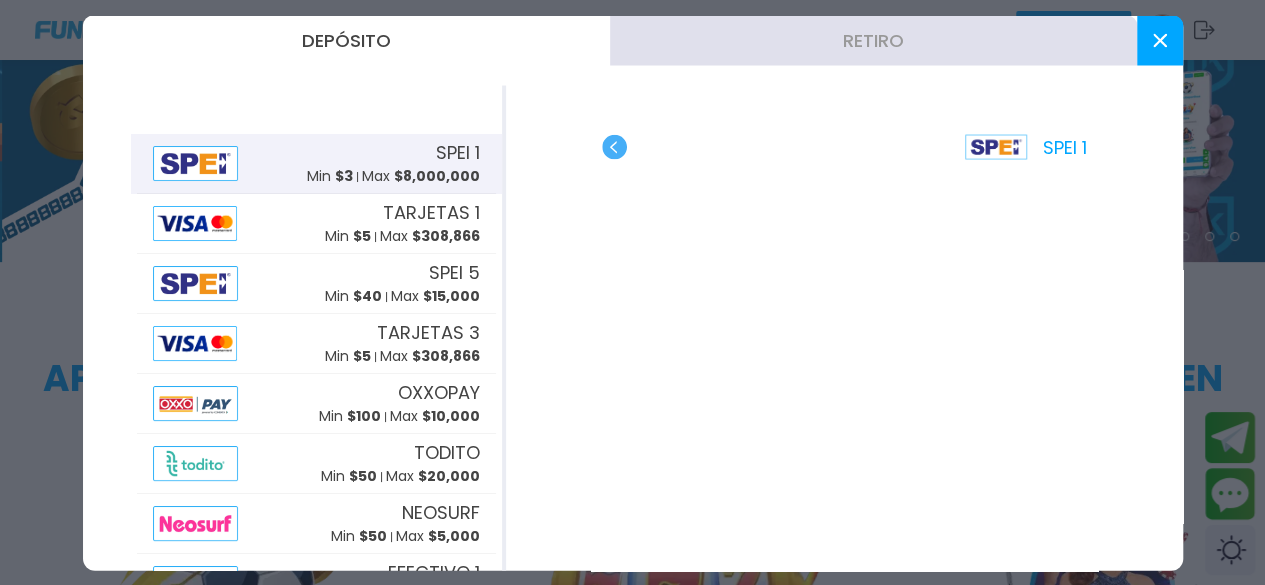 scroll, scrollTop: 209, scrollLeft: 0, axis: vertical 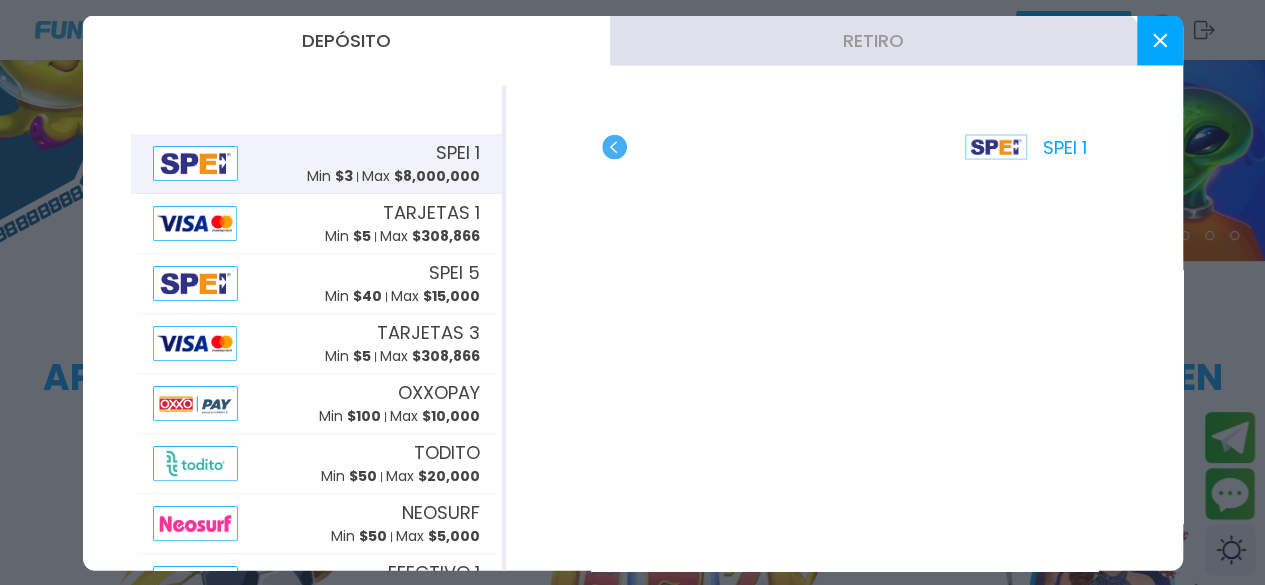 click 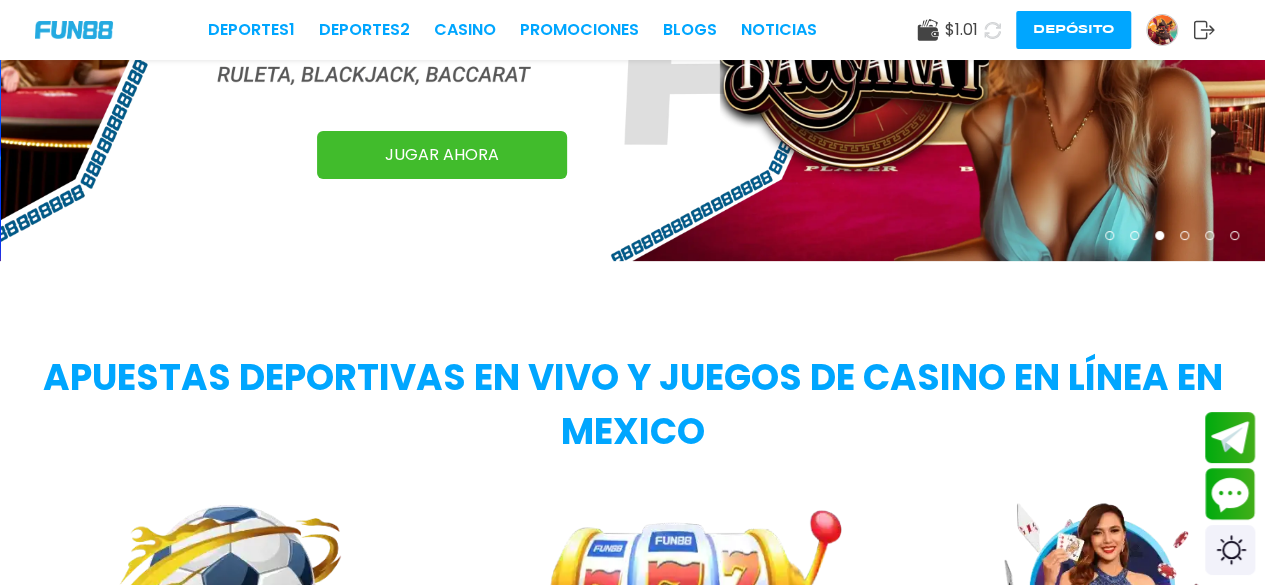 click 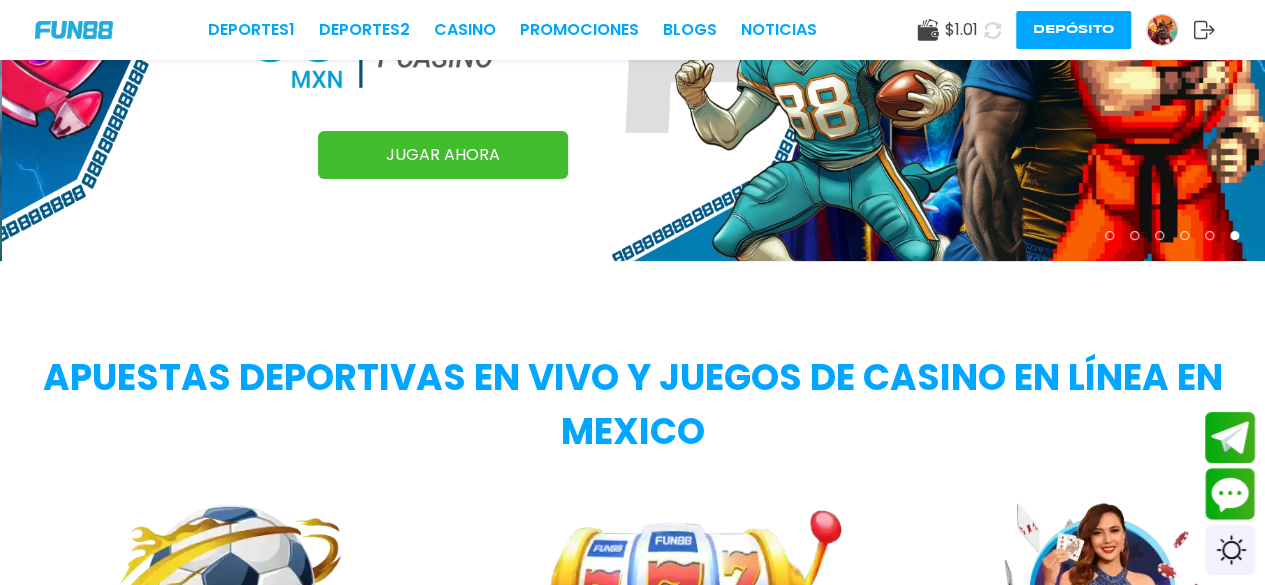 click 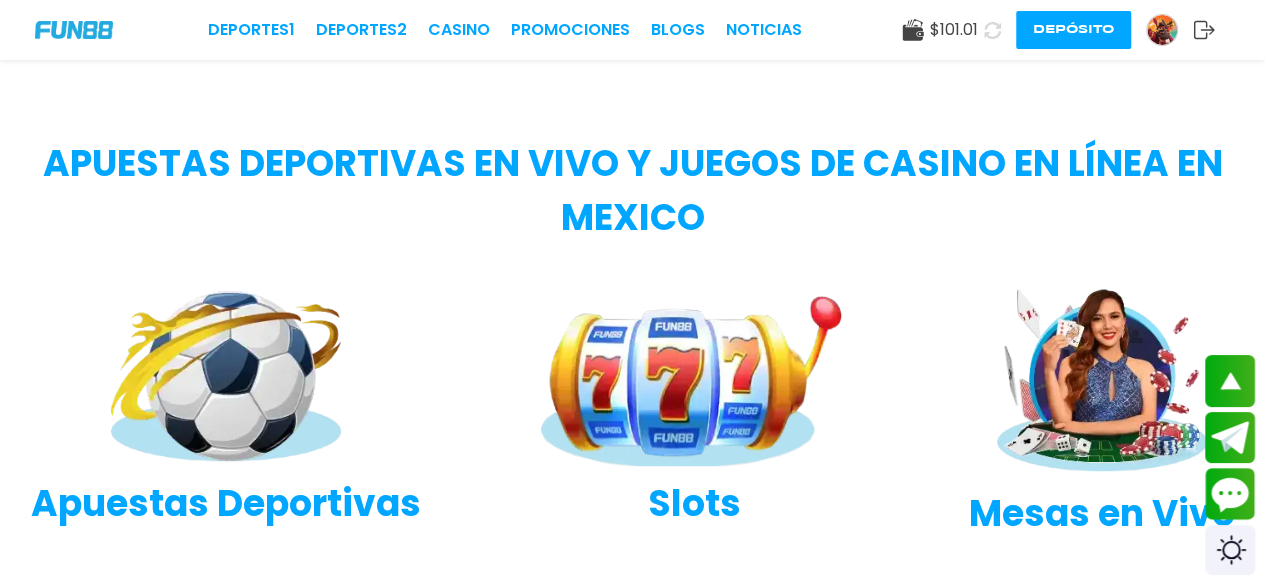 scroll, scrollTop: 428, scrollLeft: 0, axis: vertical 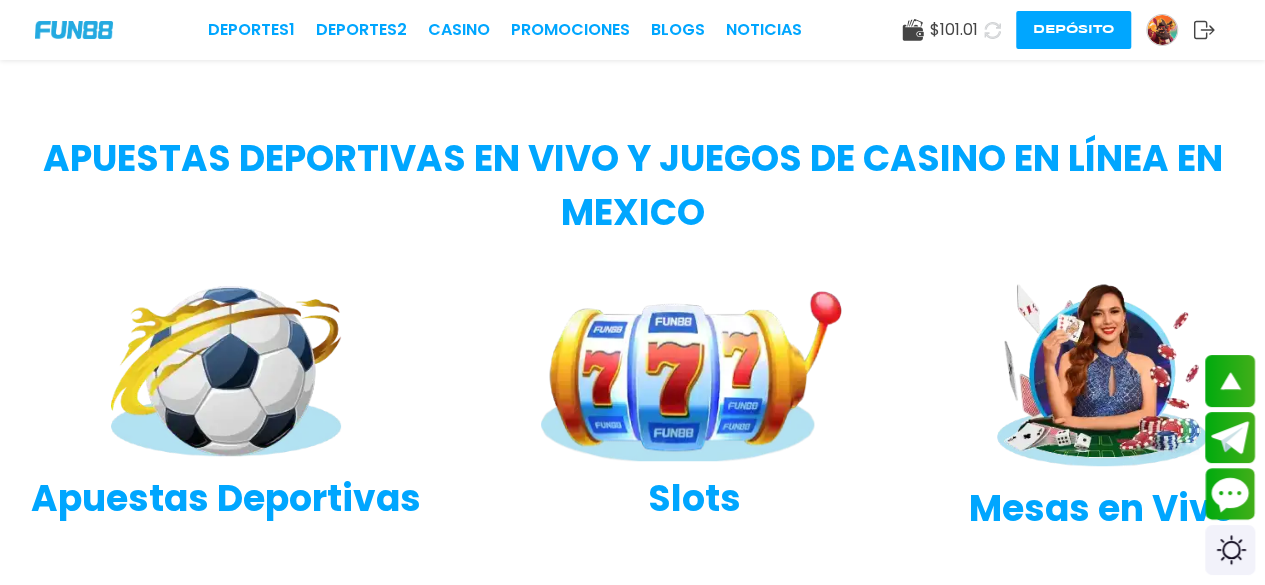 click at bounding box center [74, 29] 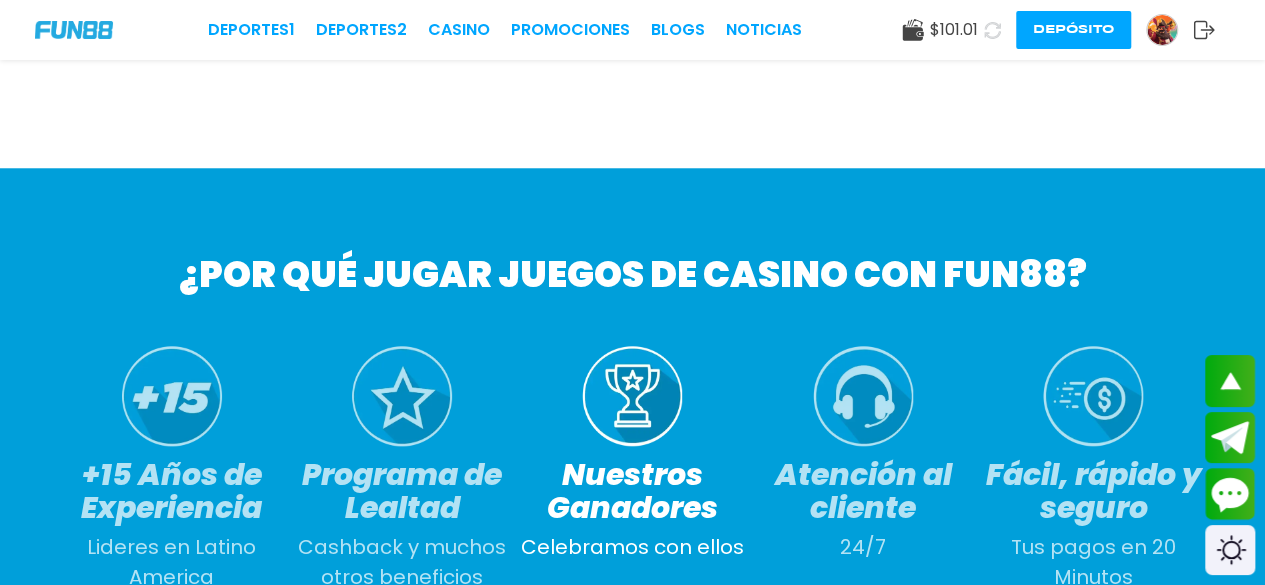 scroll, scrollTop: 954, scrollLeft: 0, axis: vertical 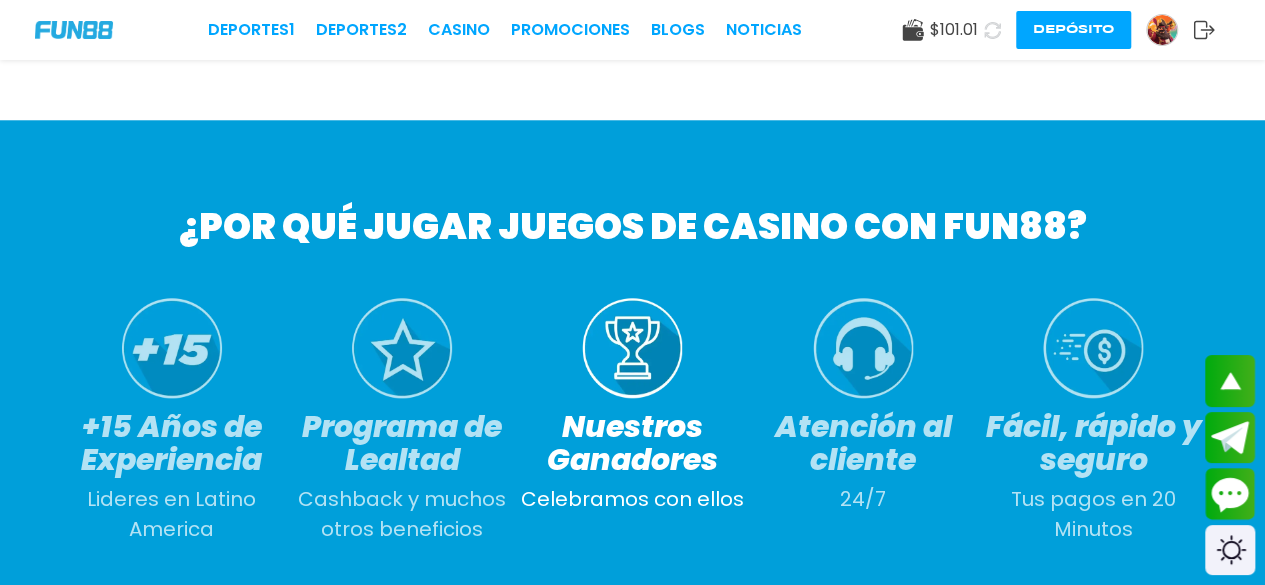 click on "¿POR QUÉ JUGAR JUEGOS DE CASINO CON FUN88?" at bounding box center (632, 227) 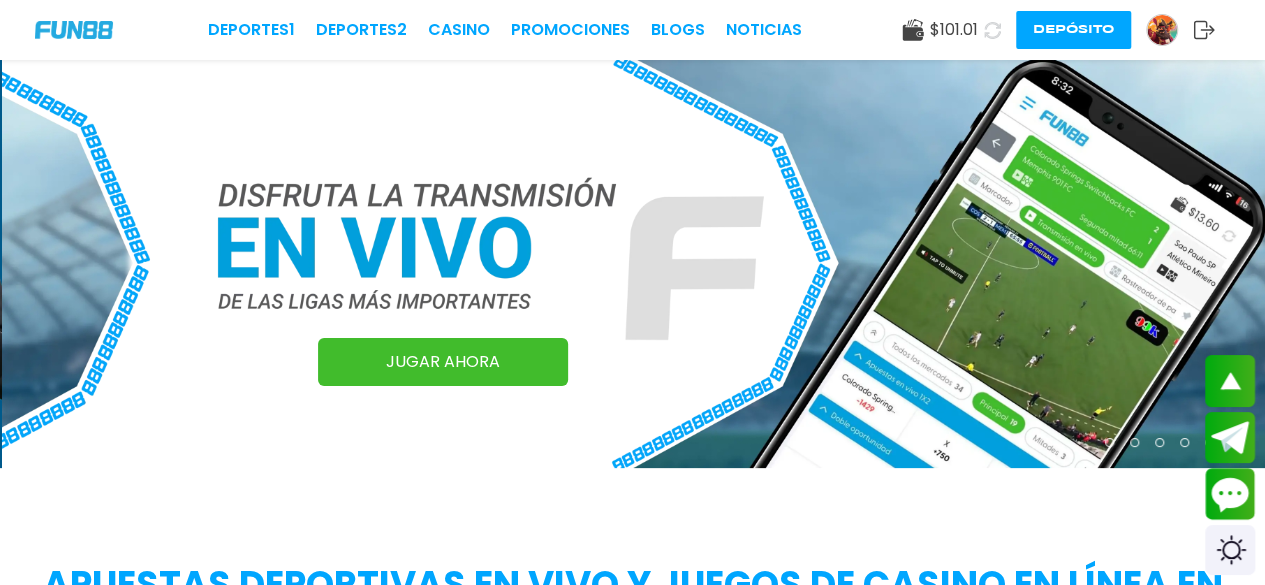 scroll, scrollTop: 0, scrollLeft: 0, axis: both 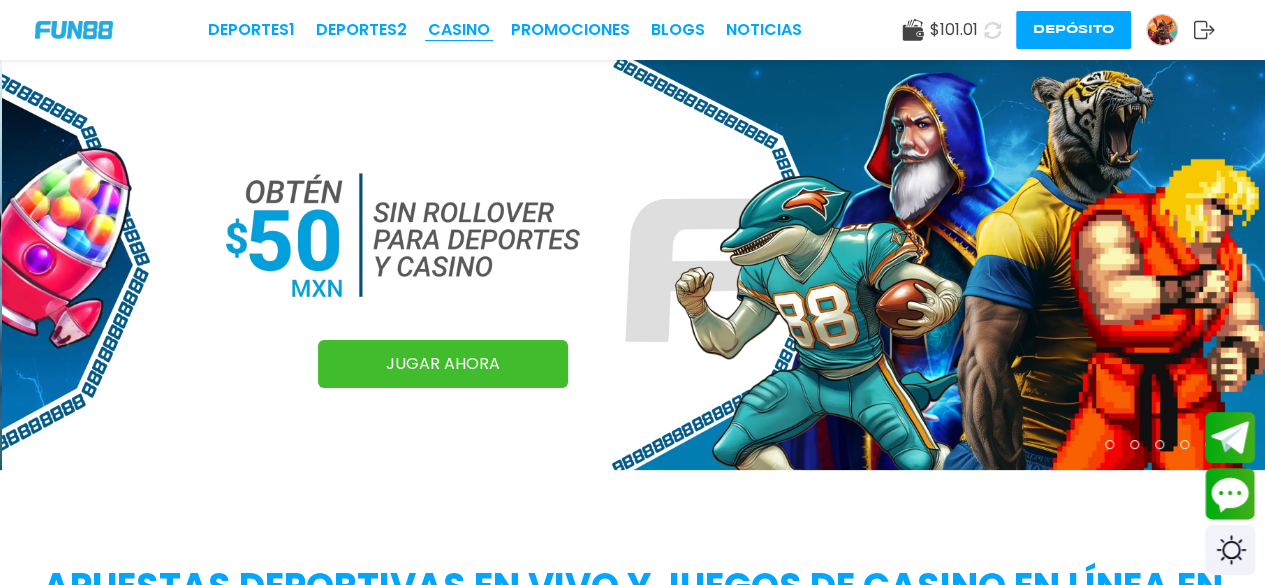 click on "CASINO" at bounding box center (459, 30) 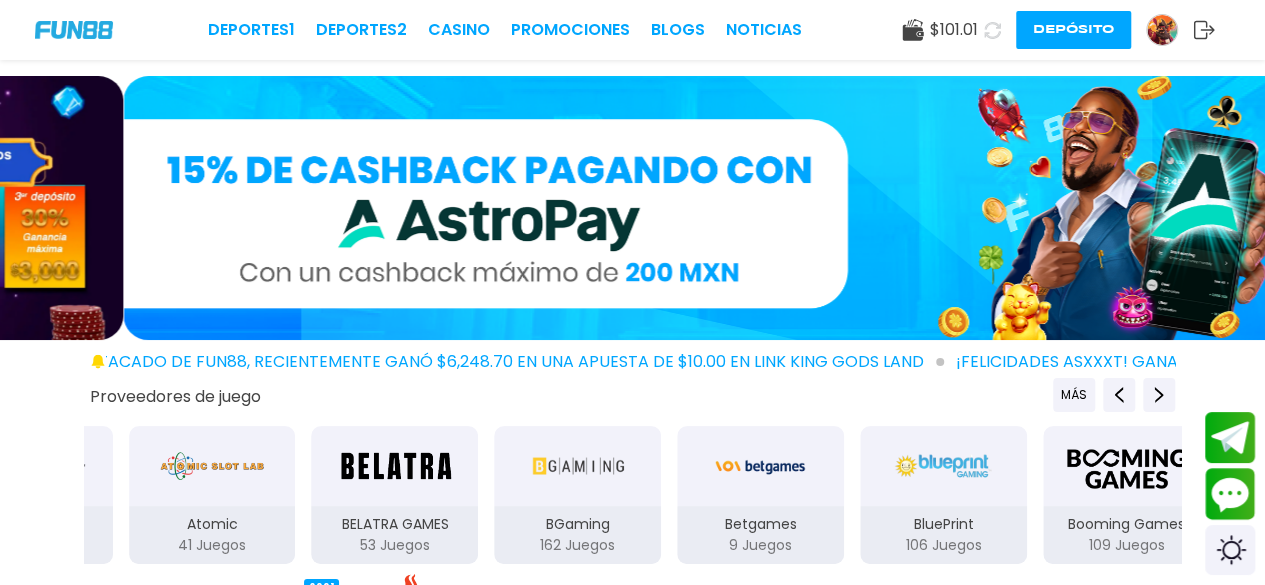 click on "Betgames" at bounding box center (760, 524) 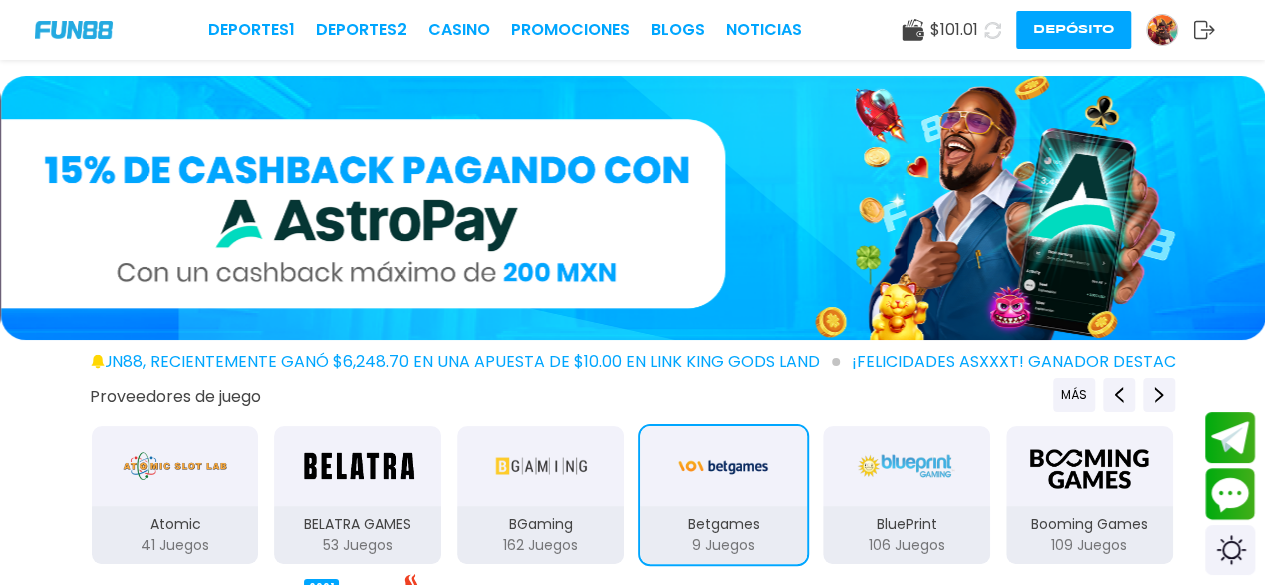 click on "162   Juegos" at bounding box center [540, 545] 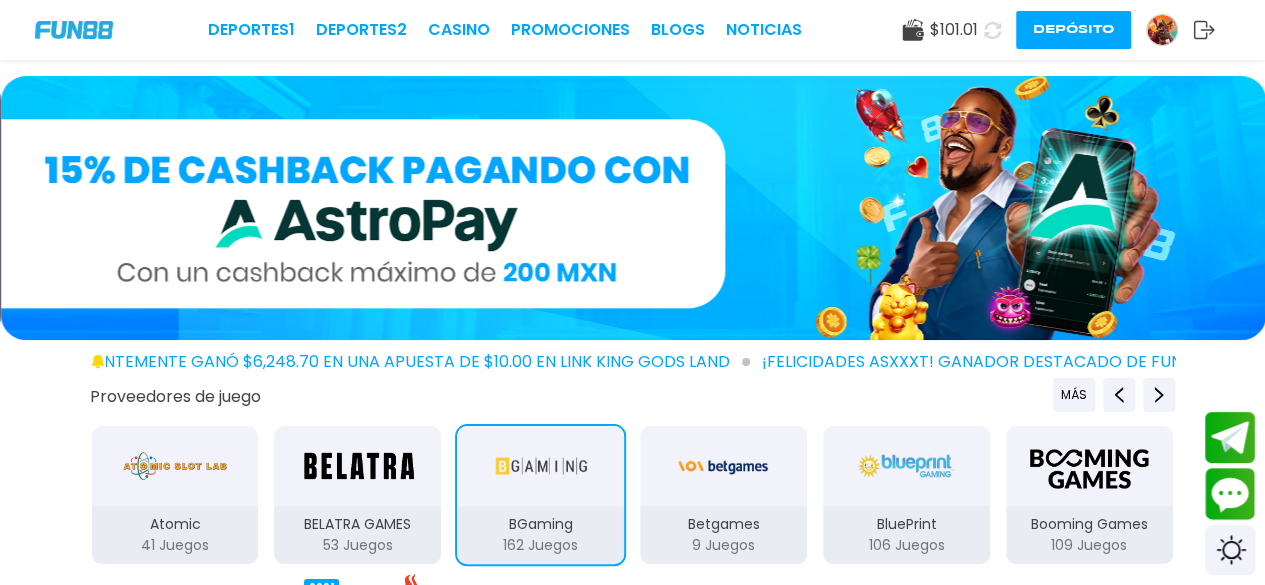 click at bounding box center (541, 466) 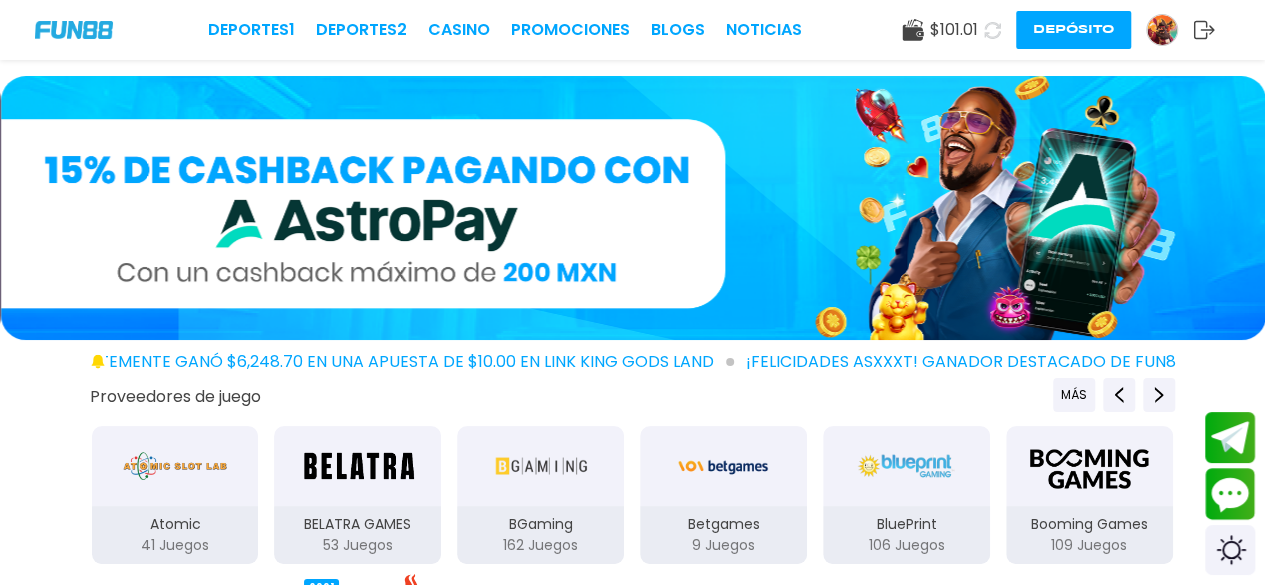 click at bounding box center (541, 466) 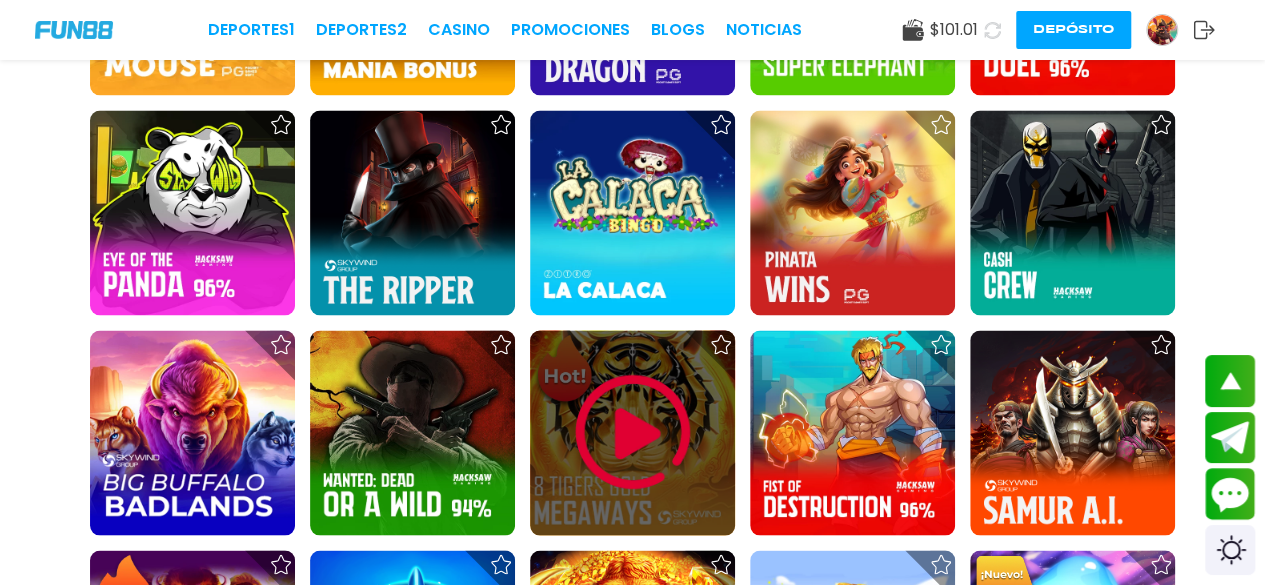 scroll, scrollTop: 1657, scrollLeft: 0, axis: vertical 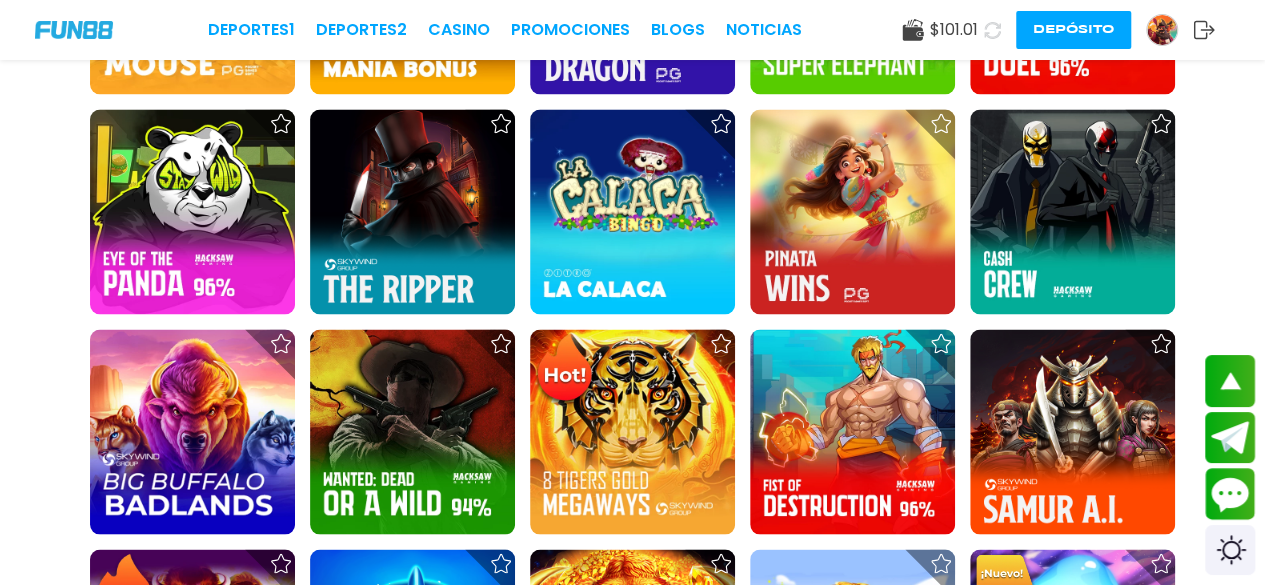 click at bounding box center (1162, 30) 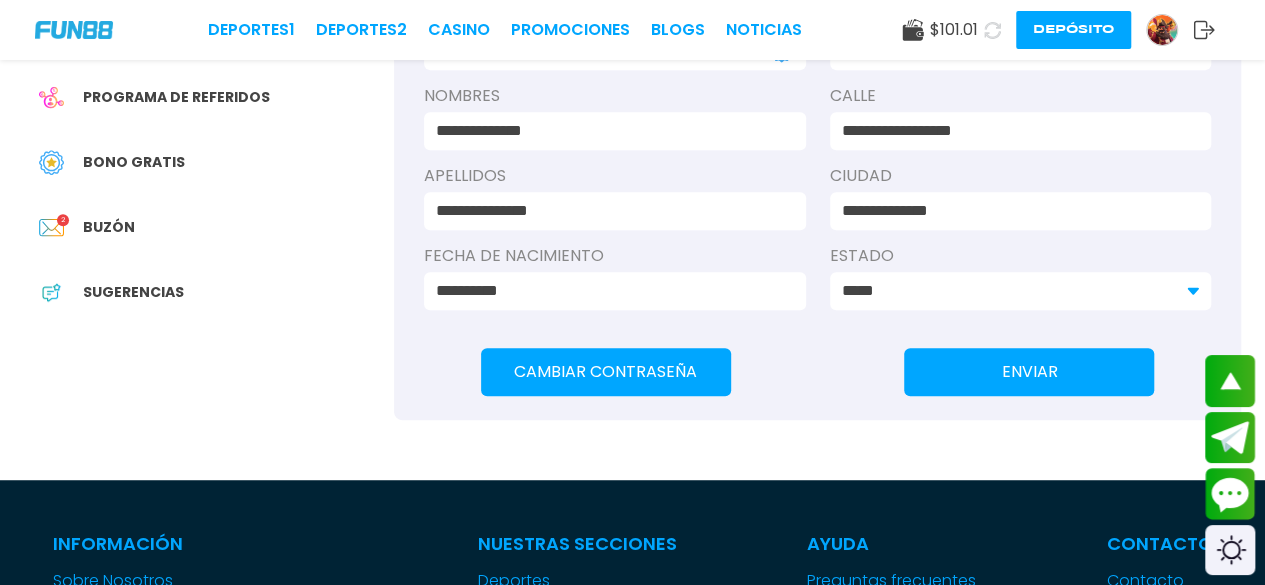 scroll, scrollTop: 0, scrollLeft: 0, axis: both 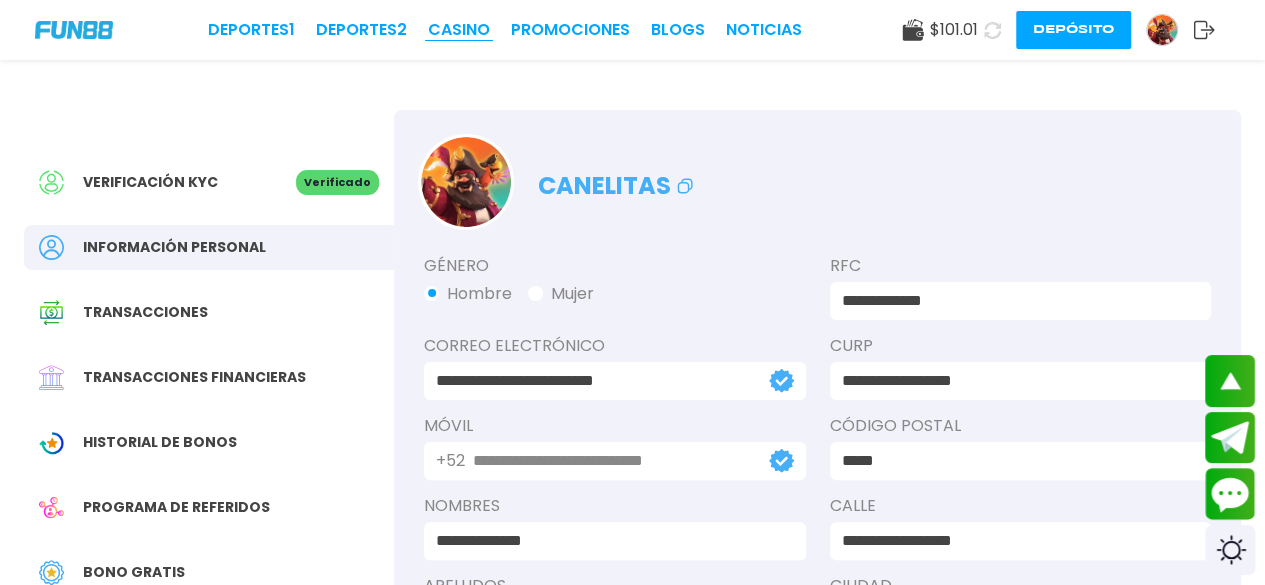 click on "CASINO" at bounding box center [459, 30] 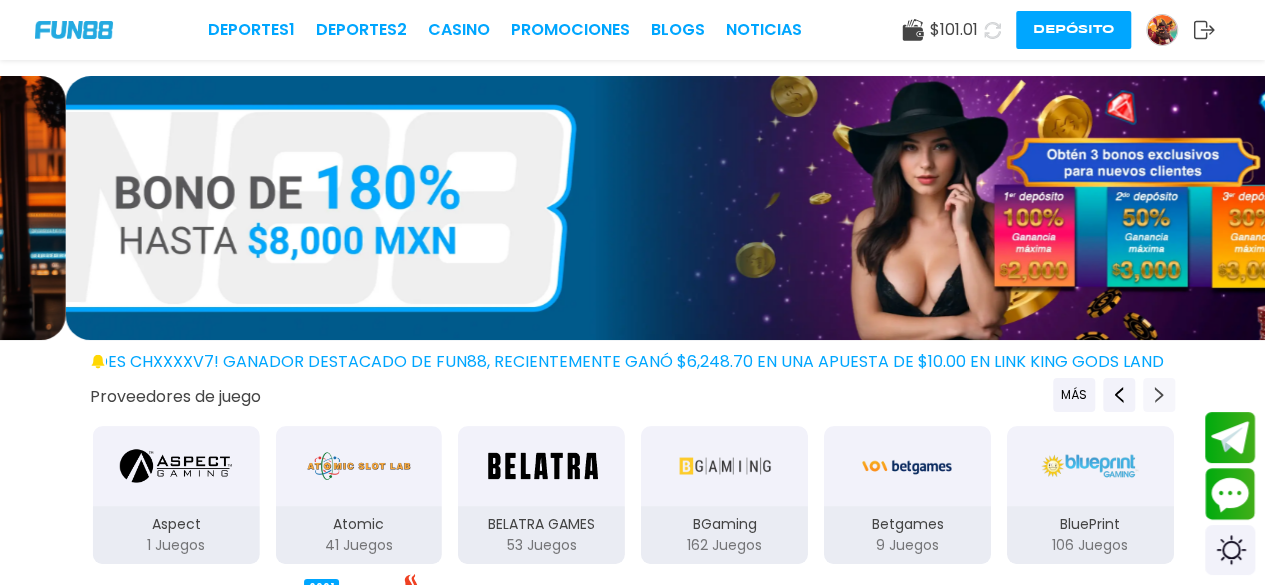 click 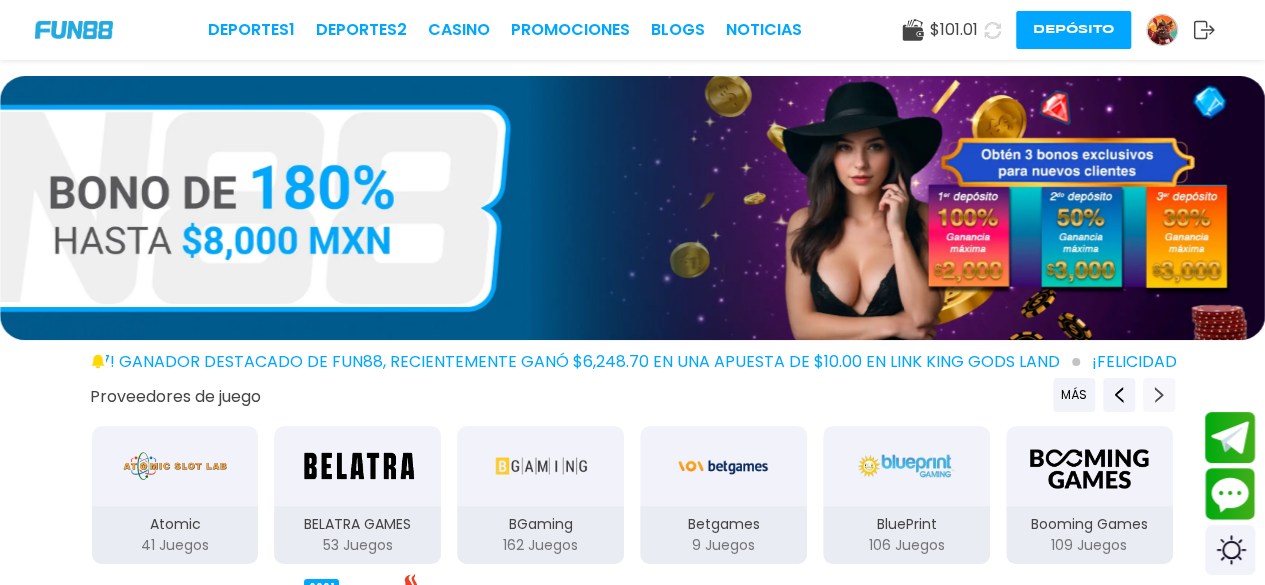 click 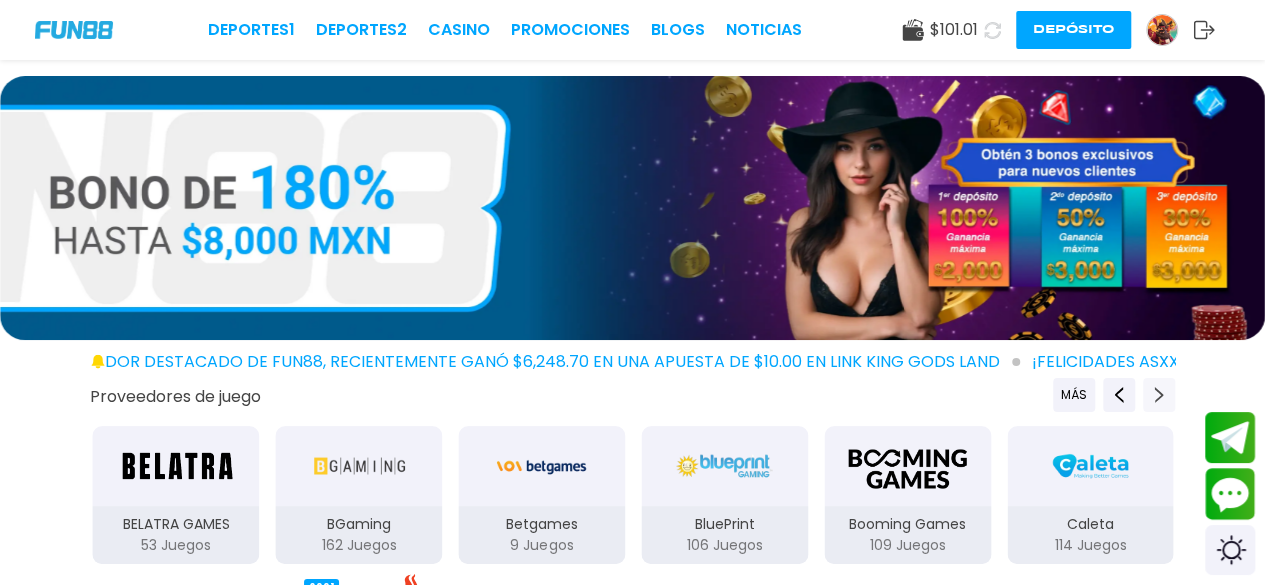 click 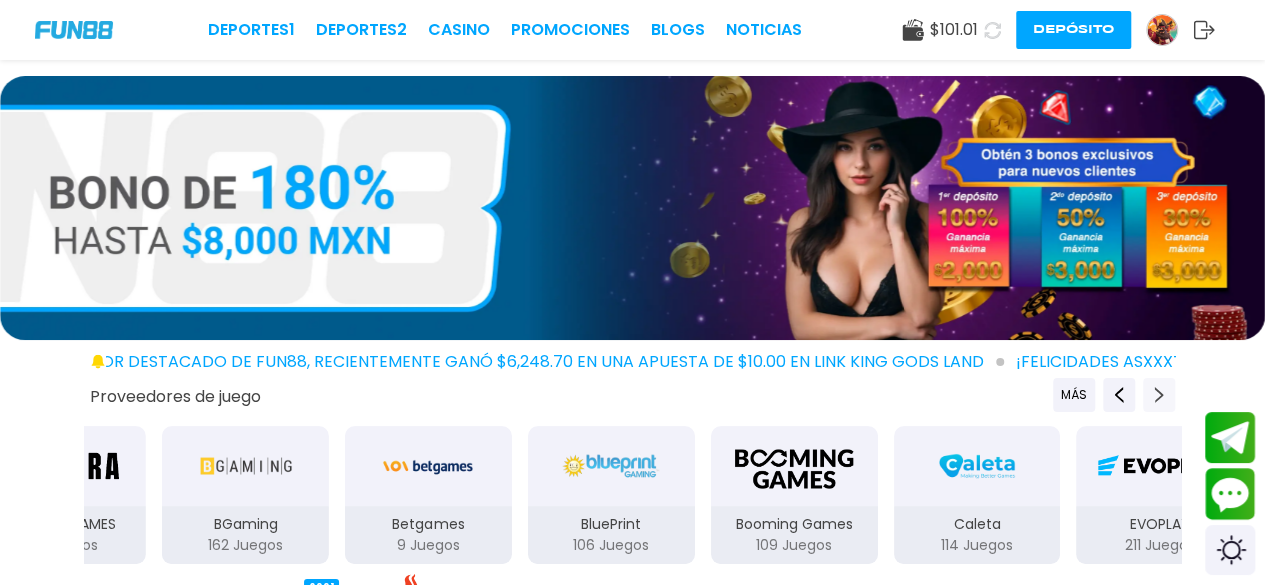click 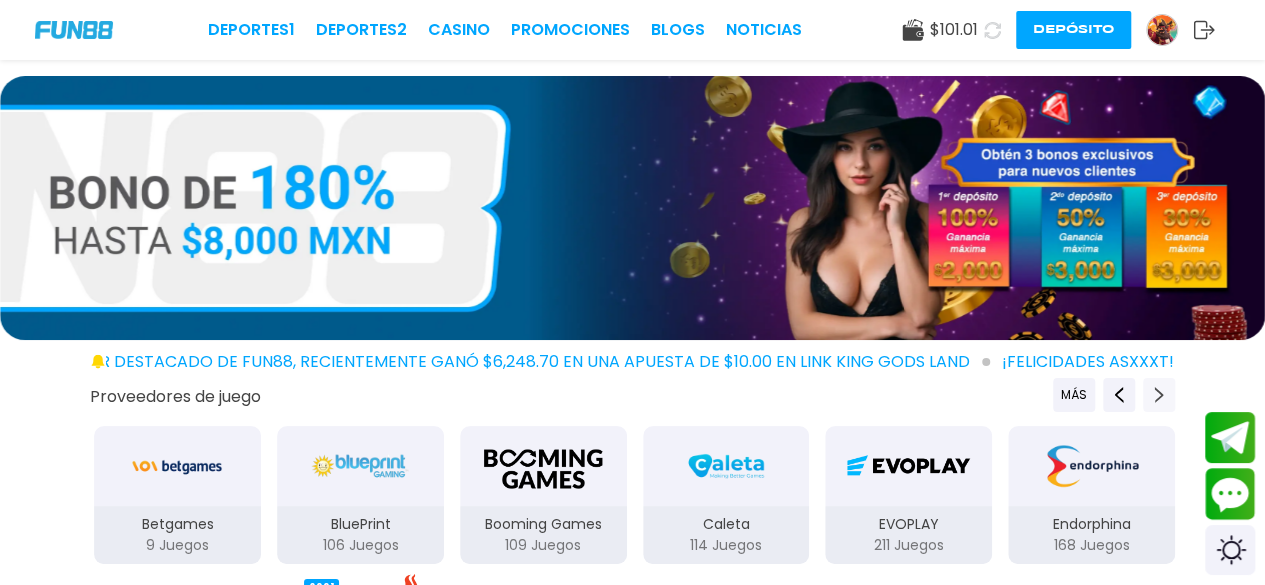 click 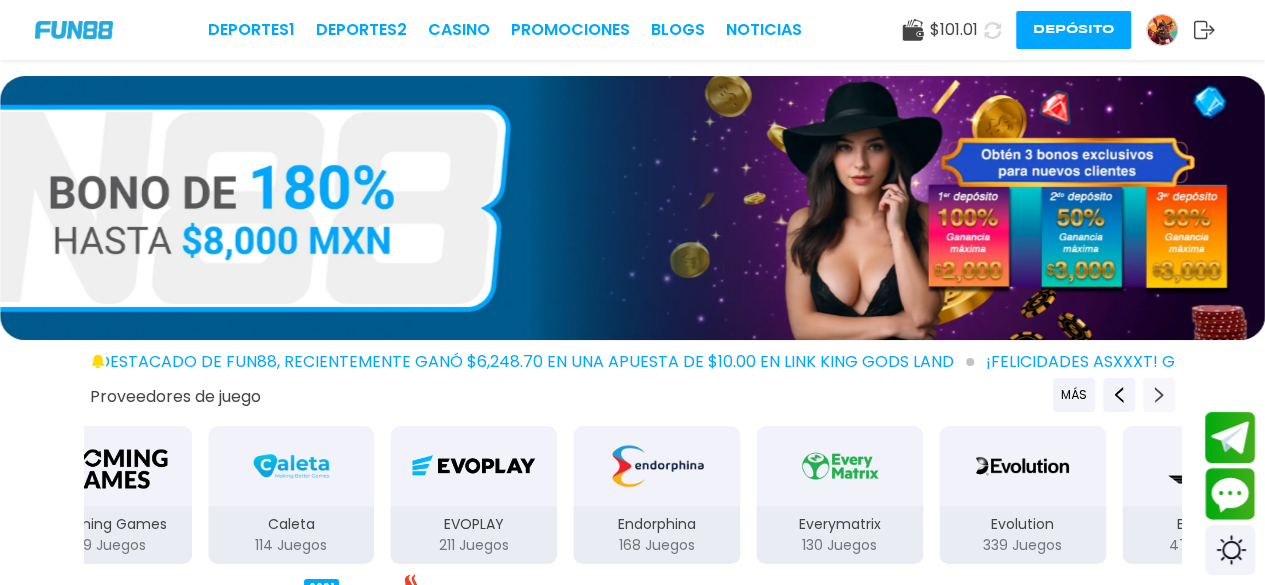 click 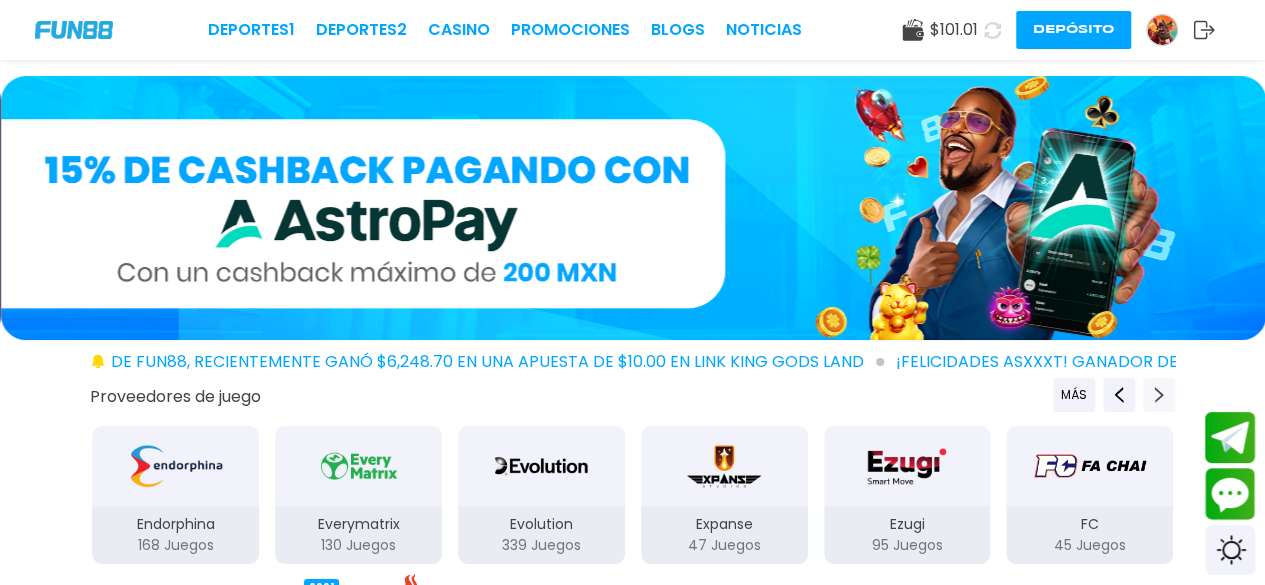 click 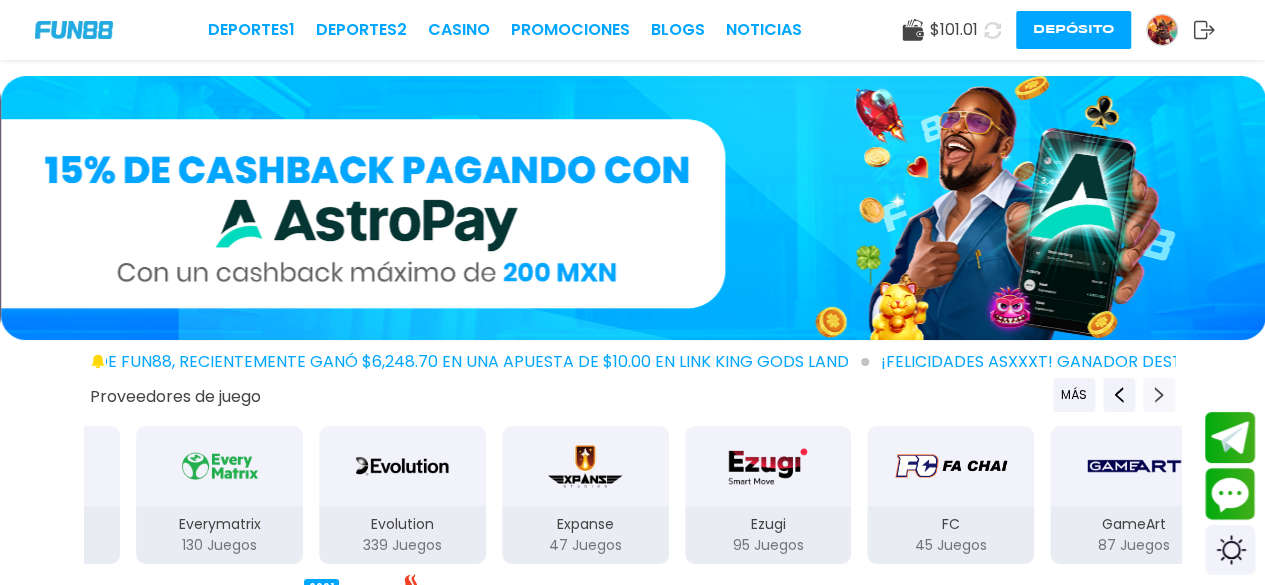 click 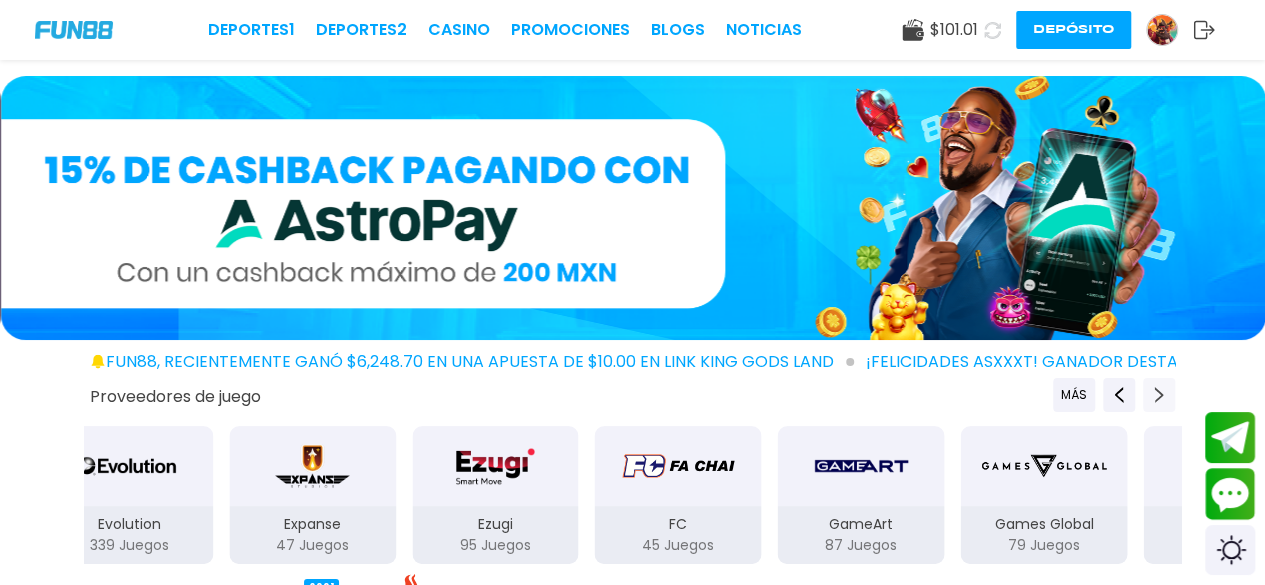 click 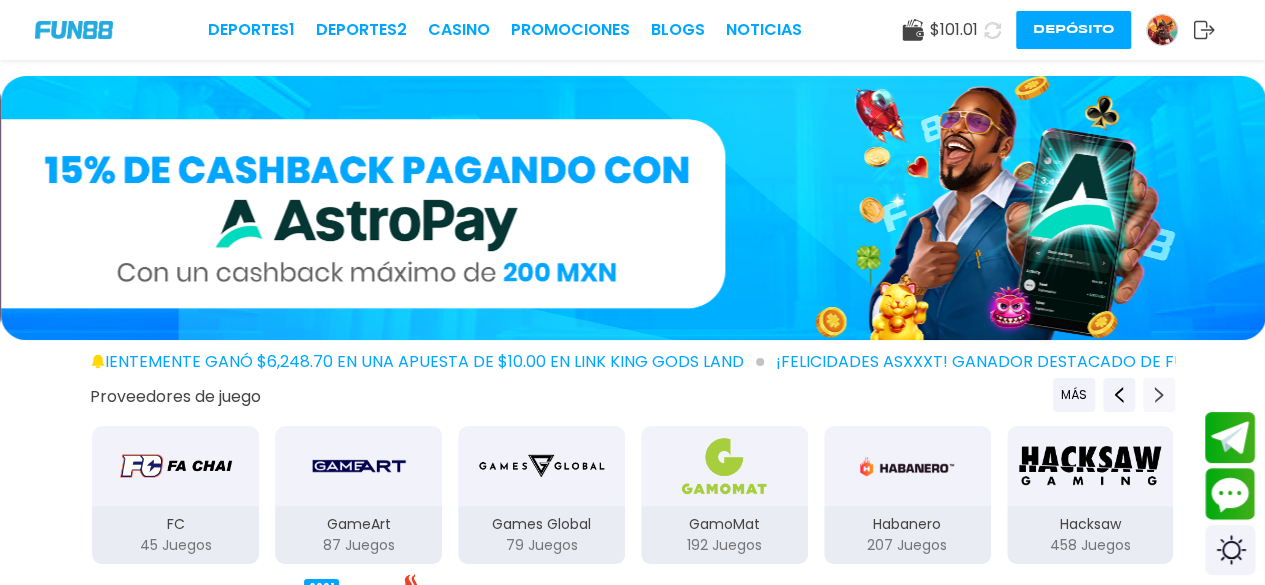 click 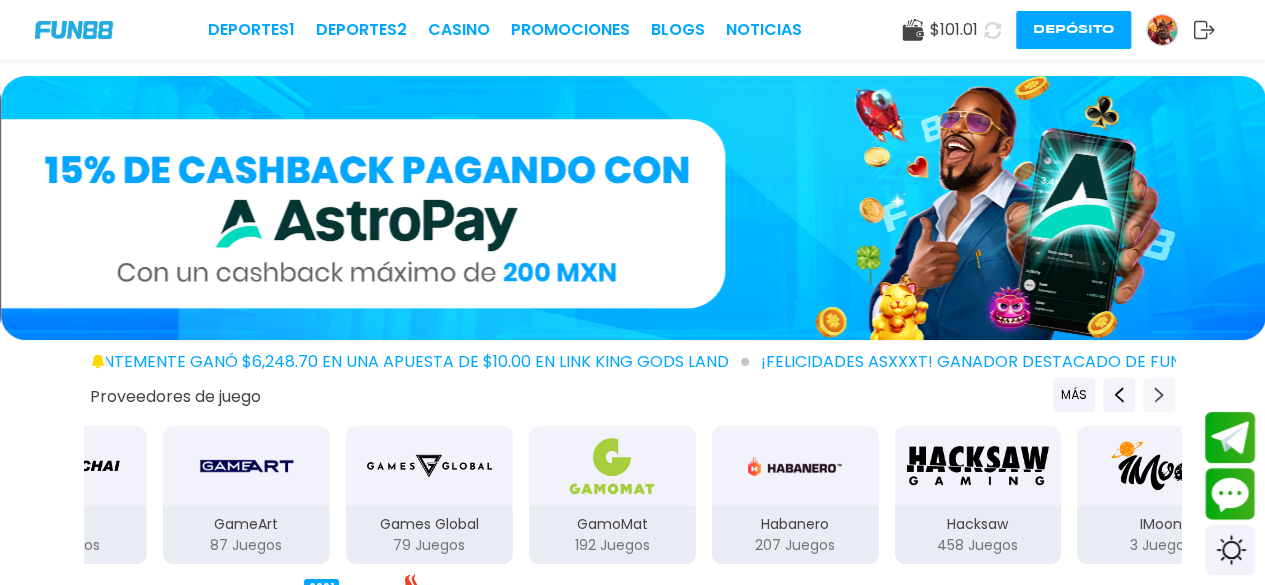 click 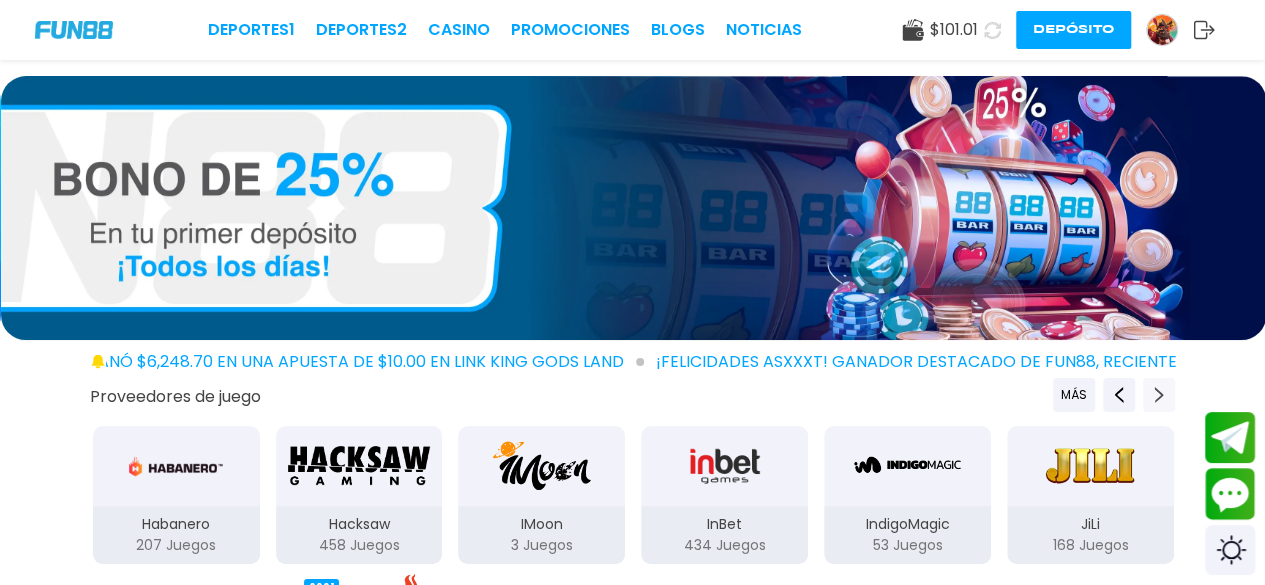 click 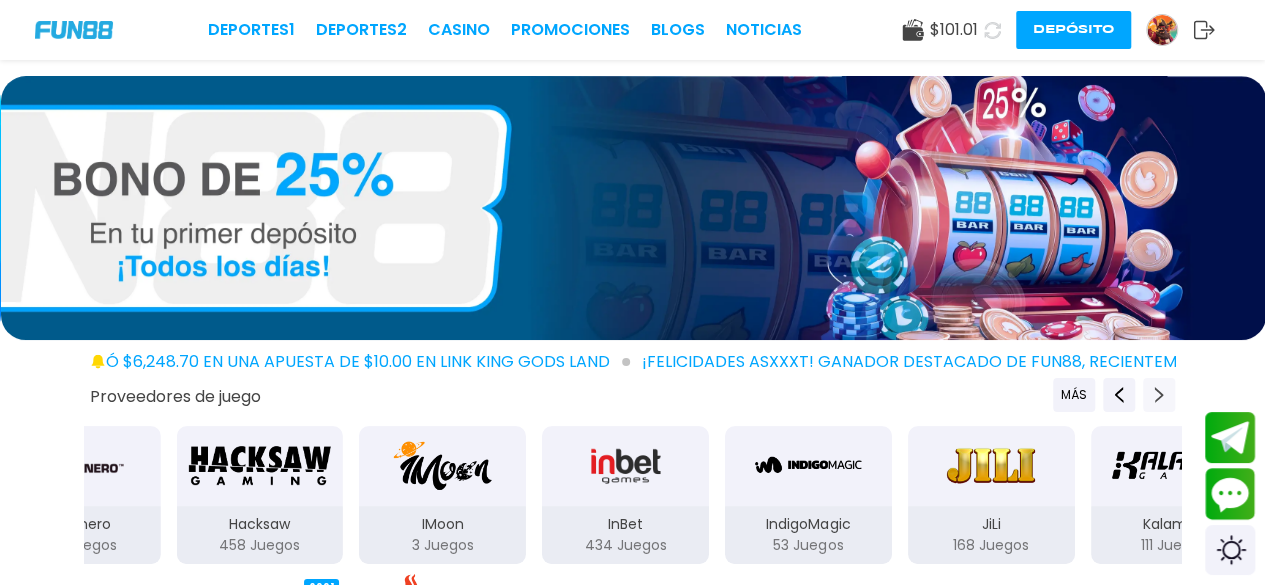 click 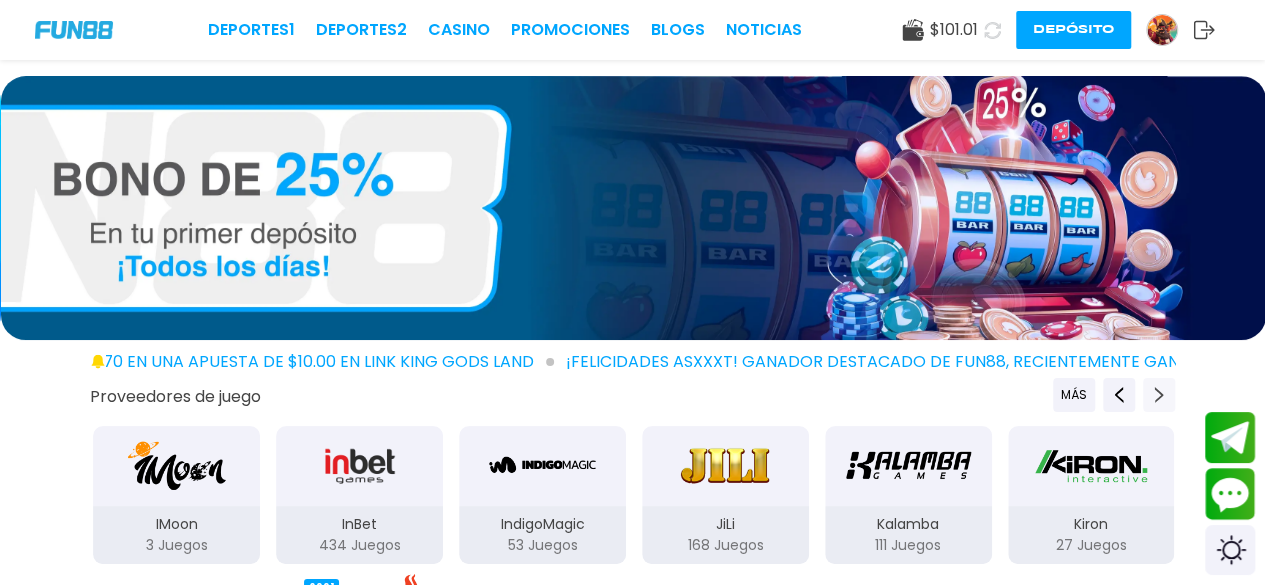 click 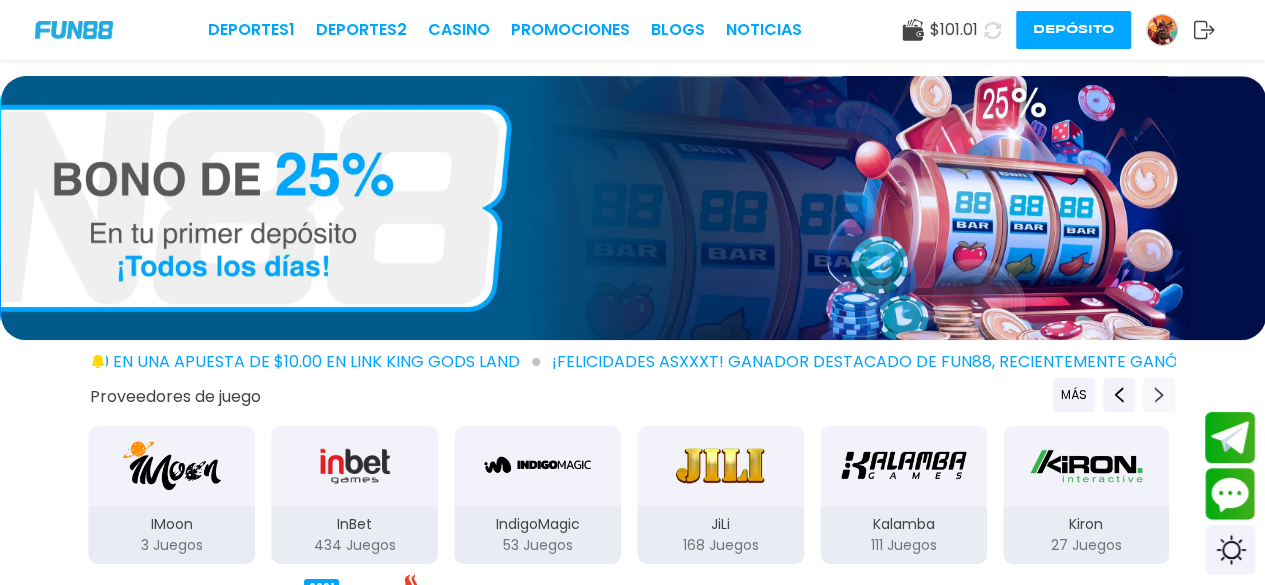 click 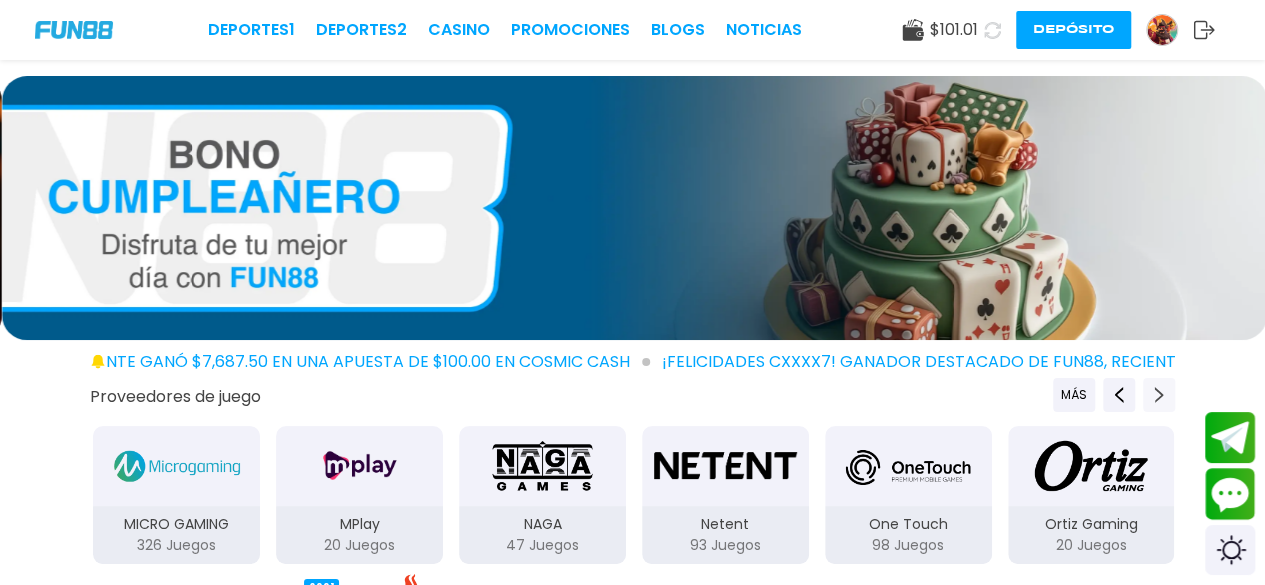 click 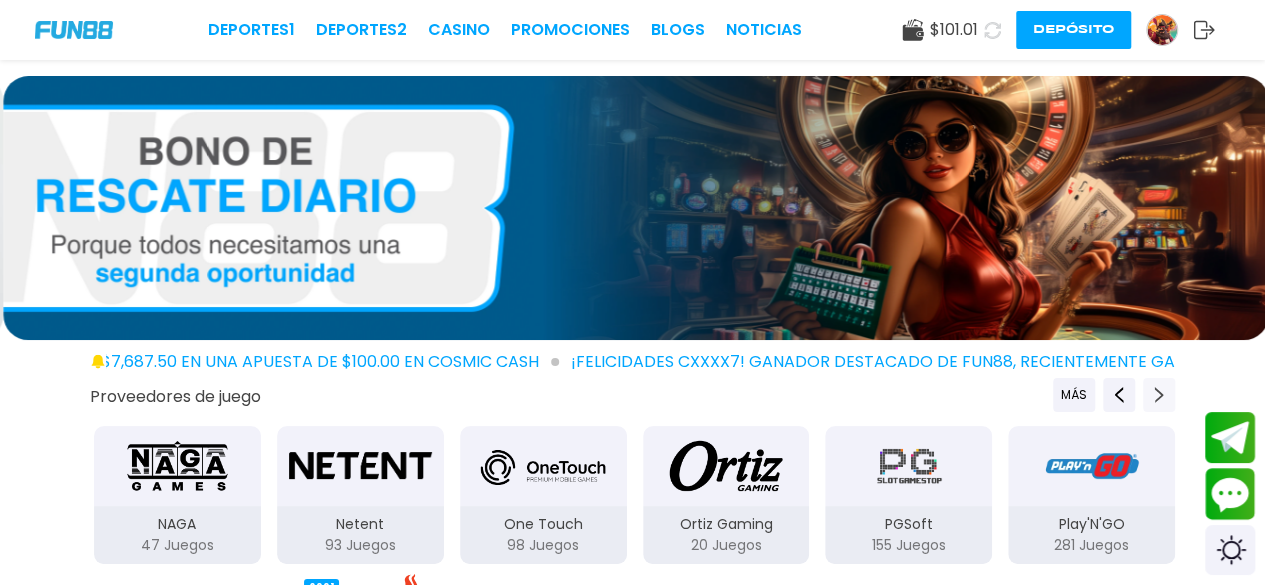 click 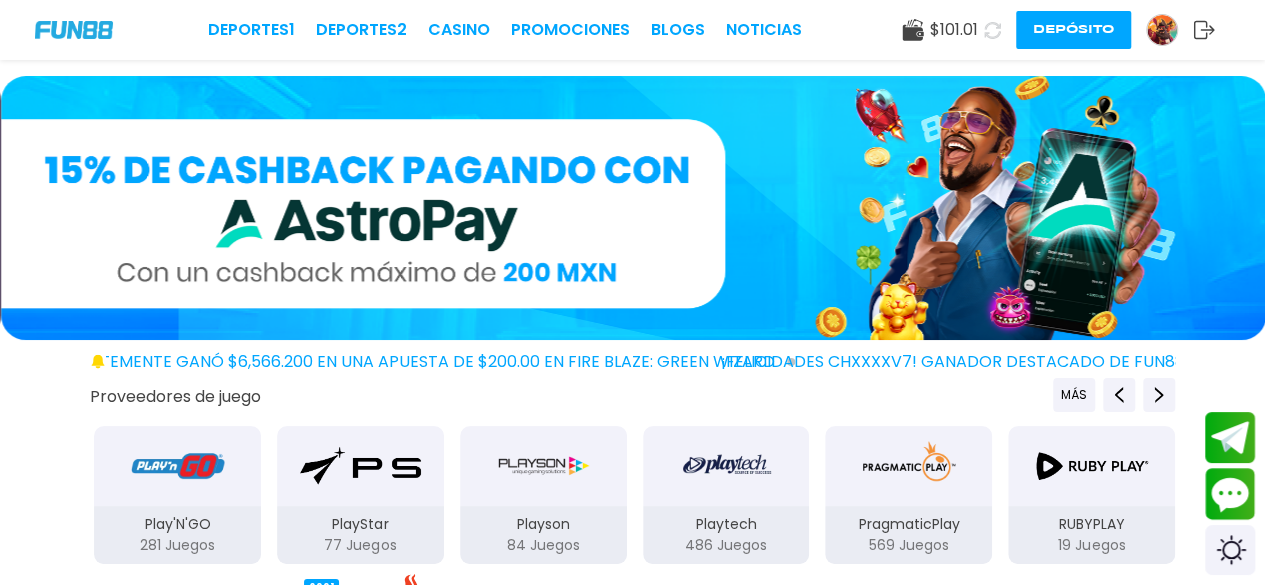 click at bounding box center (74, 29) 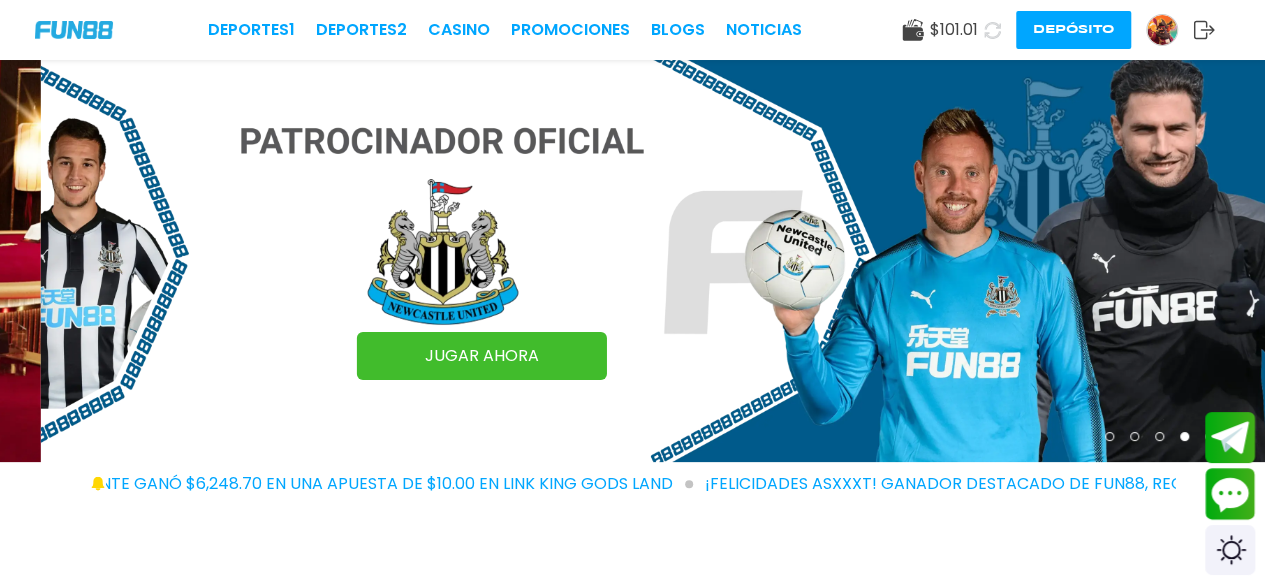 scroll, scrollTop: 0, scrollLeft: 0, axis: both 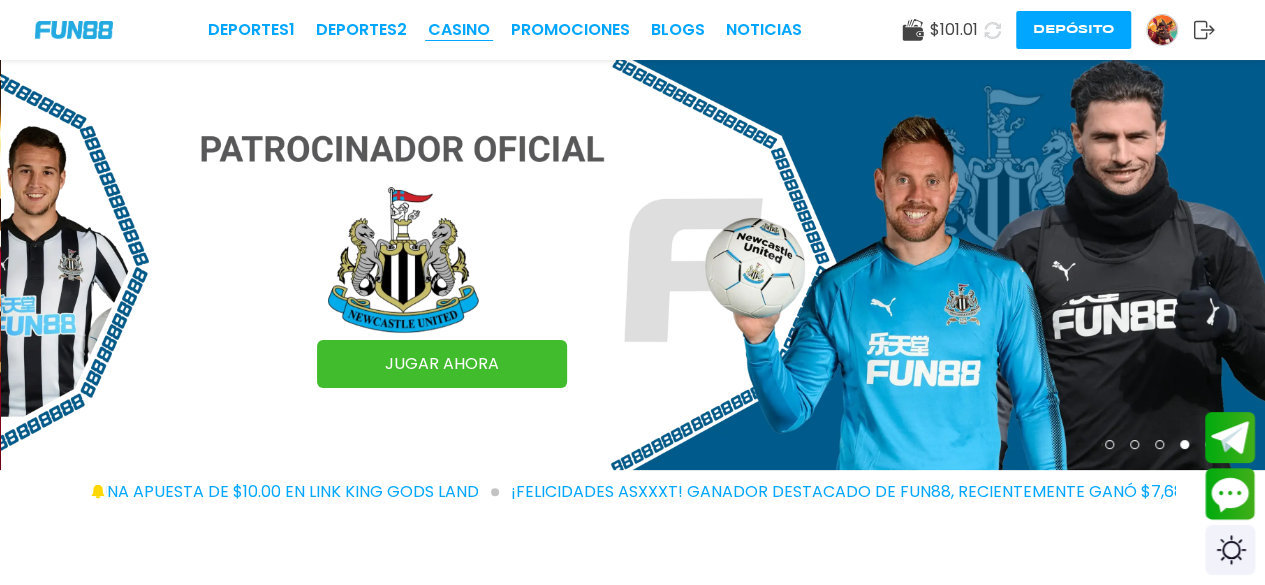 click on "CASINO" at bounding box center [459, 30] 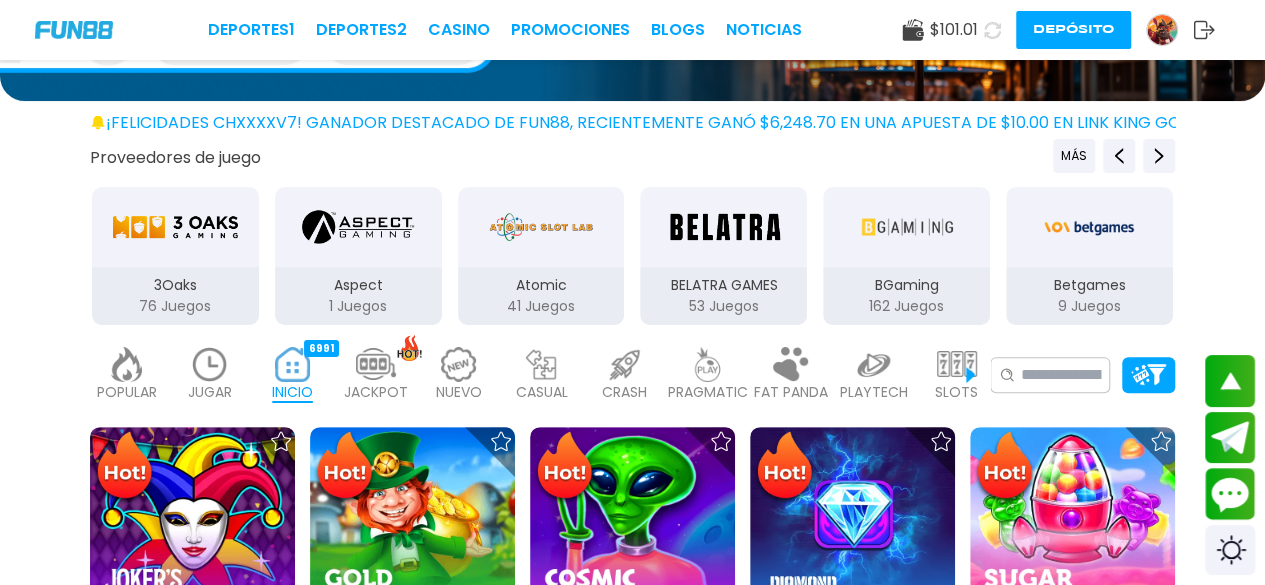 scroll, scrollTop: 250, scrollLeft: 0, axis: vertical 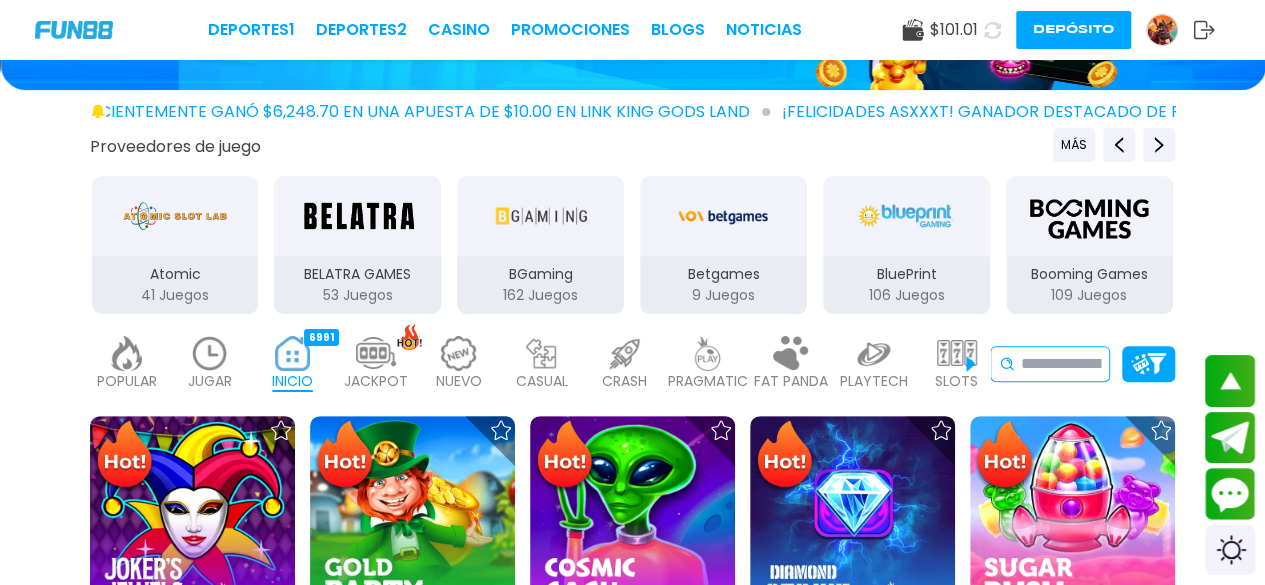click at bounding box center [1061, 364] 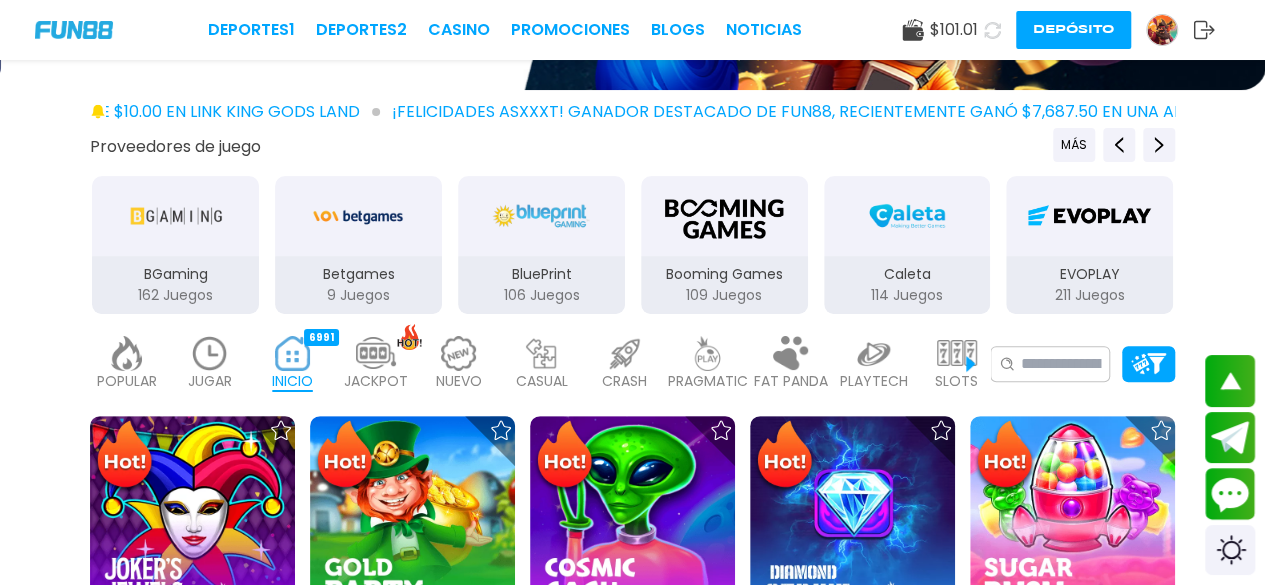 click at bounding box center (210, 353) 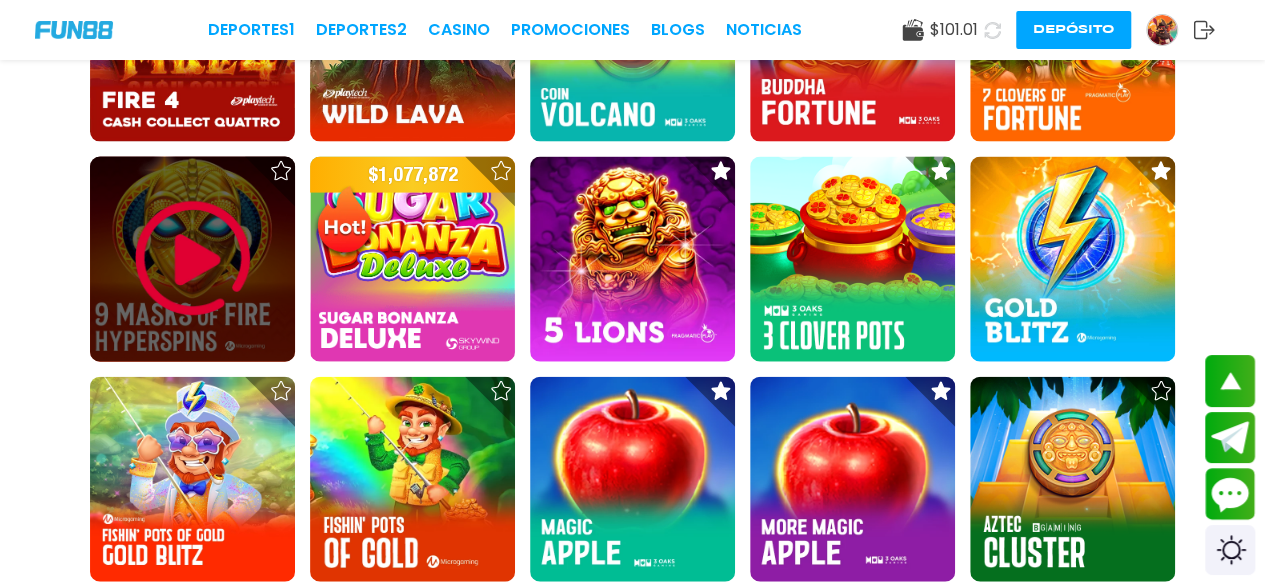 scroll, scrollTop: 2055, scrollLeft: 0, axis: vertical 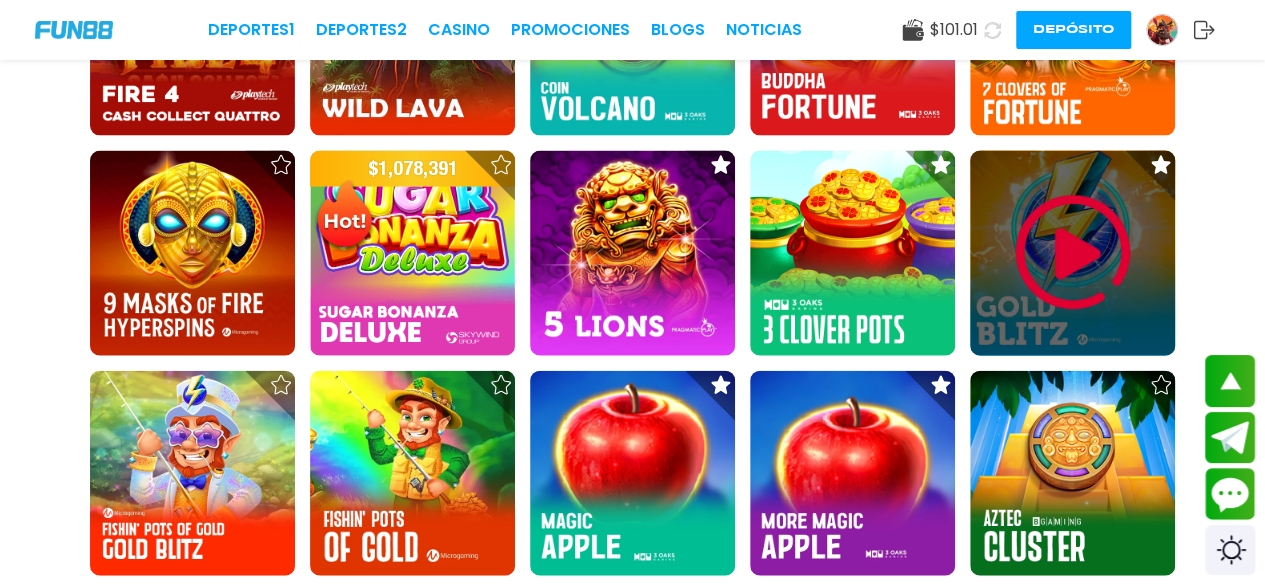 drag, startPoint x: 1083, startPoint y: 264, endPoint x: 1100, endPoint y: 203, distance: 63.324562 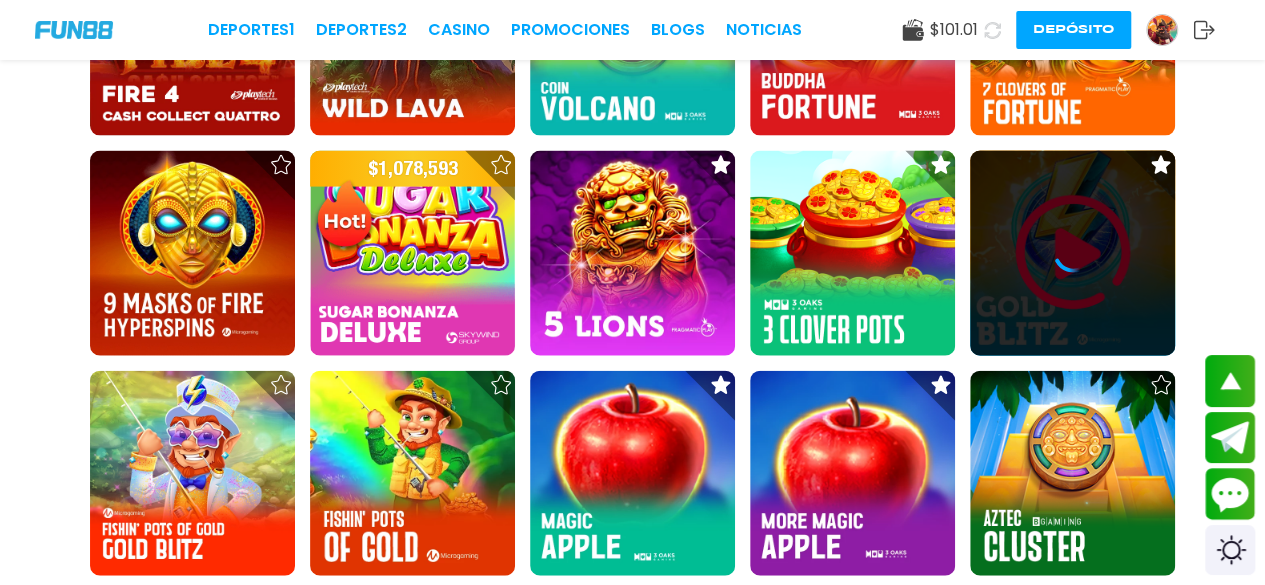 scroll, scrollTop: 0, scrollLeft: 0, axis: both 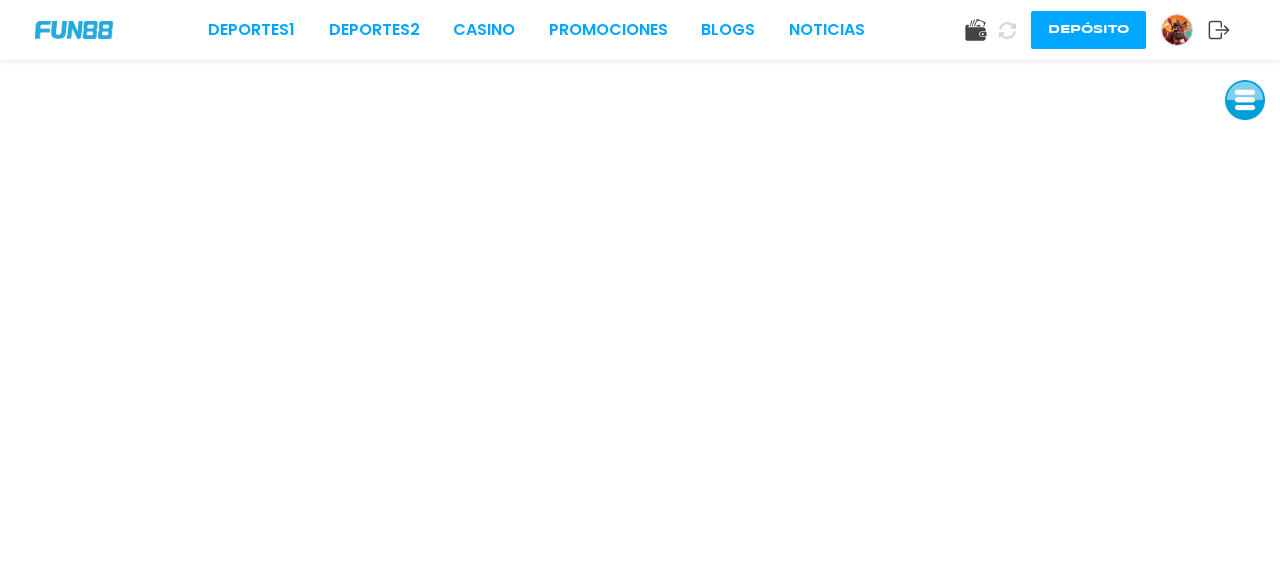 click at bounding box center (1245, 100) 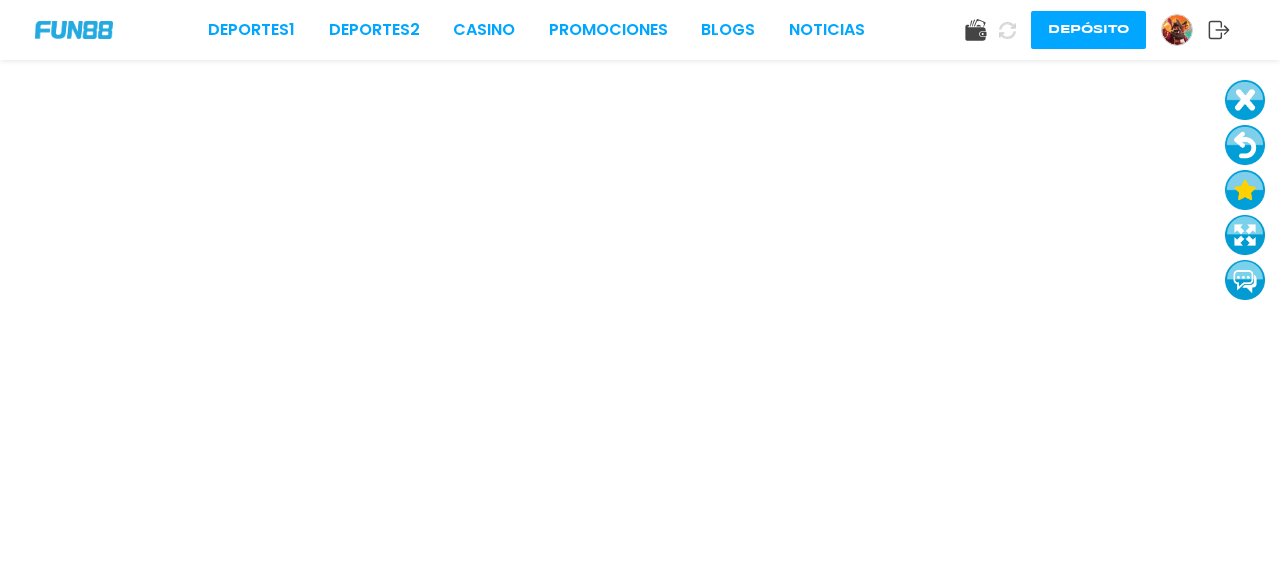 click at bounding box center [1245, 145] 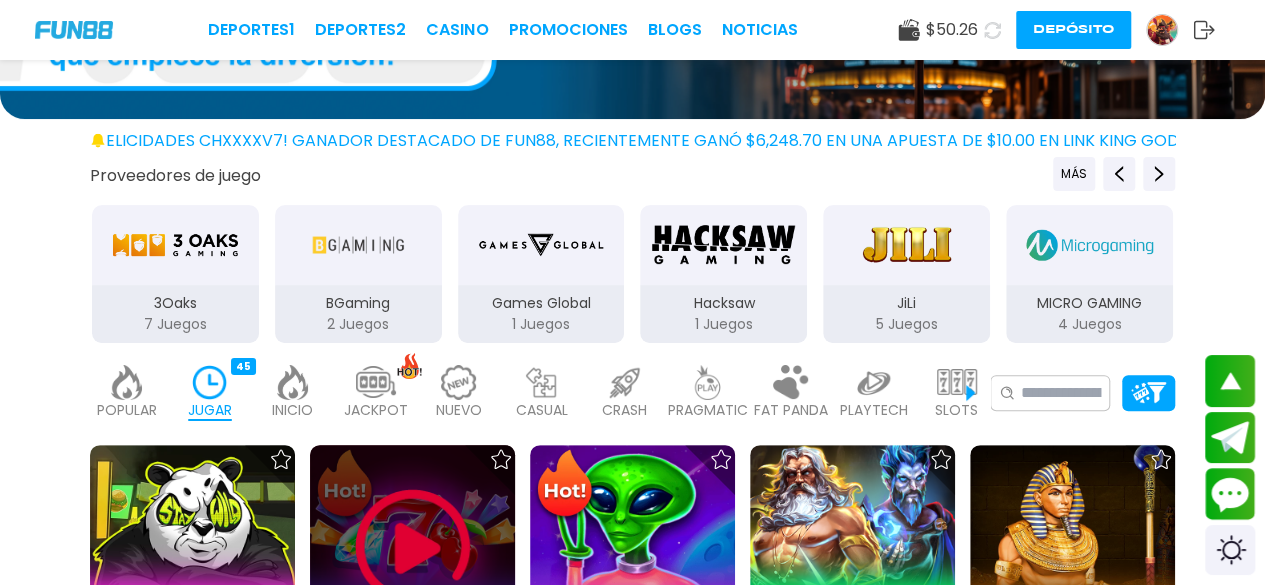 scroll, scrollTop: 222, scrollLeft: 0, axis: vertical 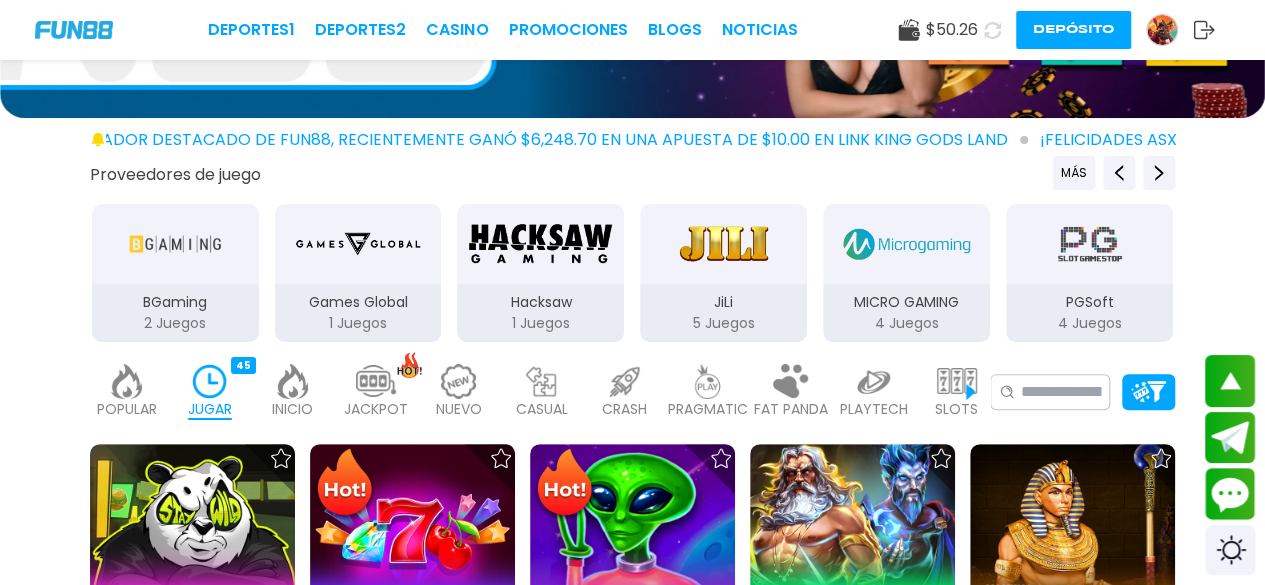 click at bounding box center [210, 381] 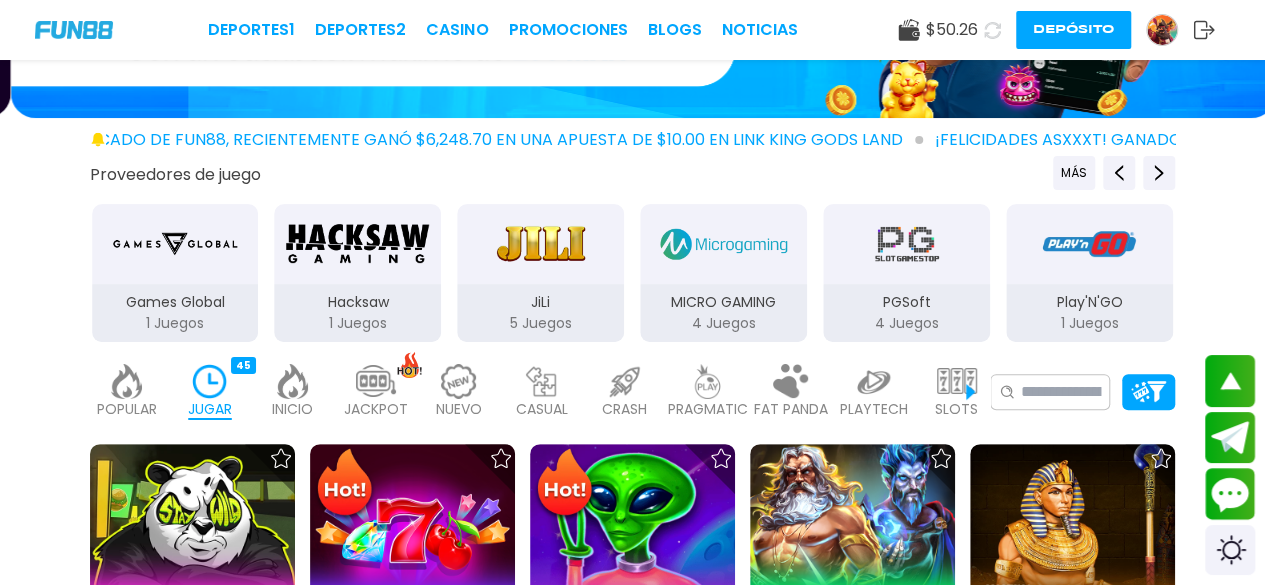 click at bounding box center [210, 381] 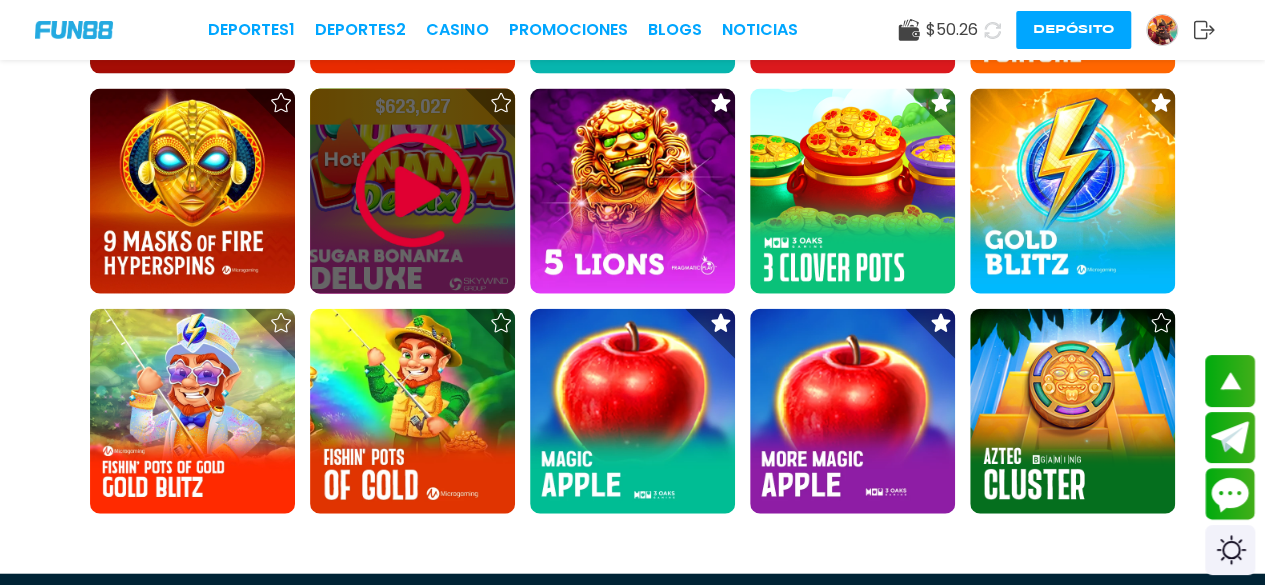 scroll, scrollTop: 2118, scrollLeft: 0, axis: vertical 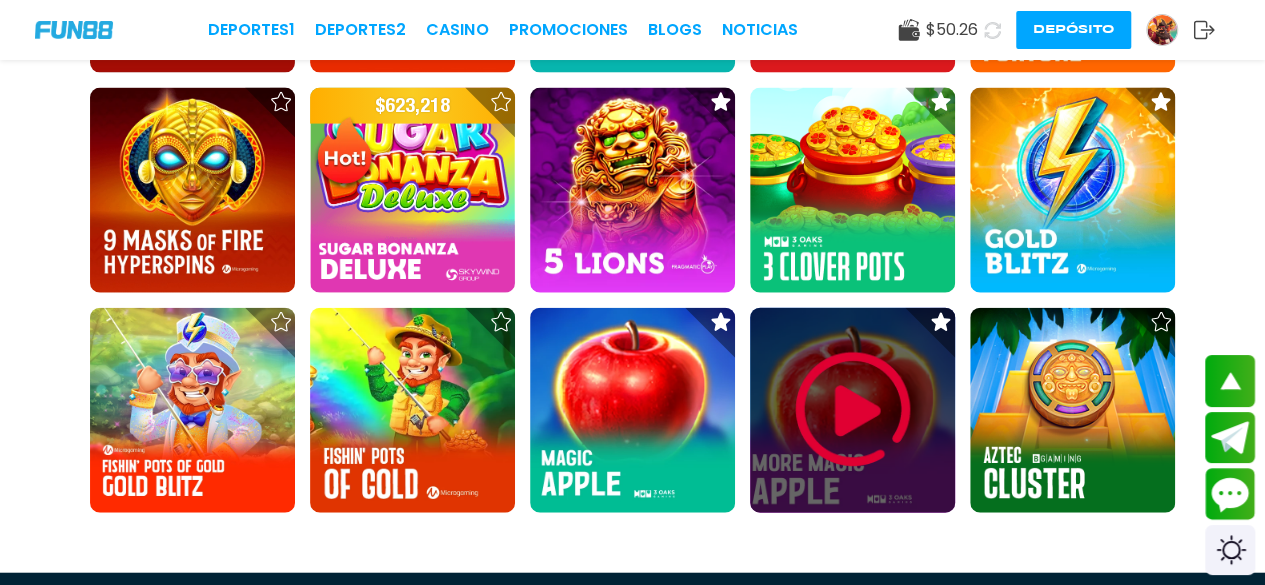 click at bounding box center [853, 410] 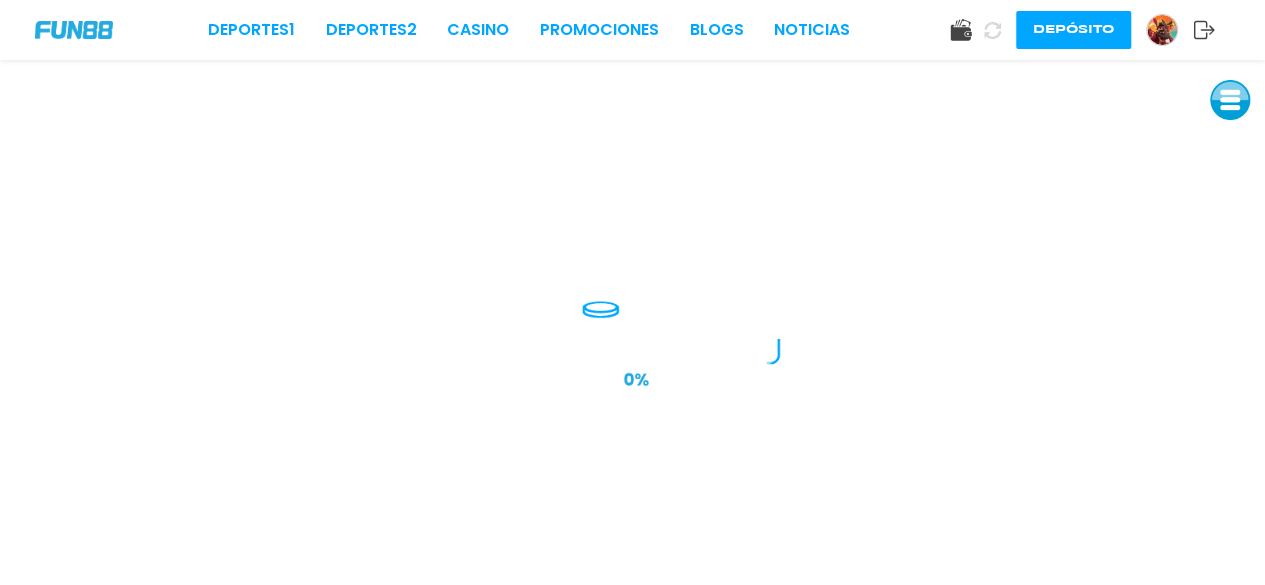 scroll, scrollTop: 0, scrollLeft: 0, axis: both 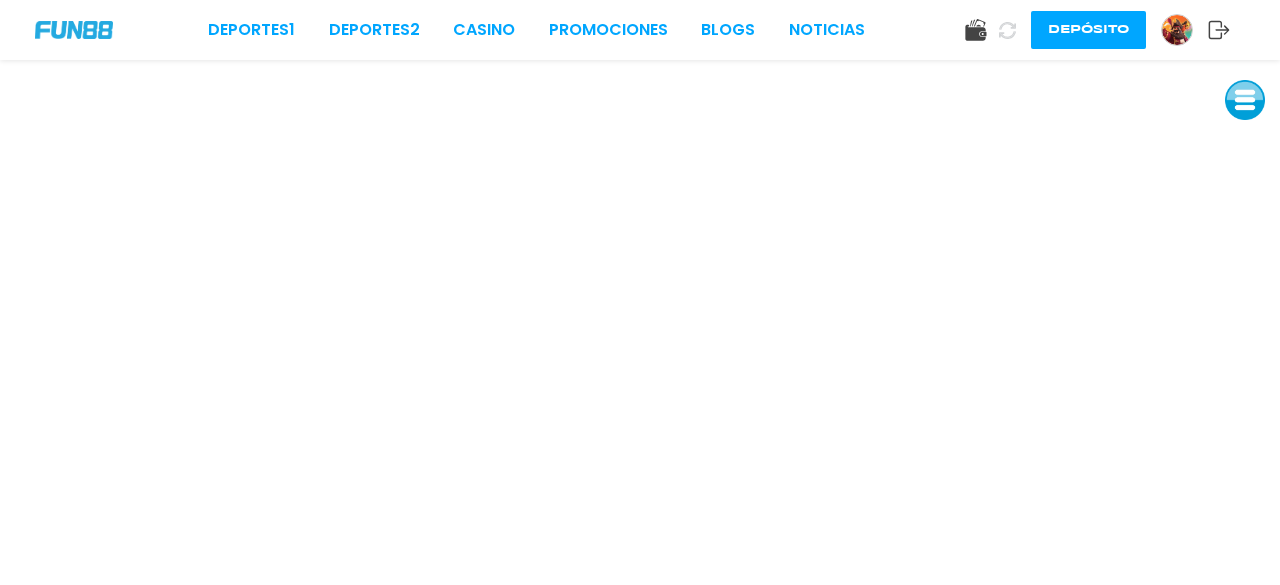 click at bounding box center [1245, 100] 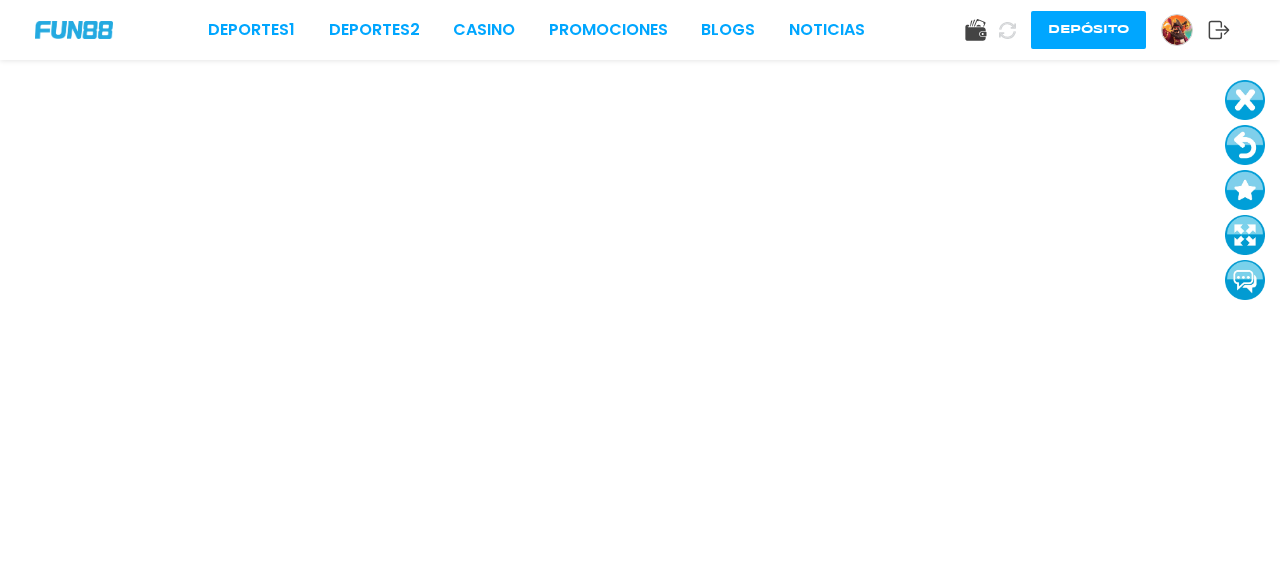 click at bounding box center [1245, 145] 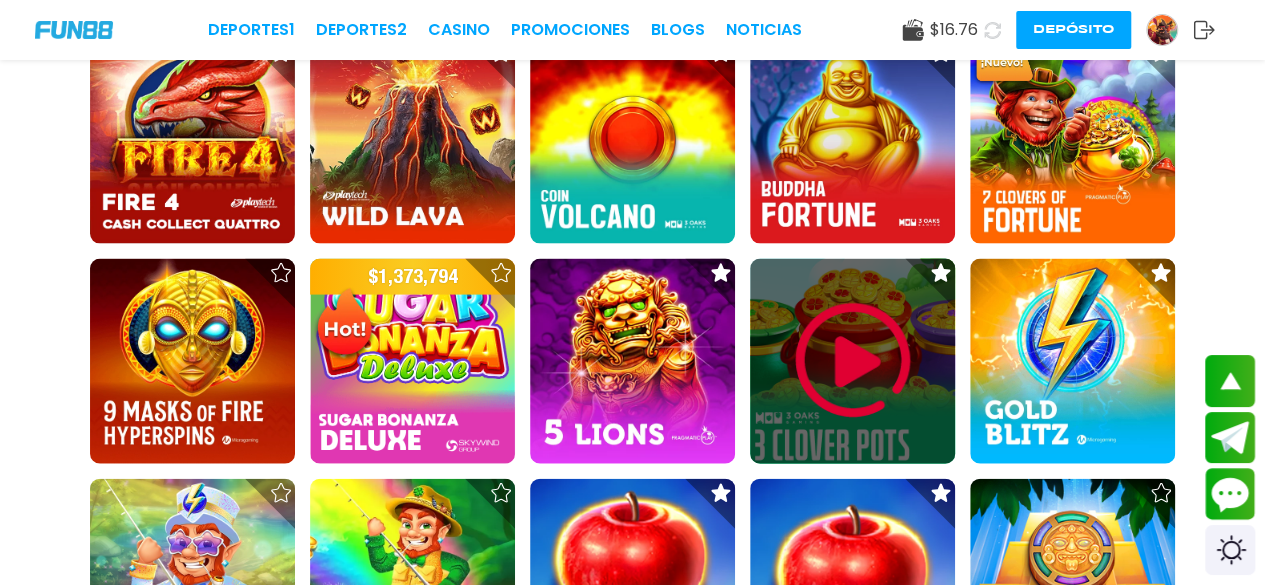 scroll, scrollTop: 1948, scrollLeft: 0, axis: vertical 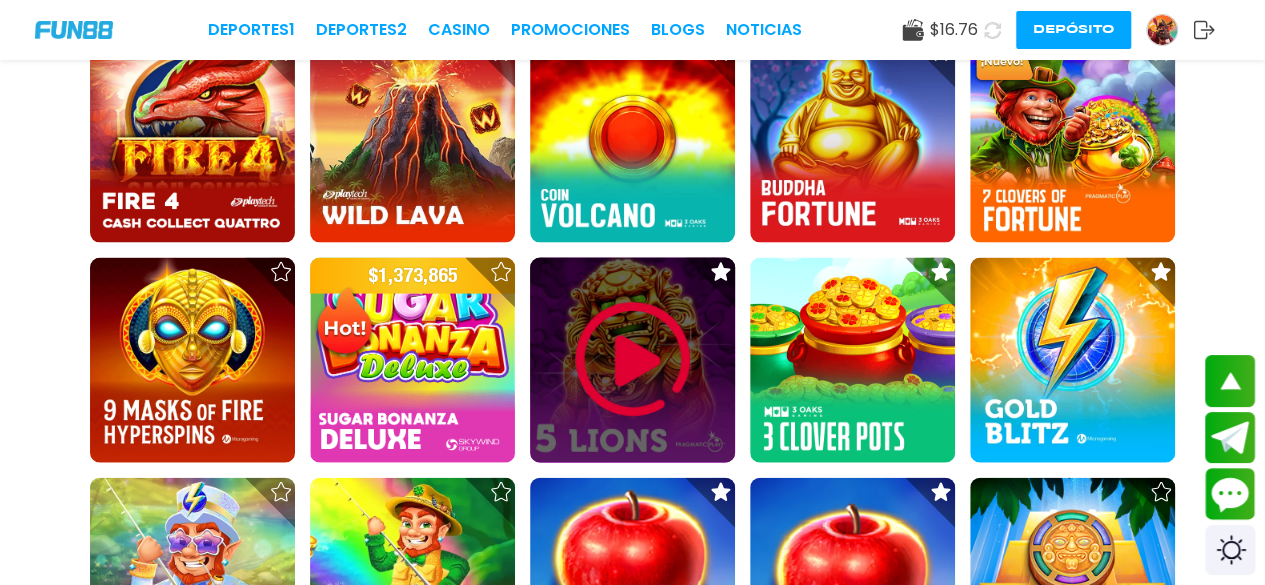 click at bounding box center (633, 360) 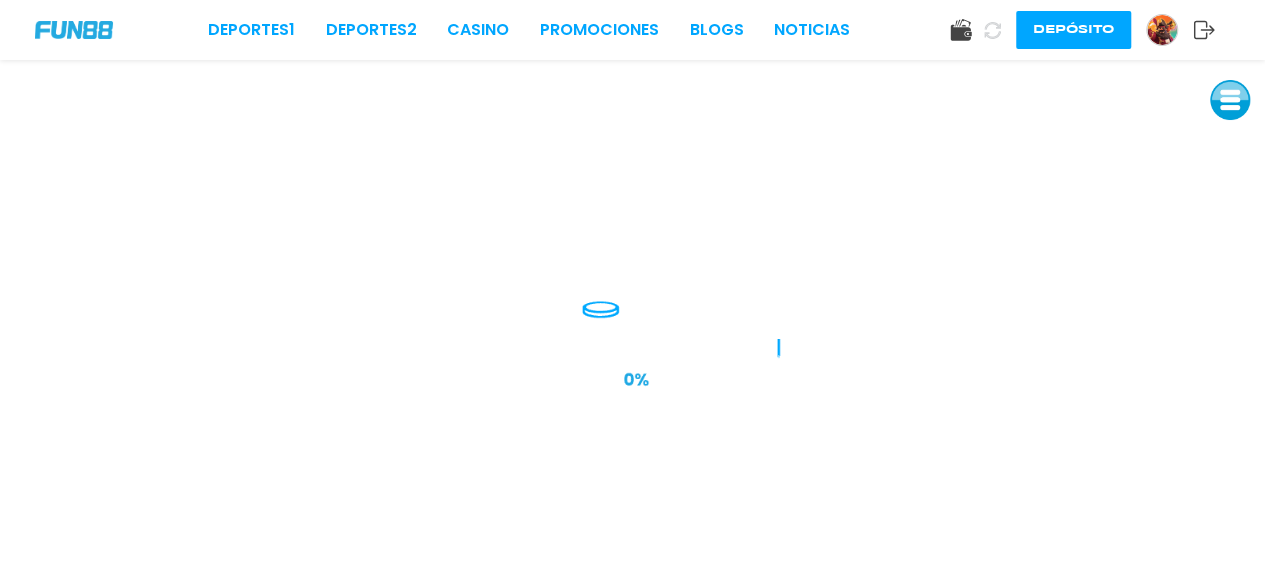 scroll, scrollTop: 0, scrollLeft: 0, axis: both 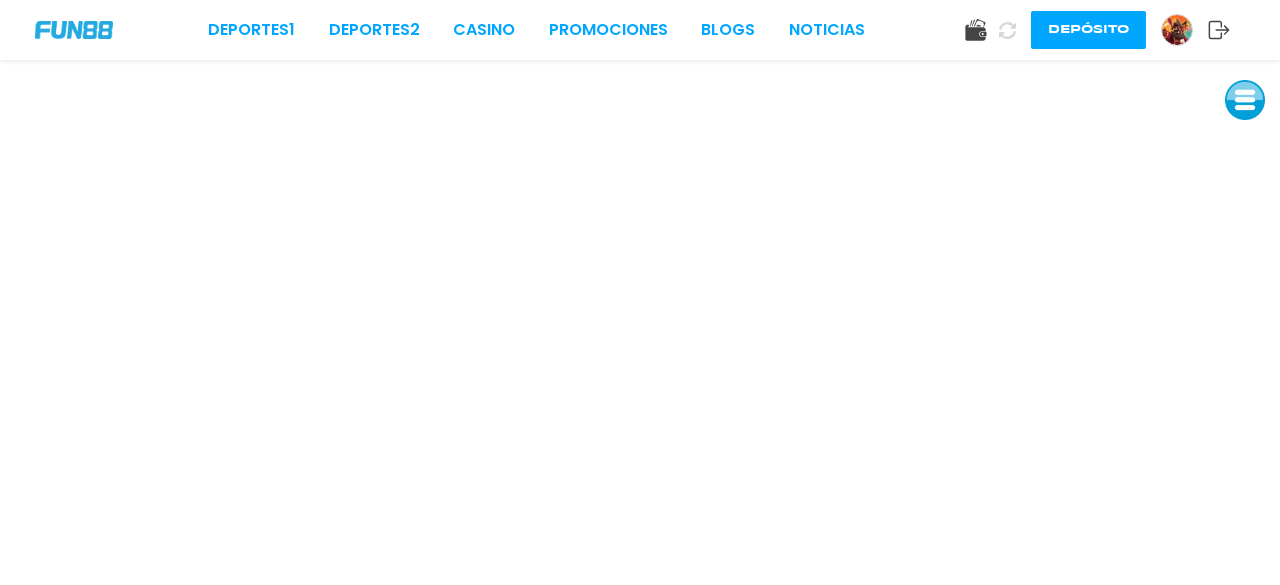click at bounding box center [1245, 100] 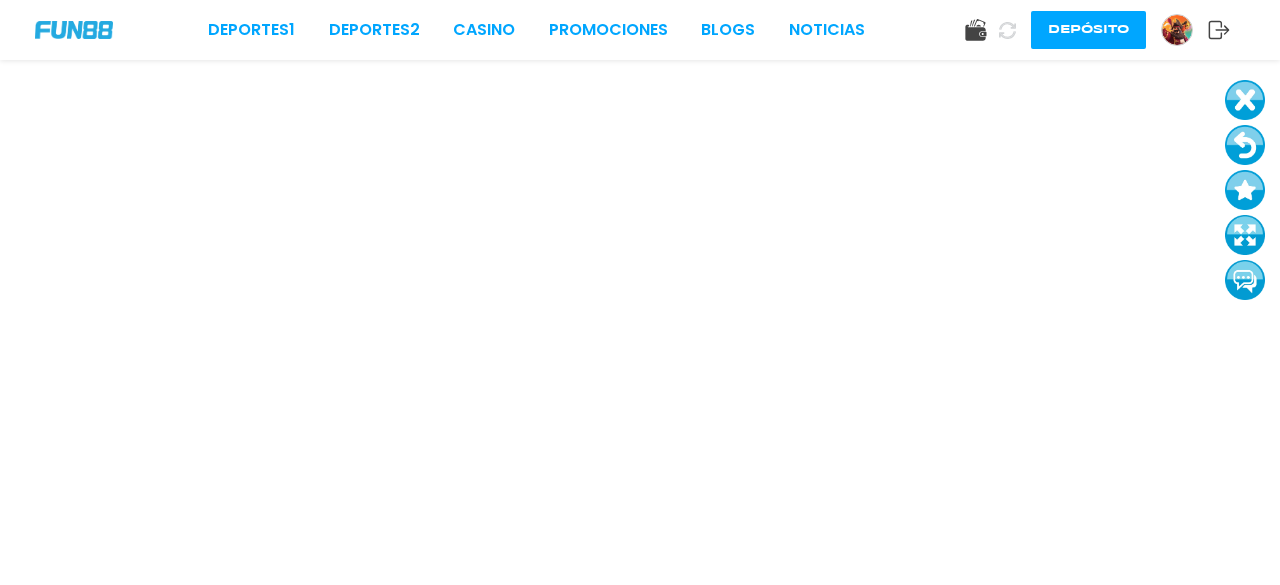 click at bounding box center [1245, 145] 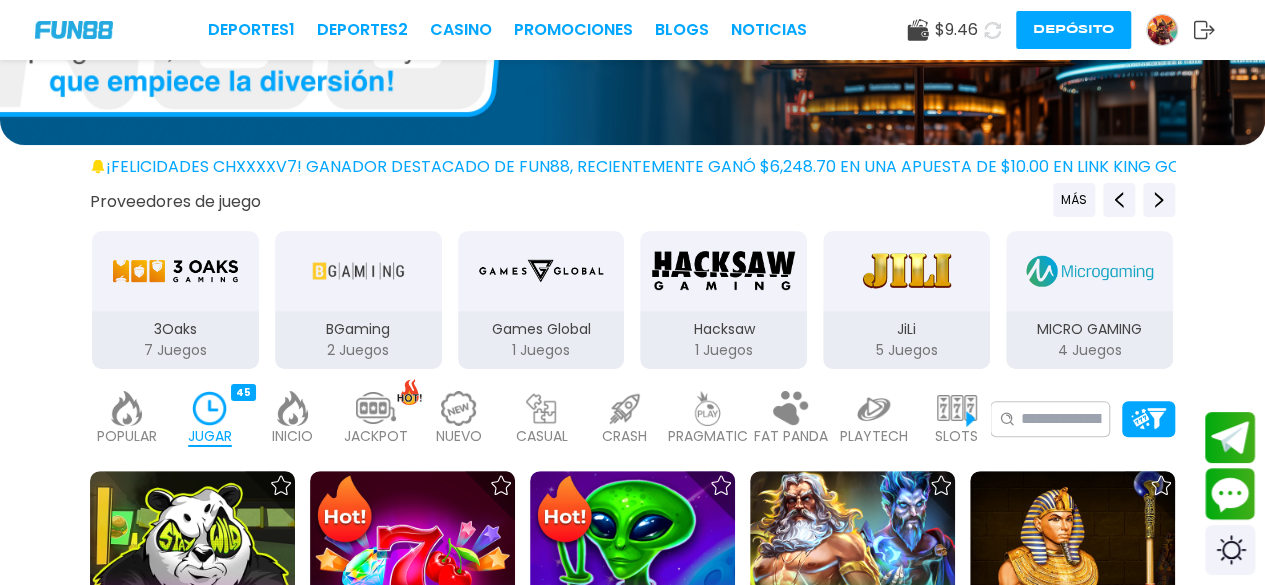 scroll, scrollTop: 196, scrollLeft: 0, axis: vertical 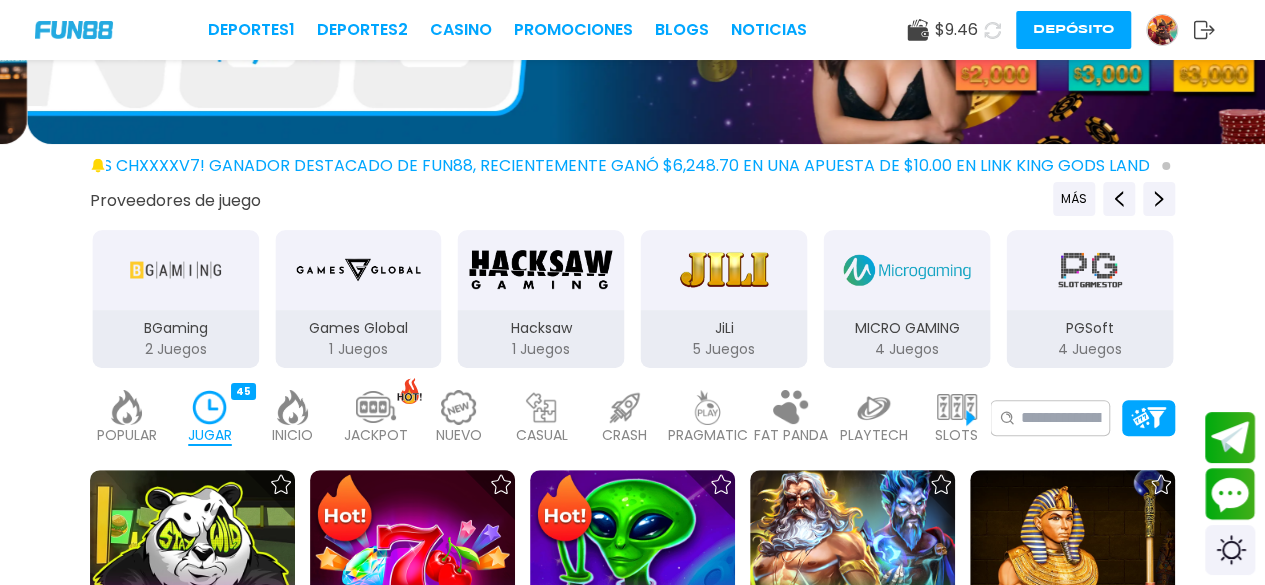 click on "INICIO [NUMBER]" at bounding box center [292, 418] 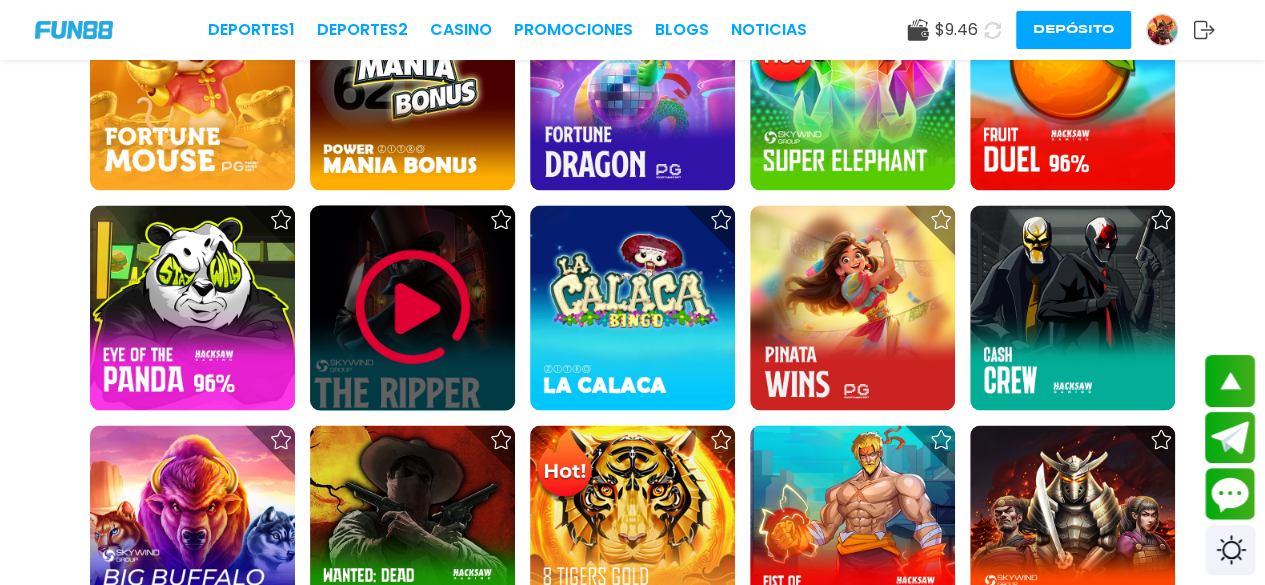 scroll, scrollTop: 1563, scrollLeft: 0, axis: vertical 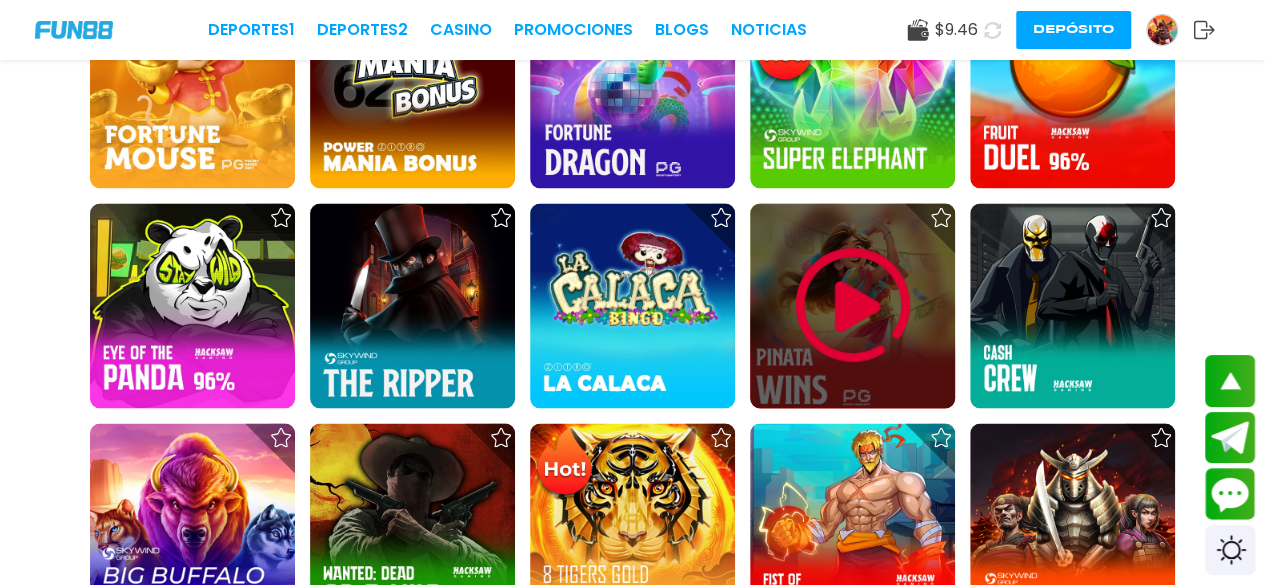 click at bounding box center [853, 305] 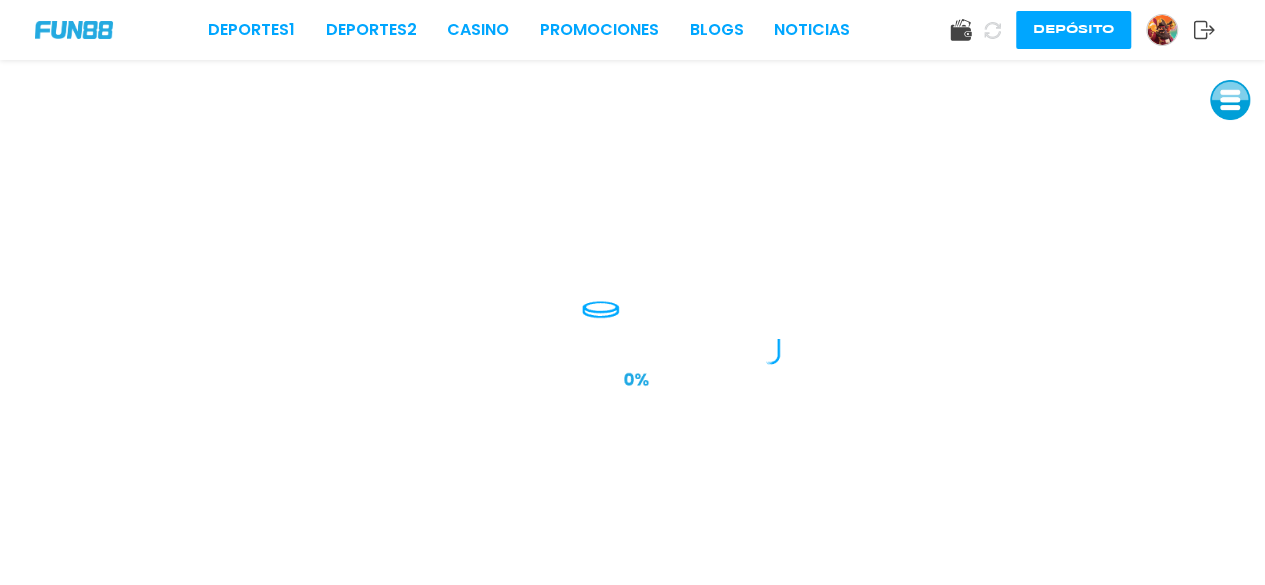 scroll, scrollTop: 0, scrollLeft: 0, axis: both 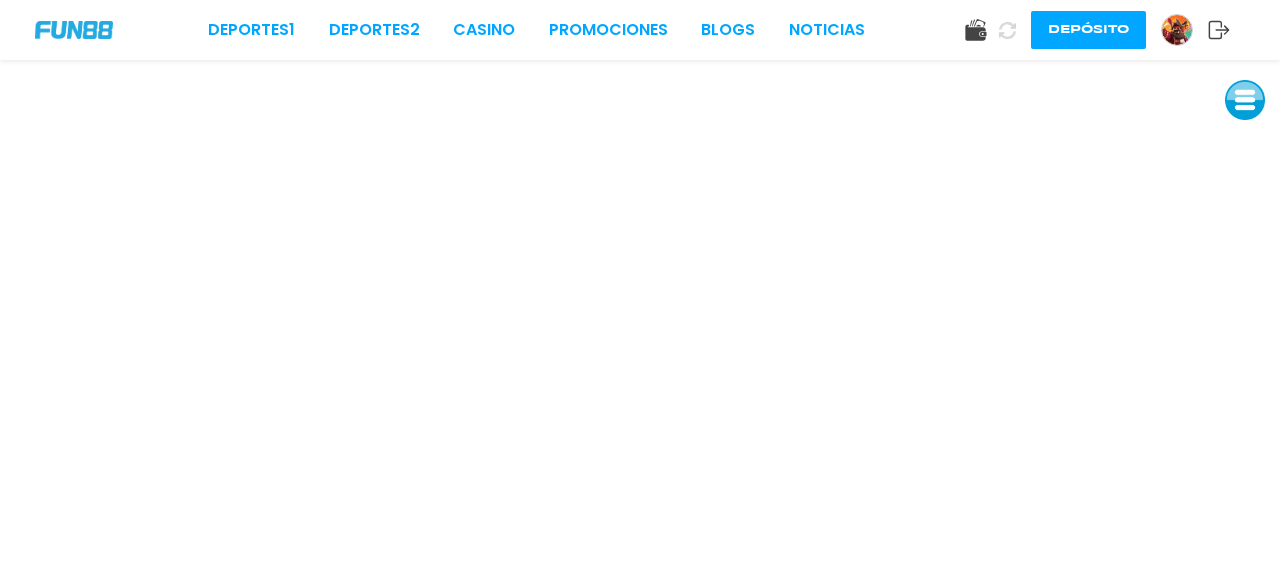 click at bounding box center (1245, 100) 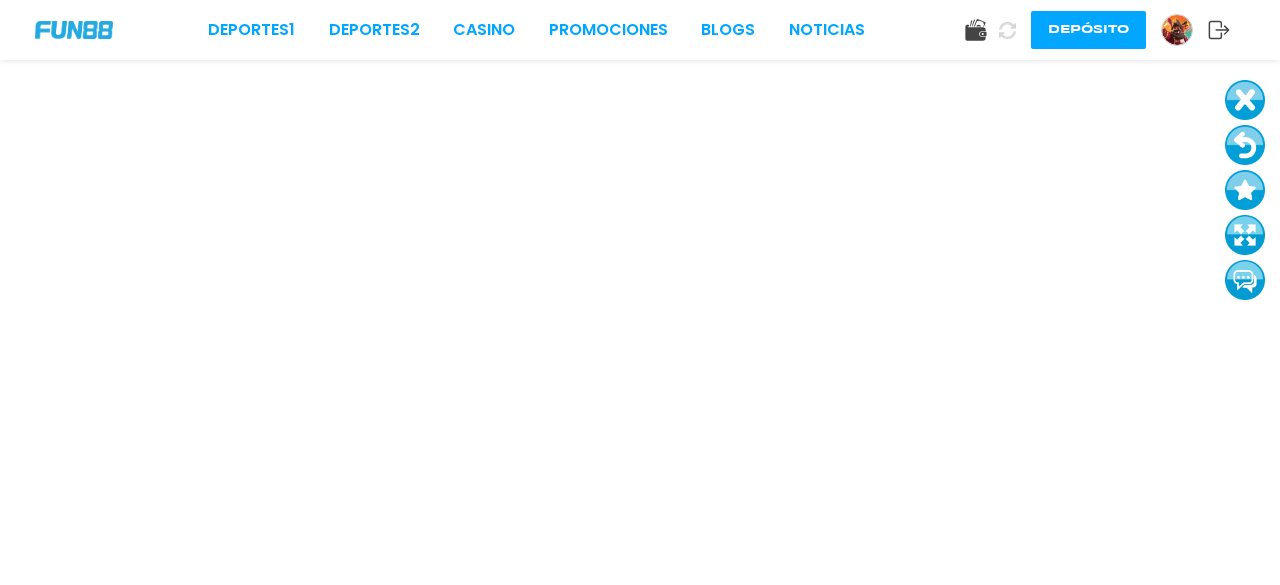 click at bounding box center [1245, 145] 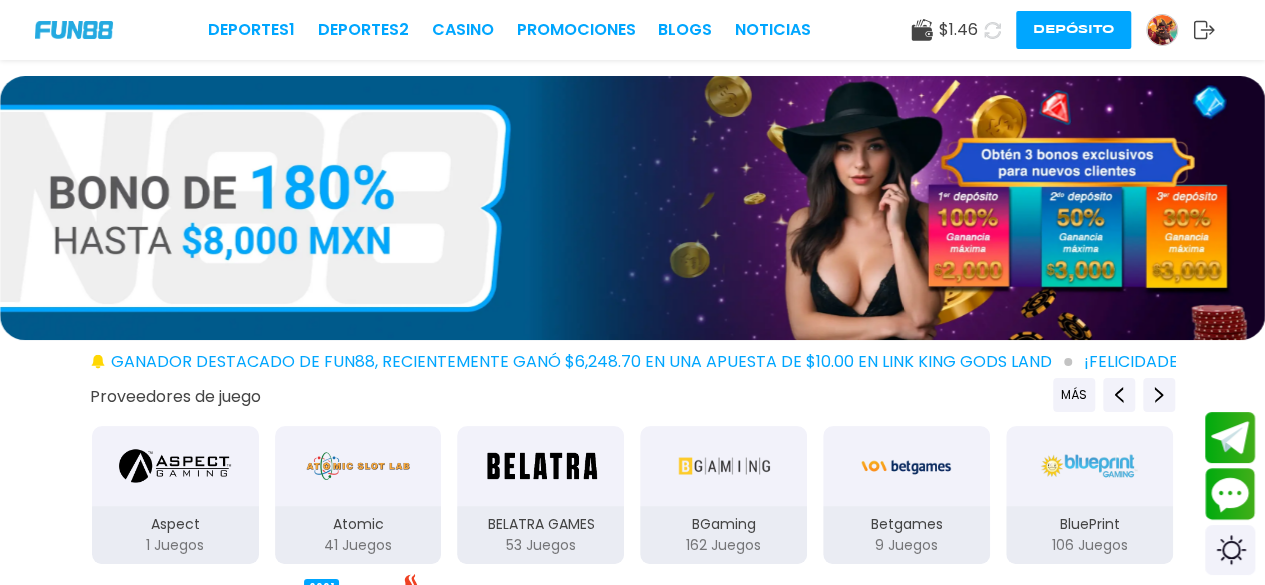 click at bounding box center [74, 29] 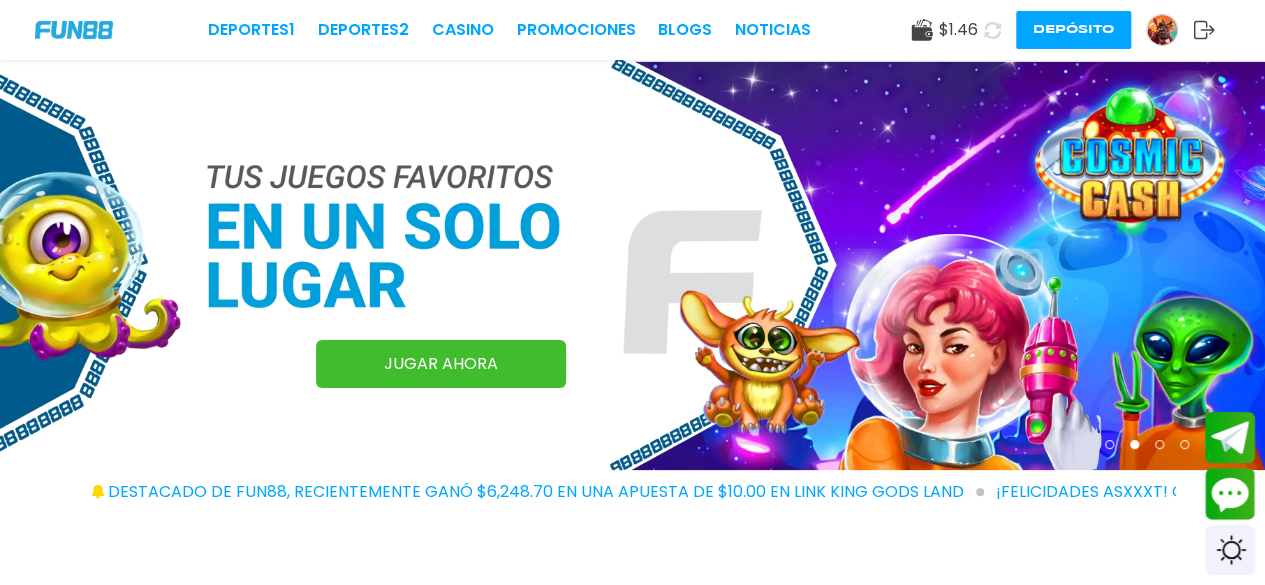 click at bounding box center (1162, 30) 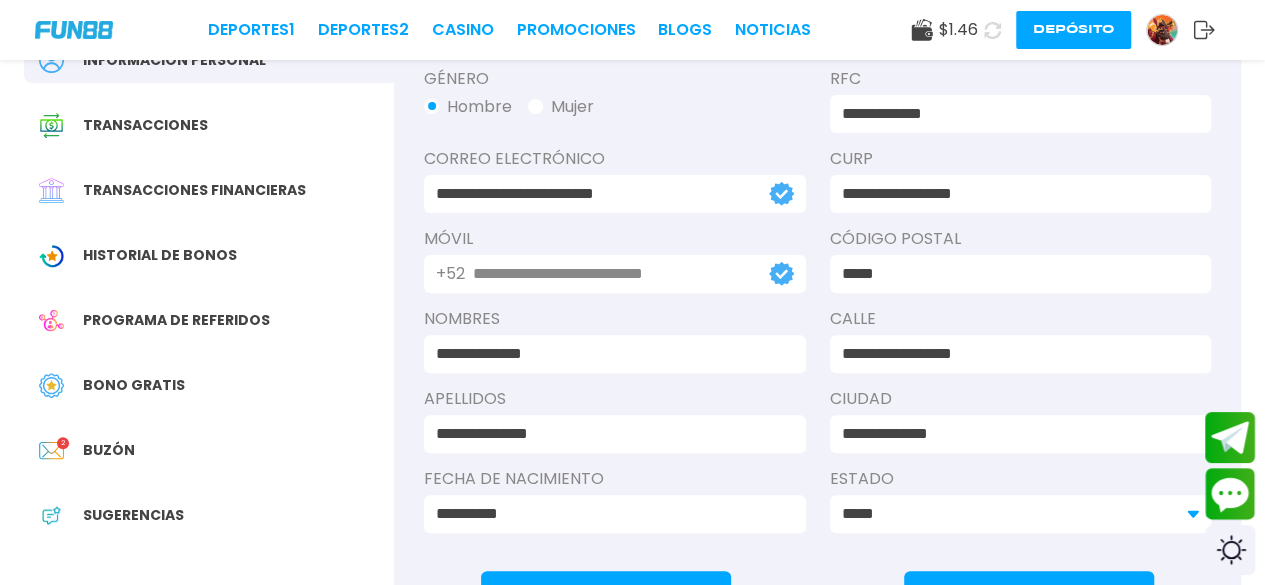 scroll, scrollTop: 201, scrollLeft: 0, axis: vertical 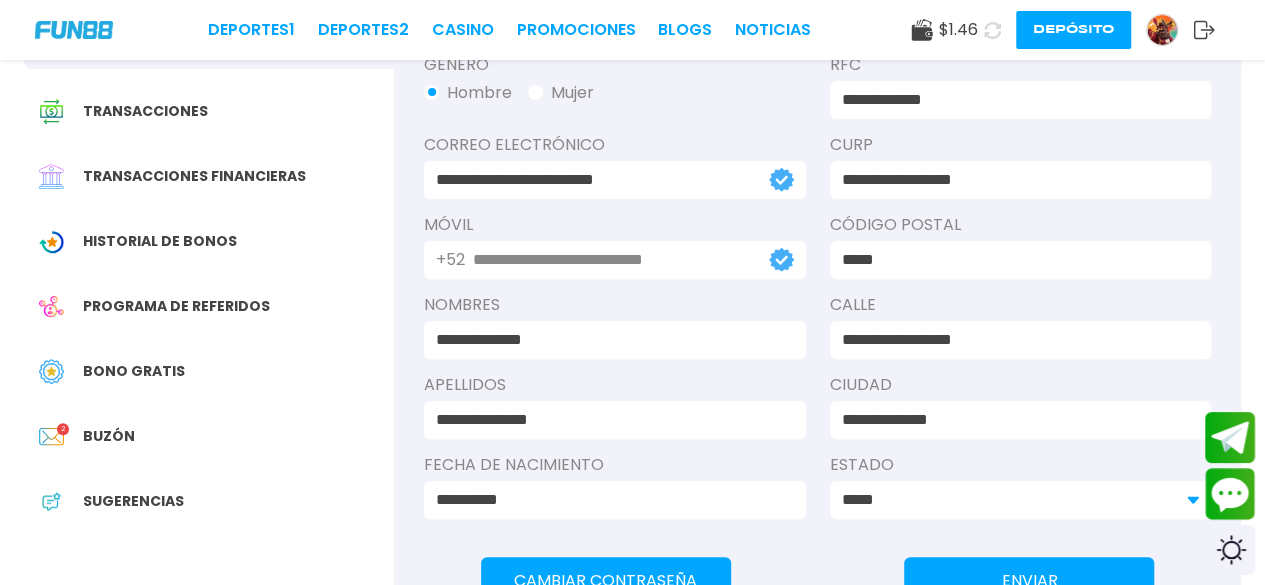 click on "Bono Gratis" at bounding box center (134, 371) 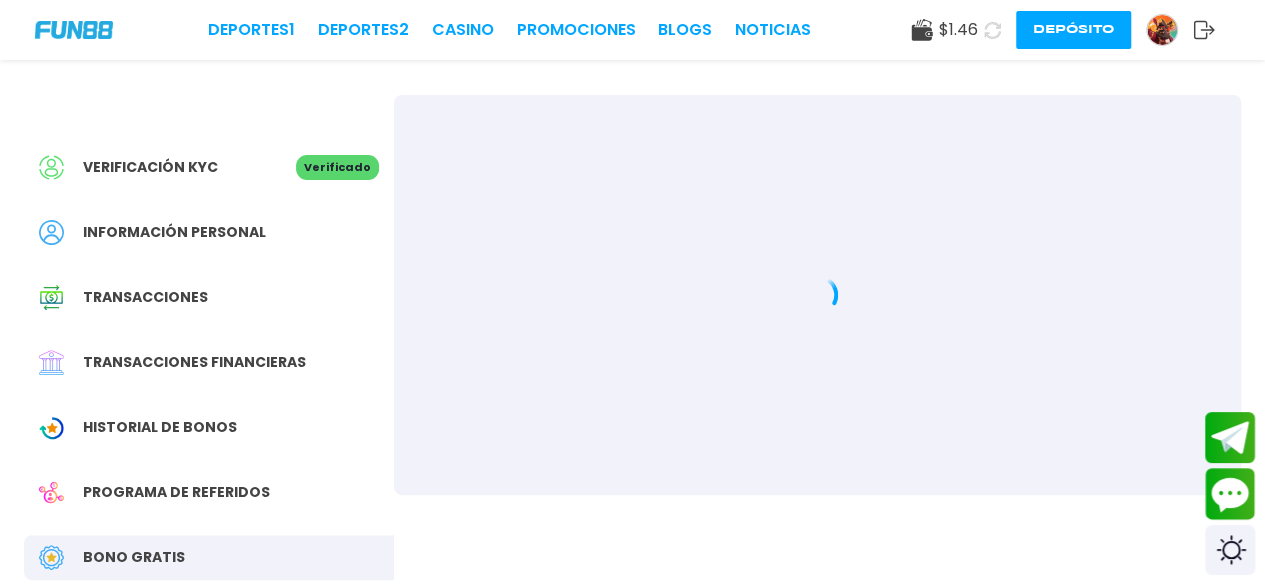 scroll, scrollTop: 0, scrollLeft: 0, axis: both 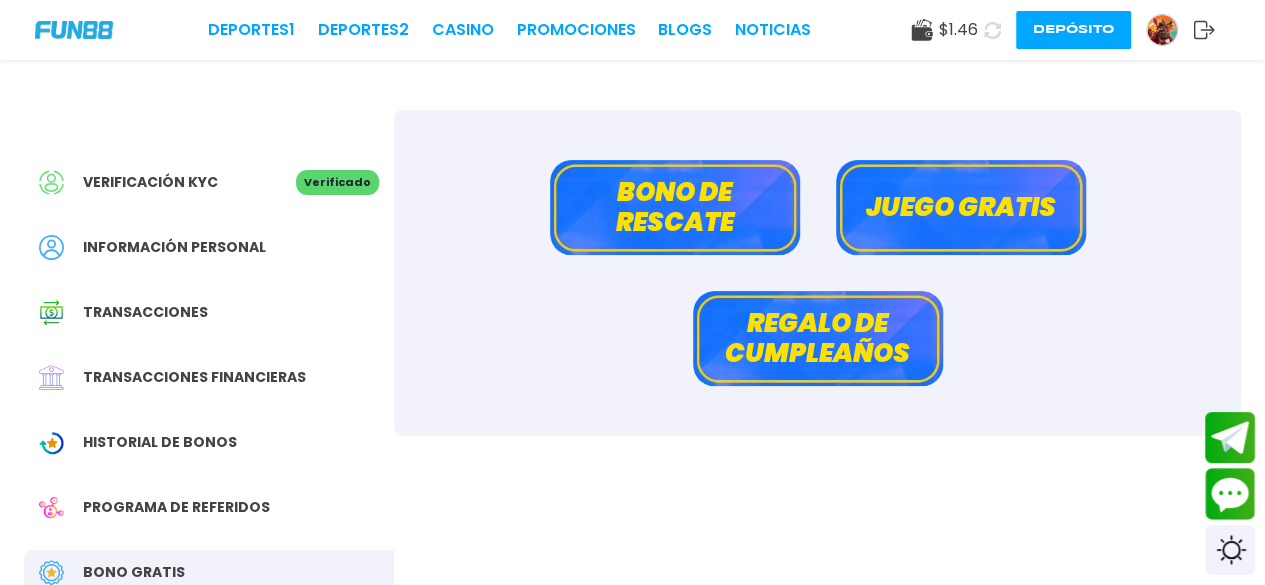click on "Bono de rescate" at bounding box center (675, 207) 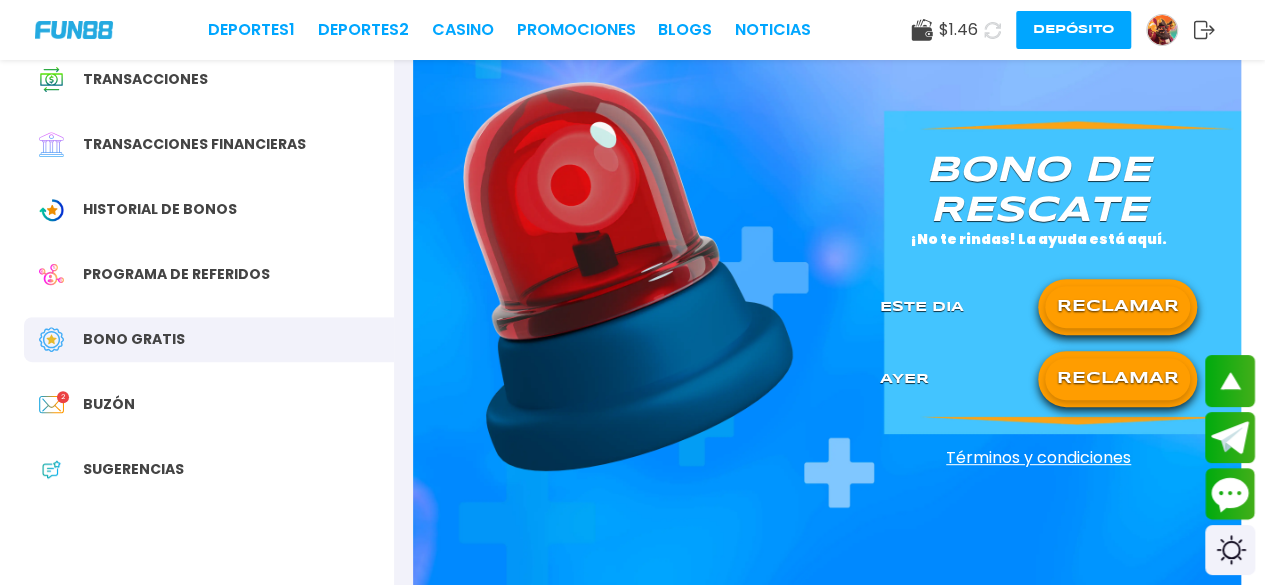 scroll, scrollTop: 234, scrollLeft: 0, axis: vertical 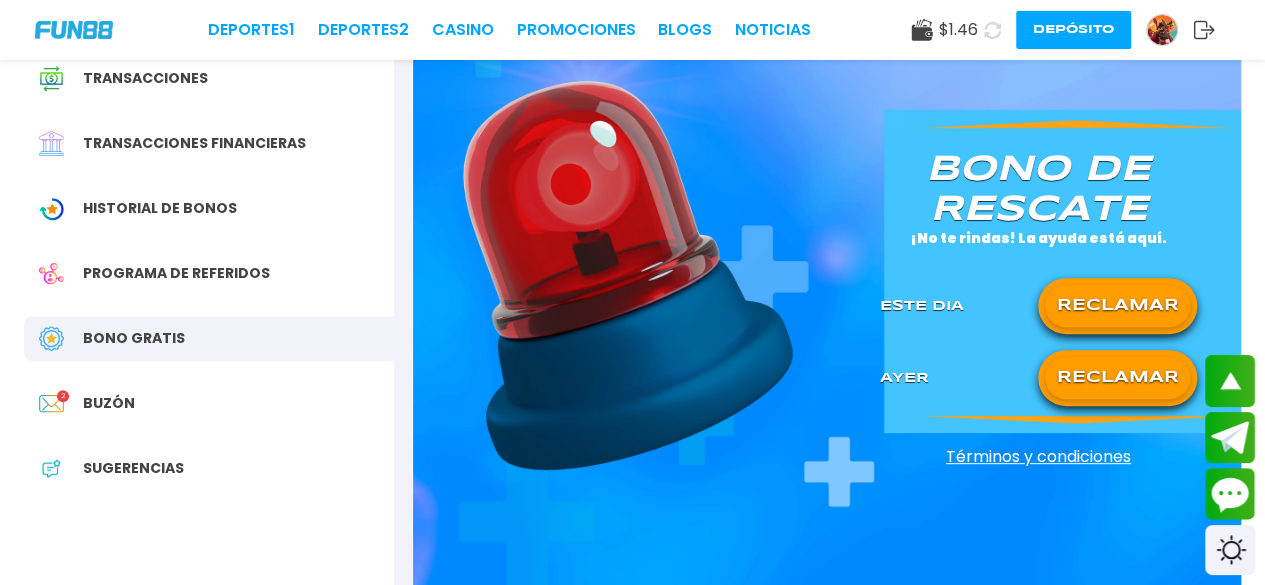 click on "RECLAMAR" at bounding box center [1117, 306] 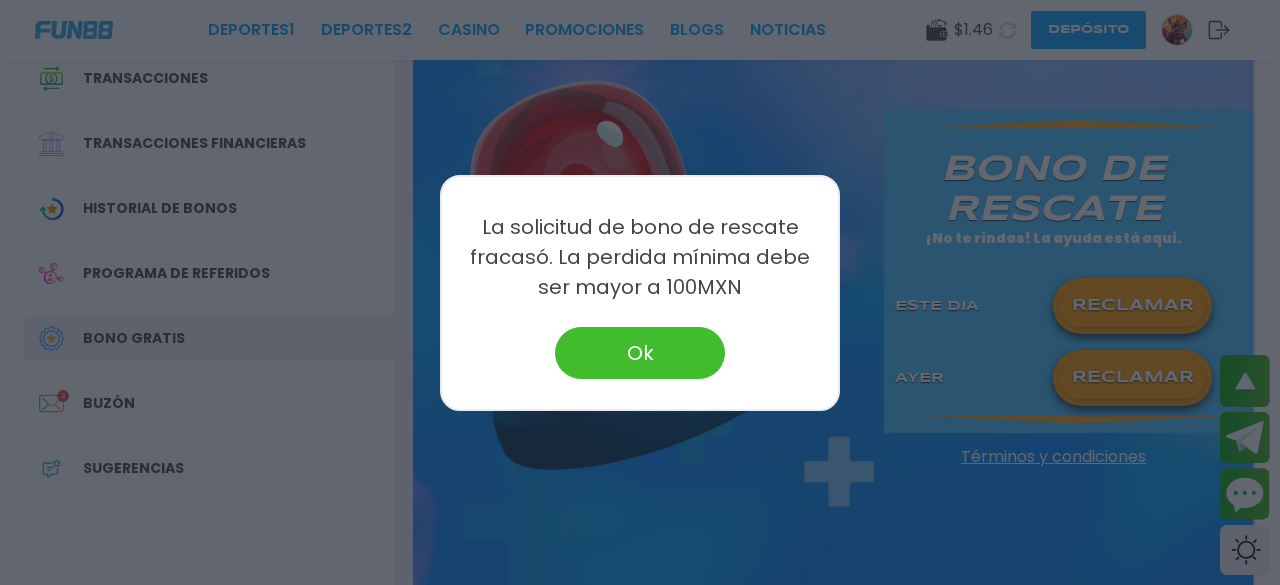 click on "Ok" at bounding box center (640, 353) 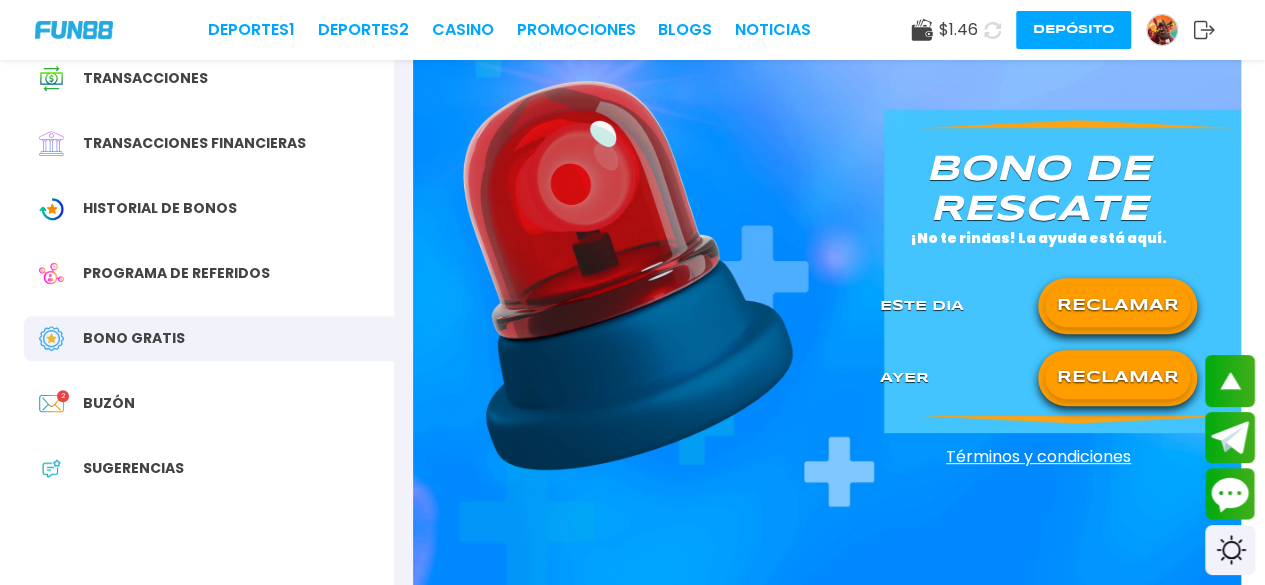 click on "Buzón" at bounding box center [109, 403] 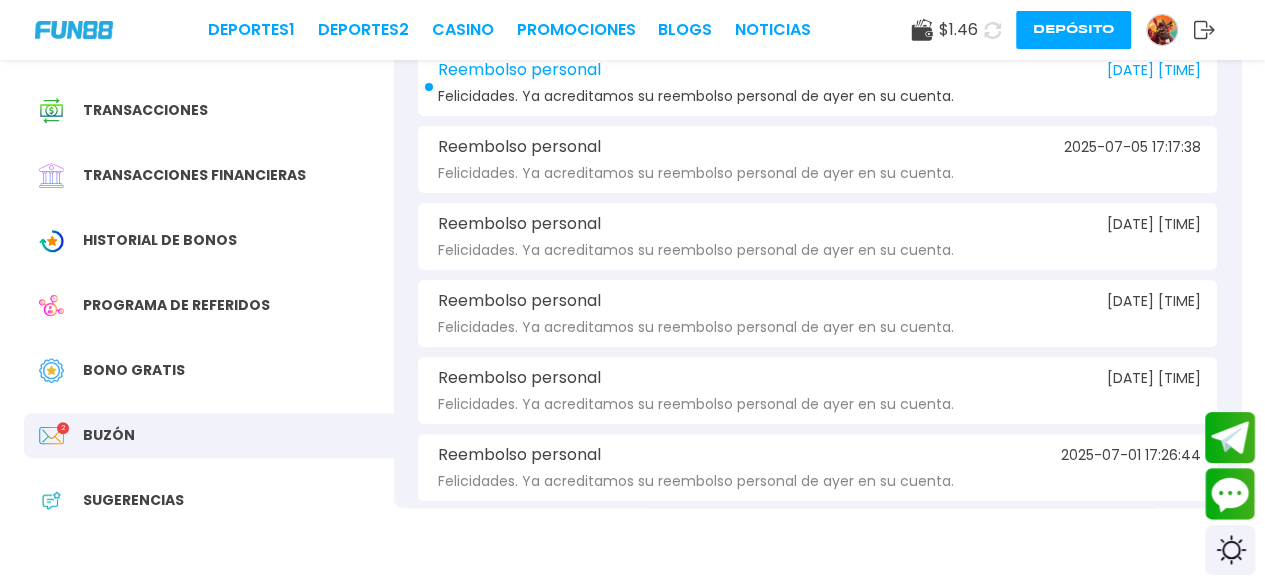 scroll, scrollTop: 204, scrollLeft: 0, axis: vertical 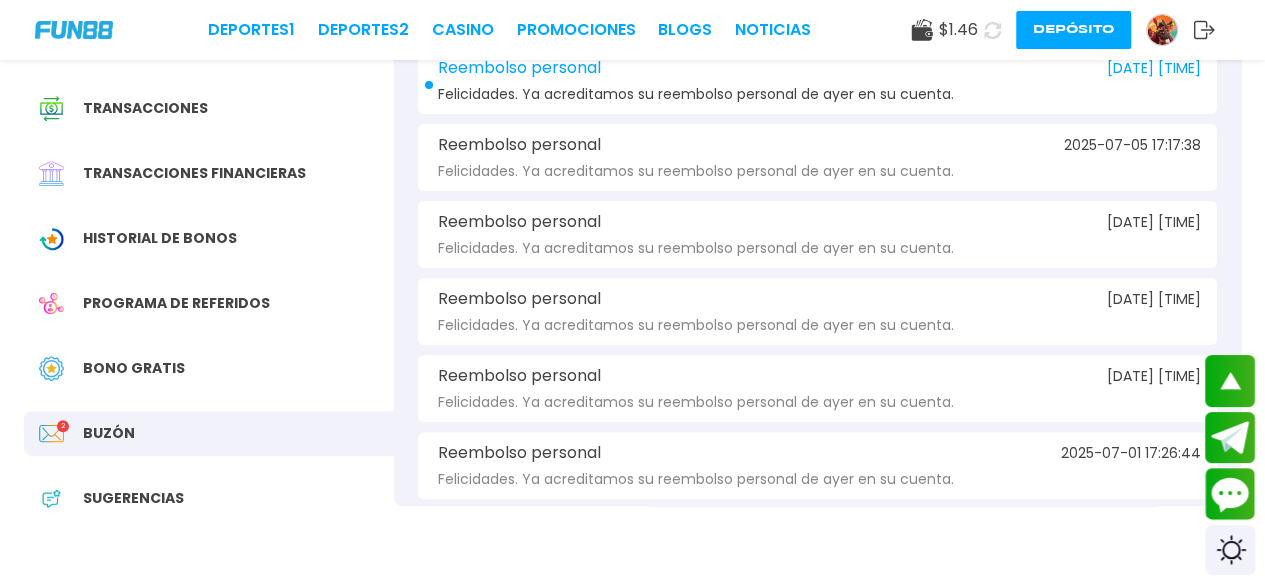 click on "Bono Gratis" at bounding box center [134, 368] 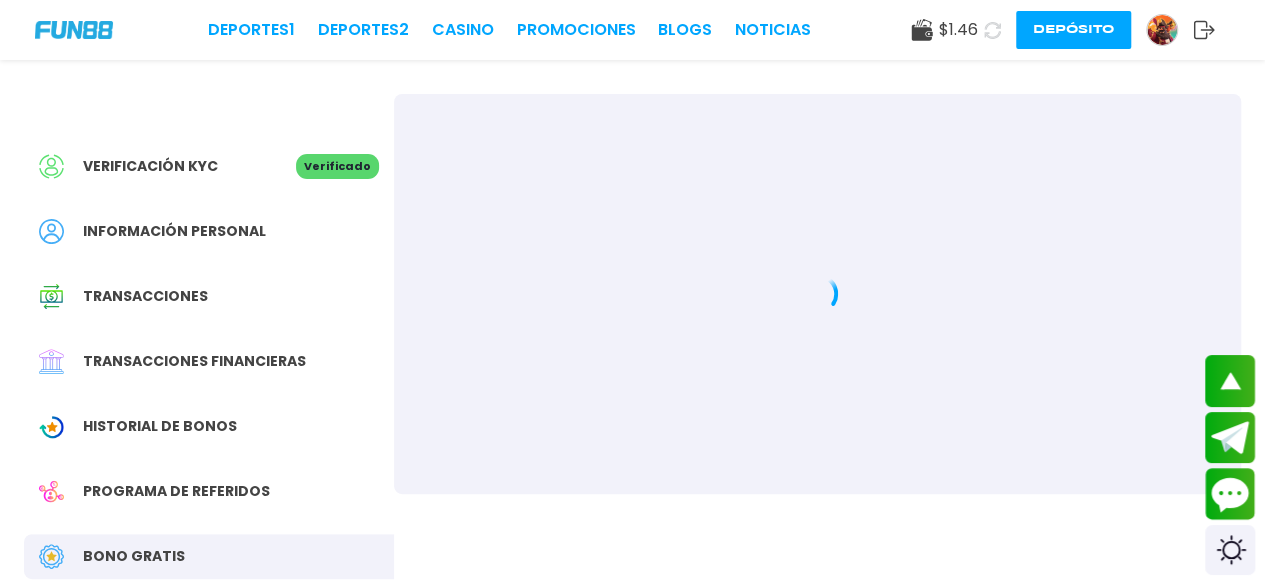 scroll, scrollTop: 0, scrollLeft: 0, axis: both 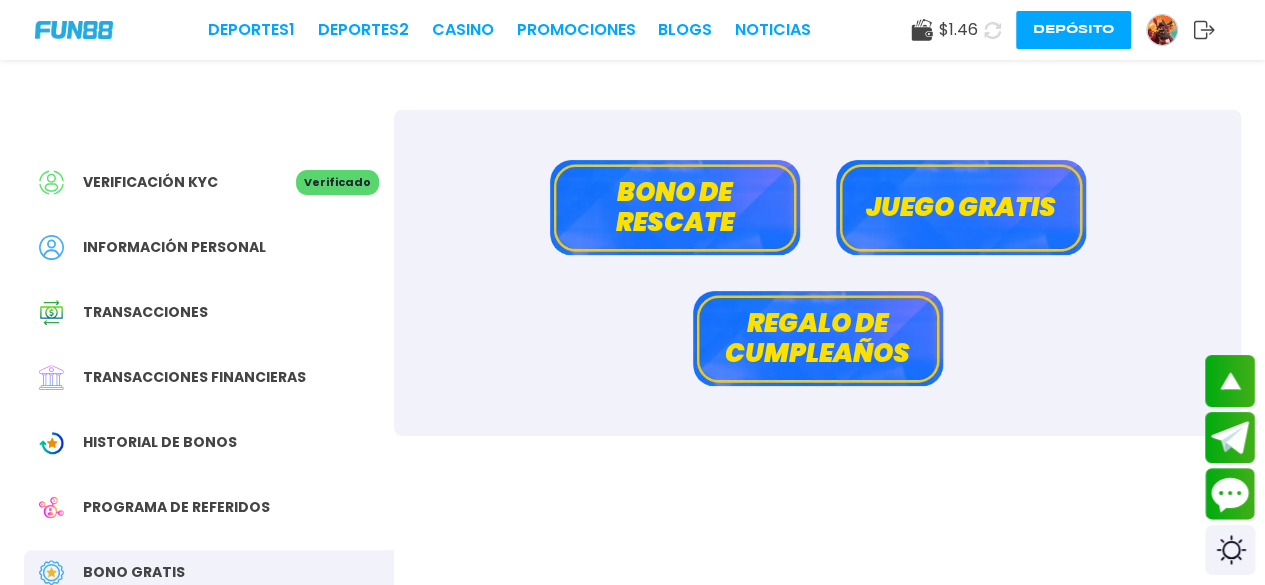 click on "Juego gratis" at bounding box center (961, 207) 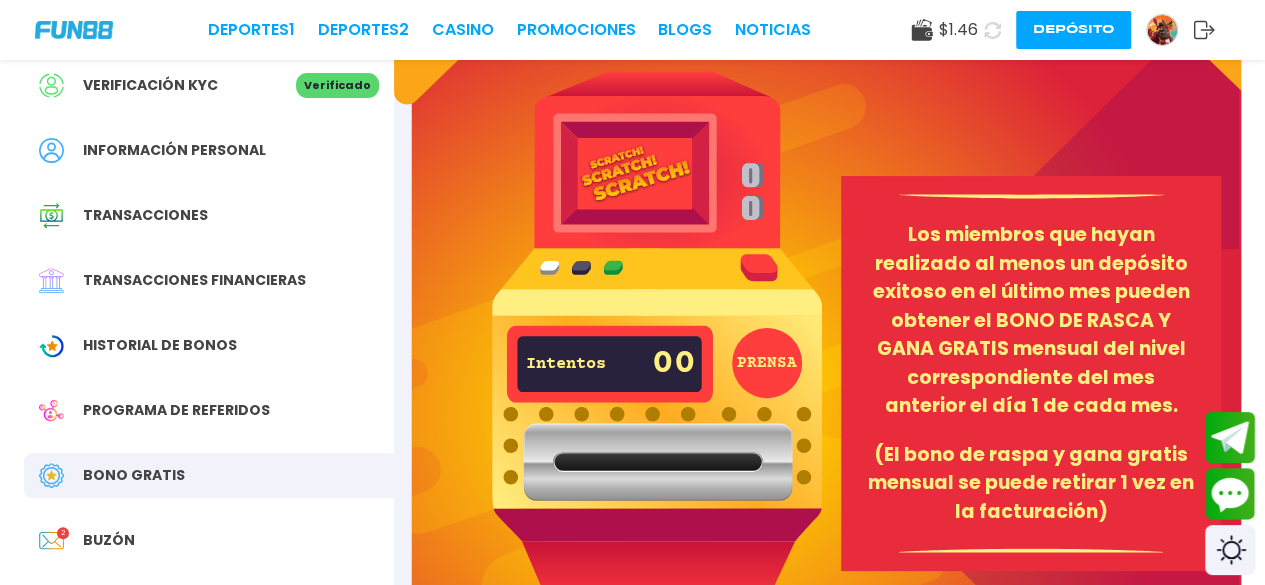 scroll, scrollTop: 122, scrollLeft: 0, axis: vertical 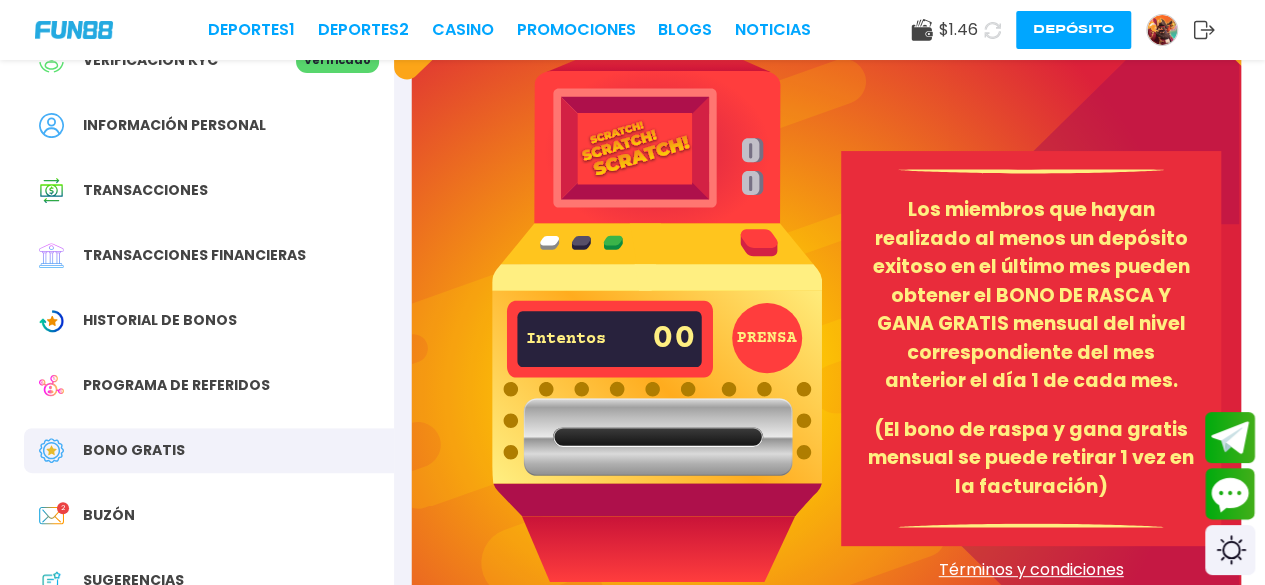 click at bounding box center [657, 314] 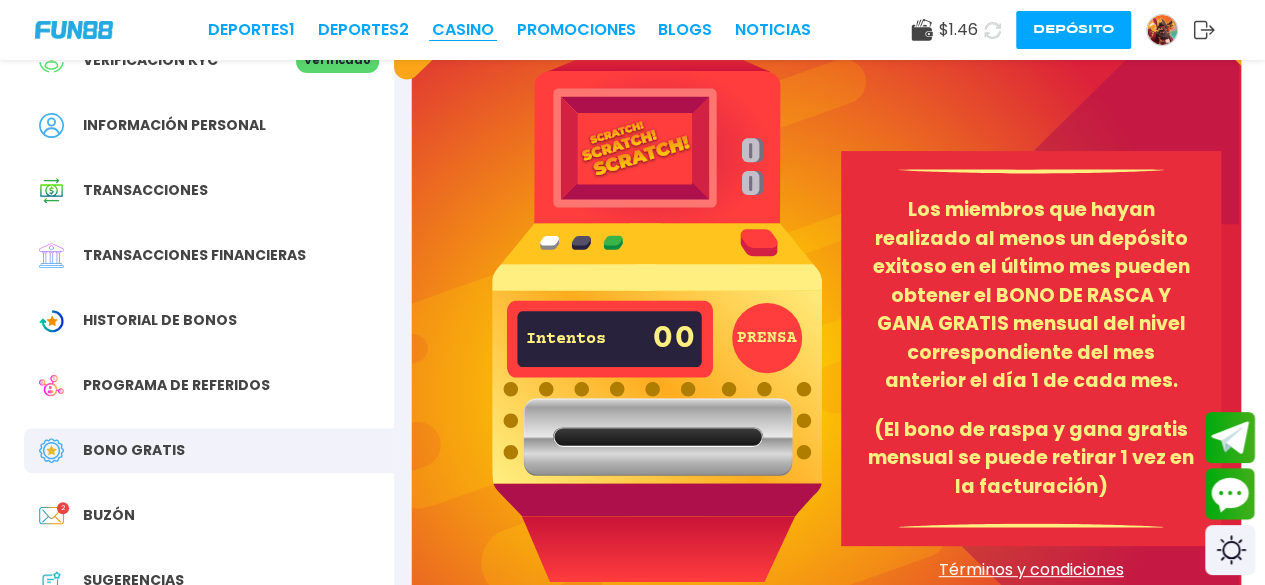click on "CASINO" at bounding box center [463, 30] 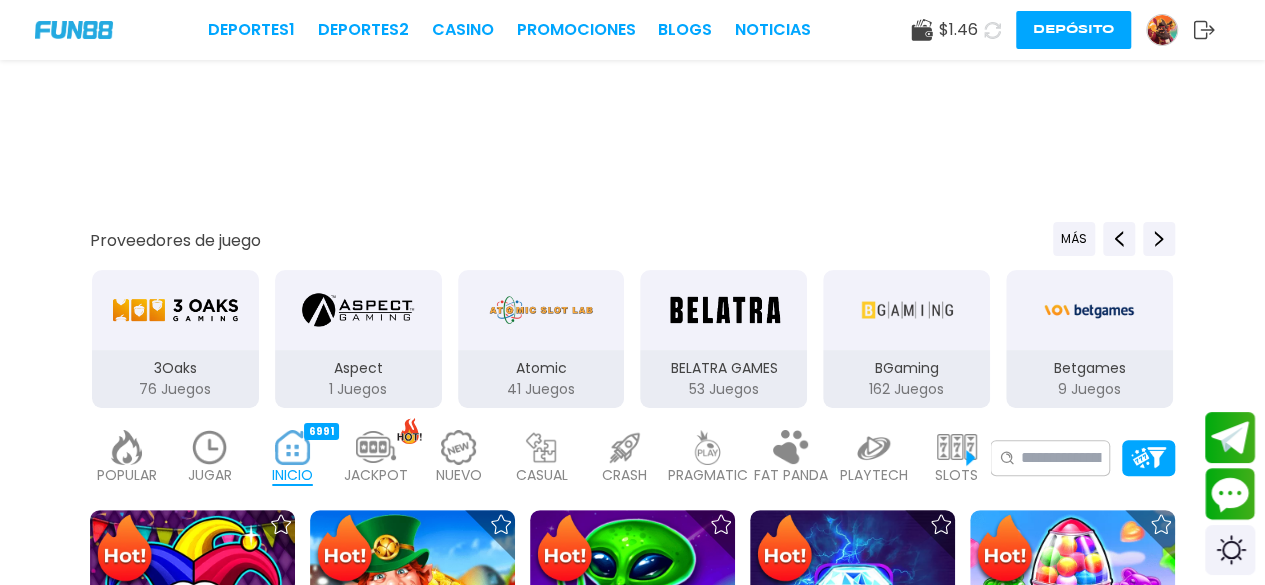 scroll, scrollTop: 0, scrollLeft: 0, axis: both 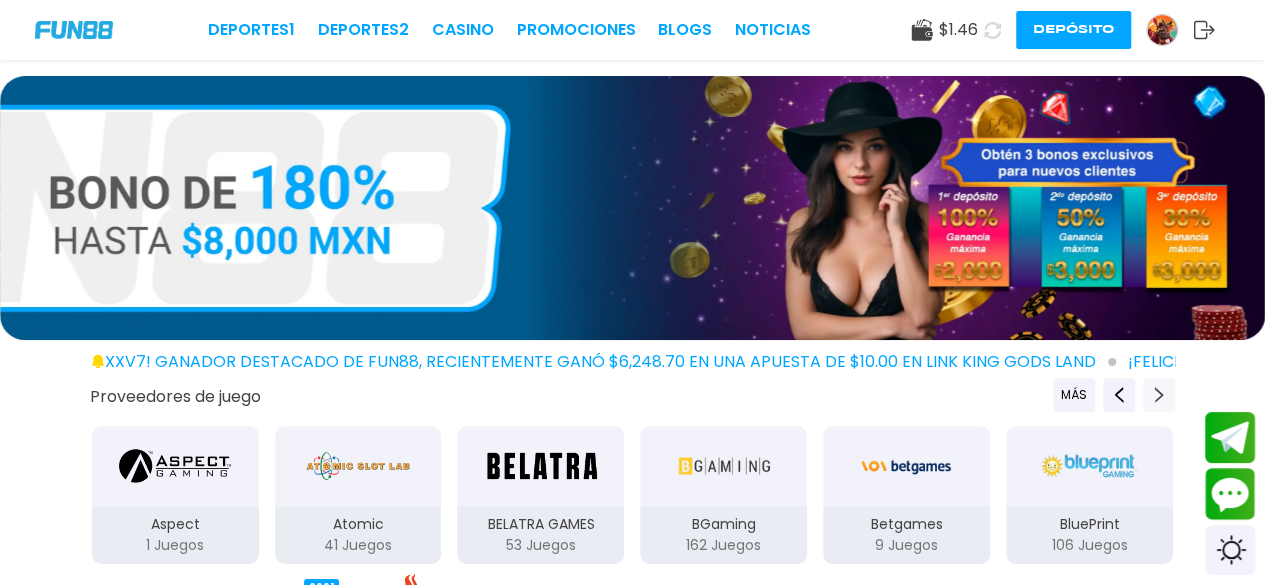 click 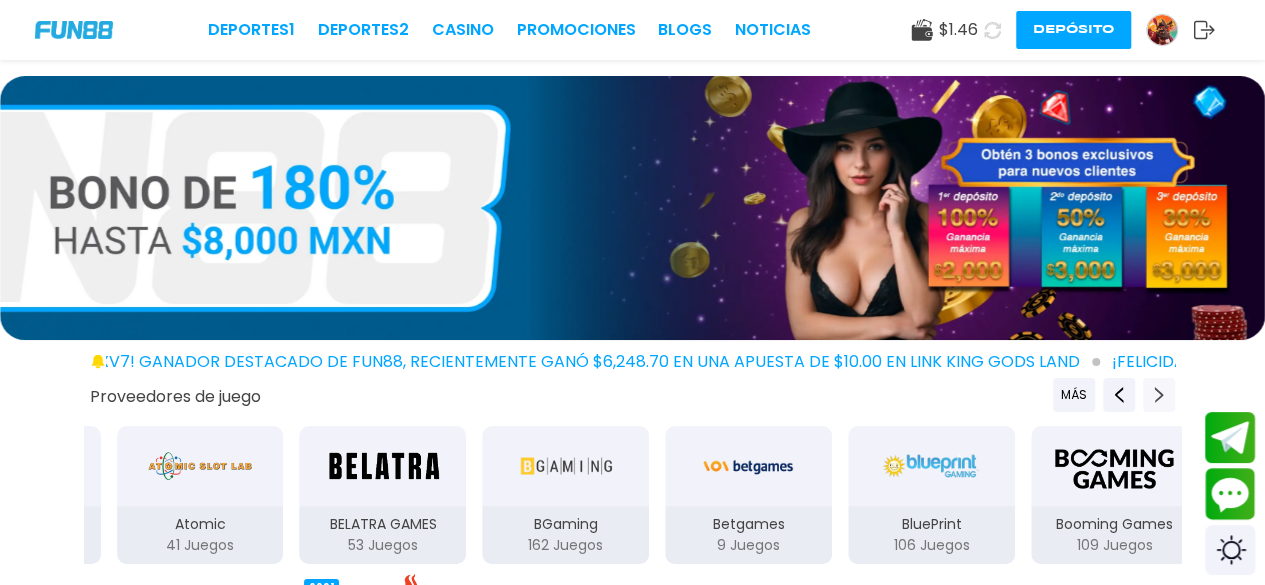 click 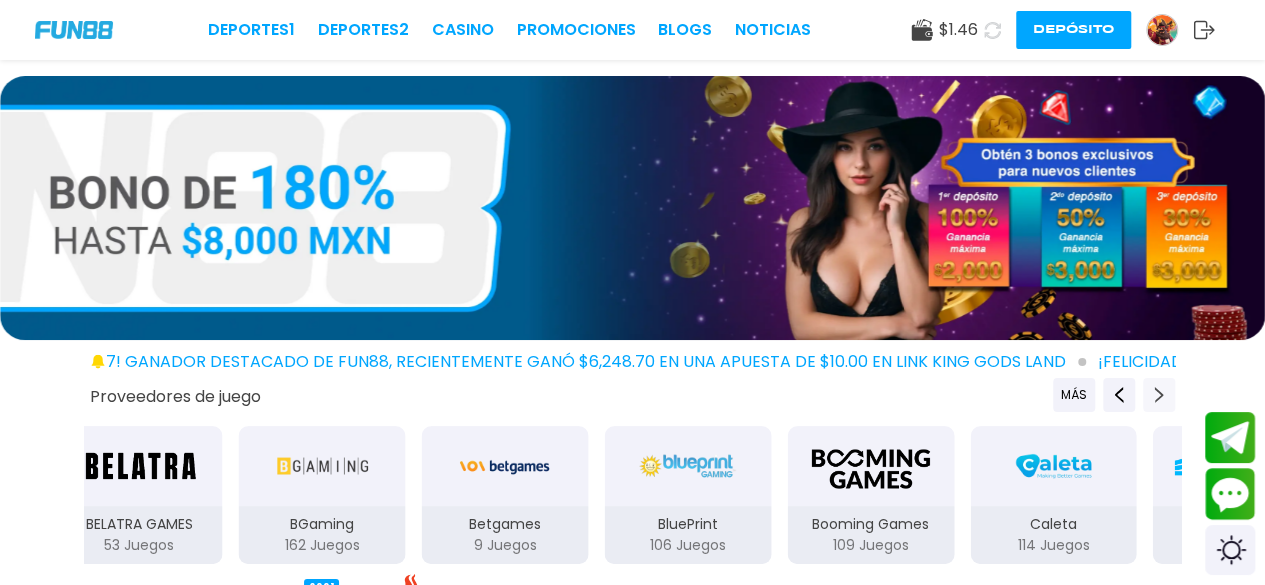 click 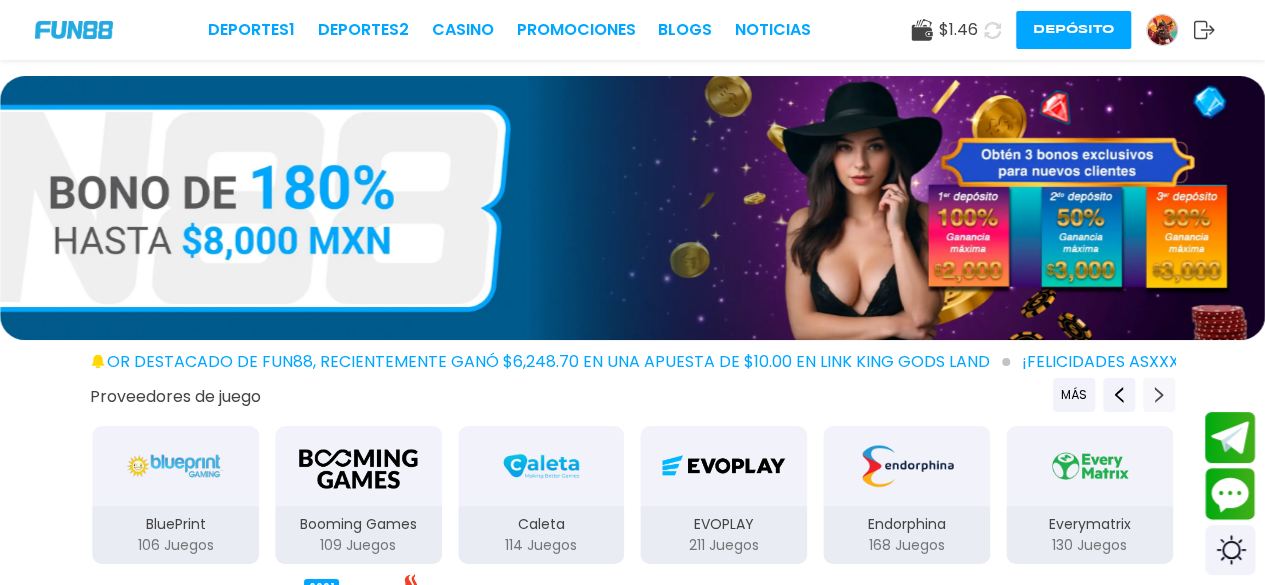 click 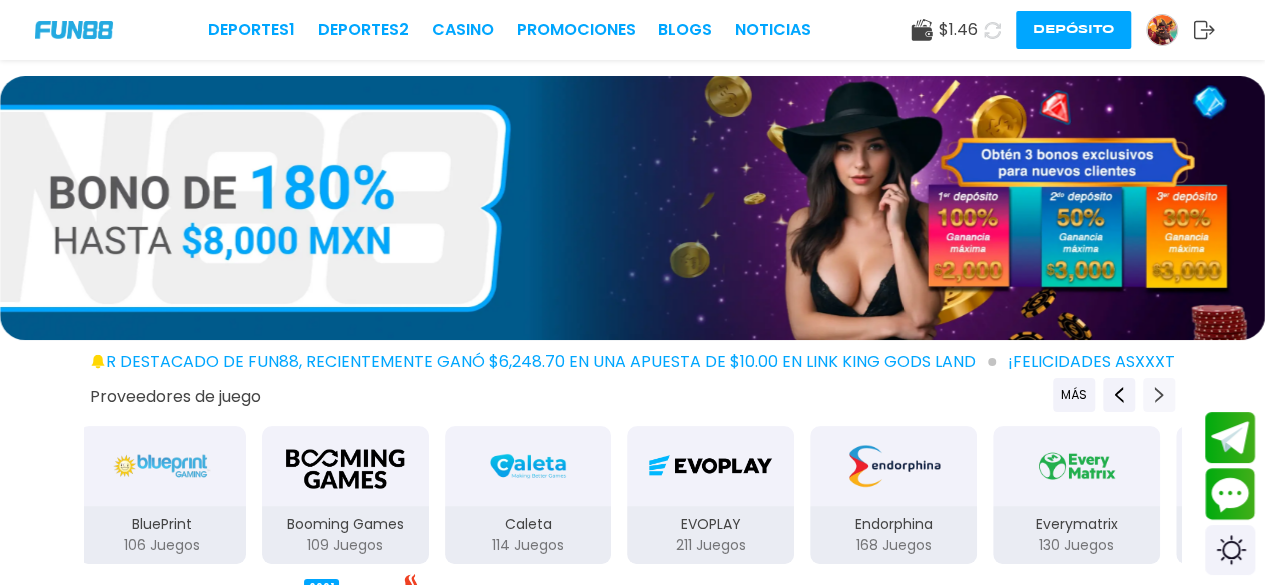 click 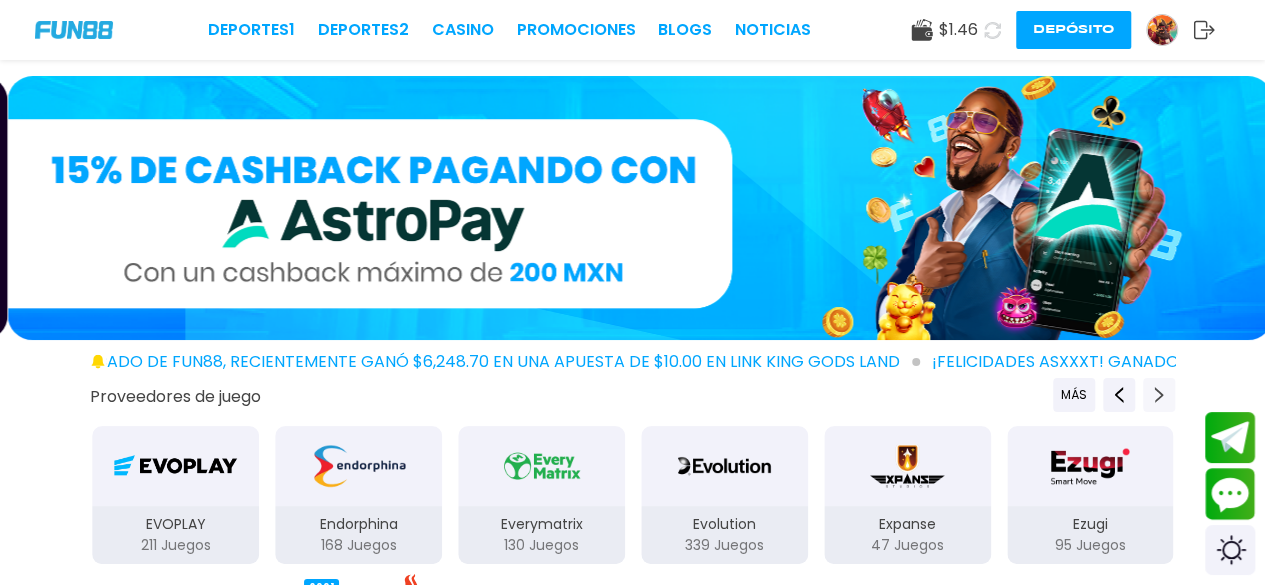 click 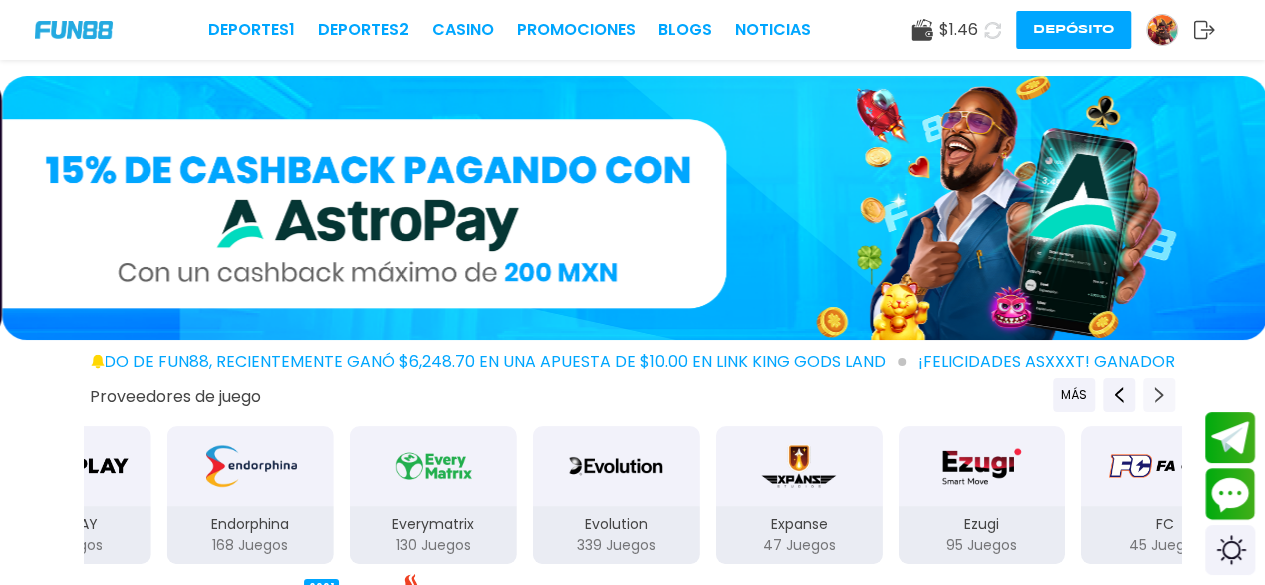click 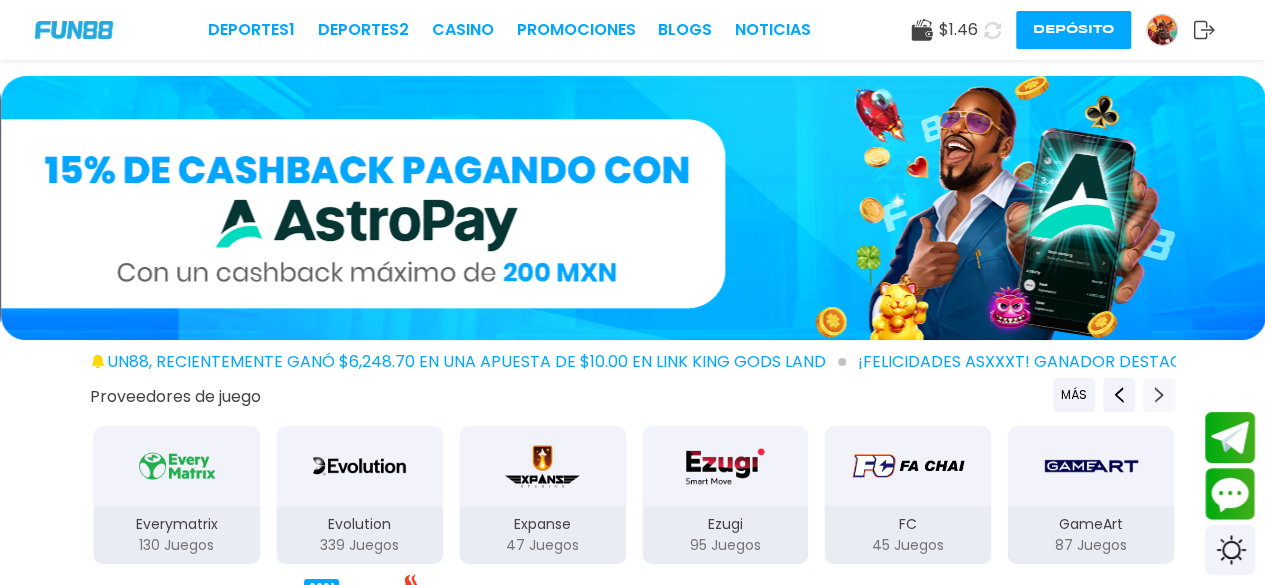 click 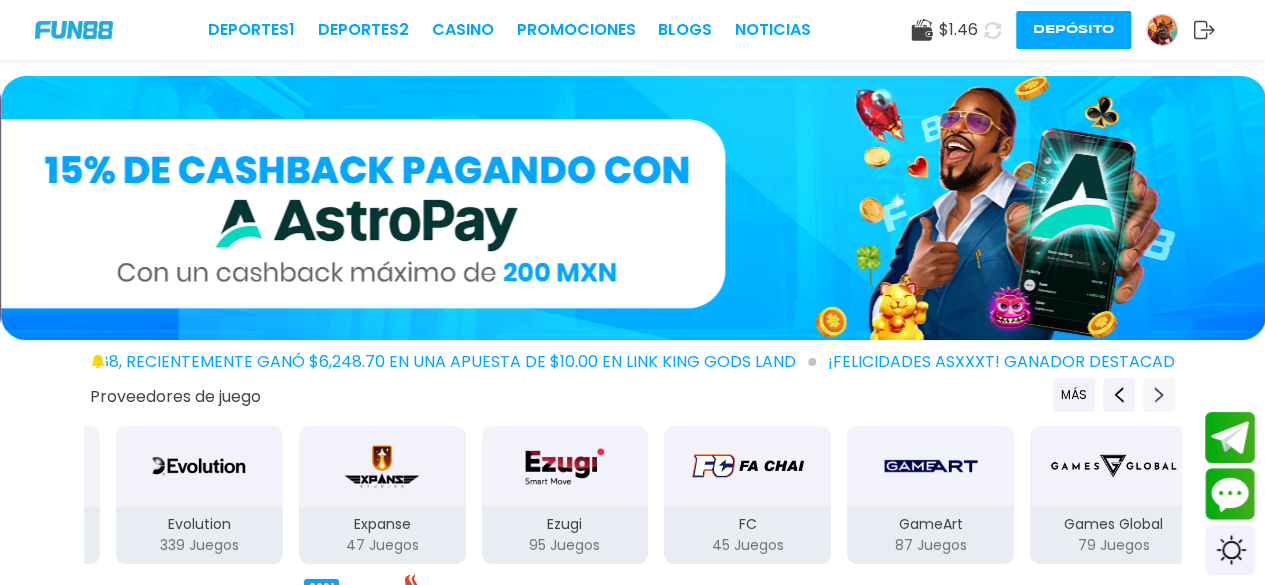 click 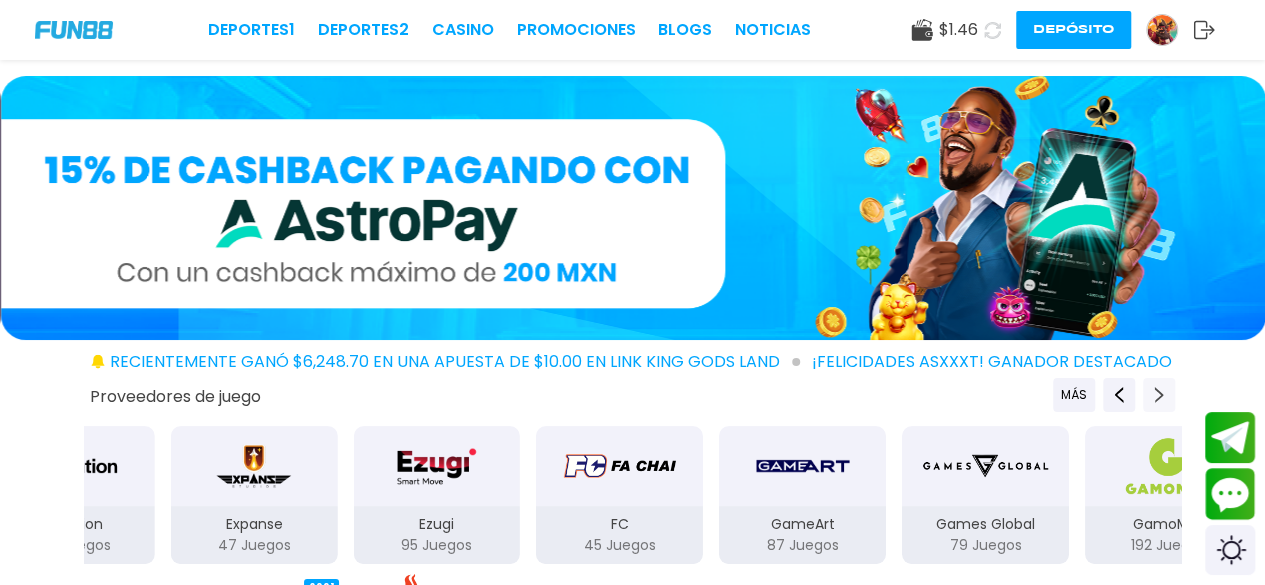 click 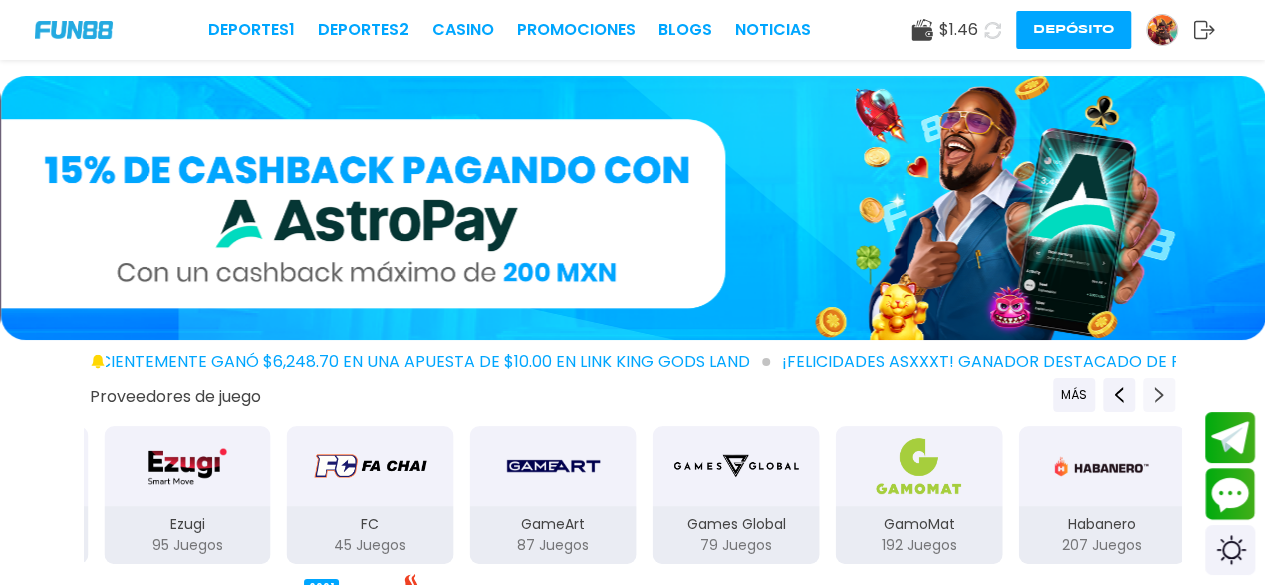 click 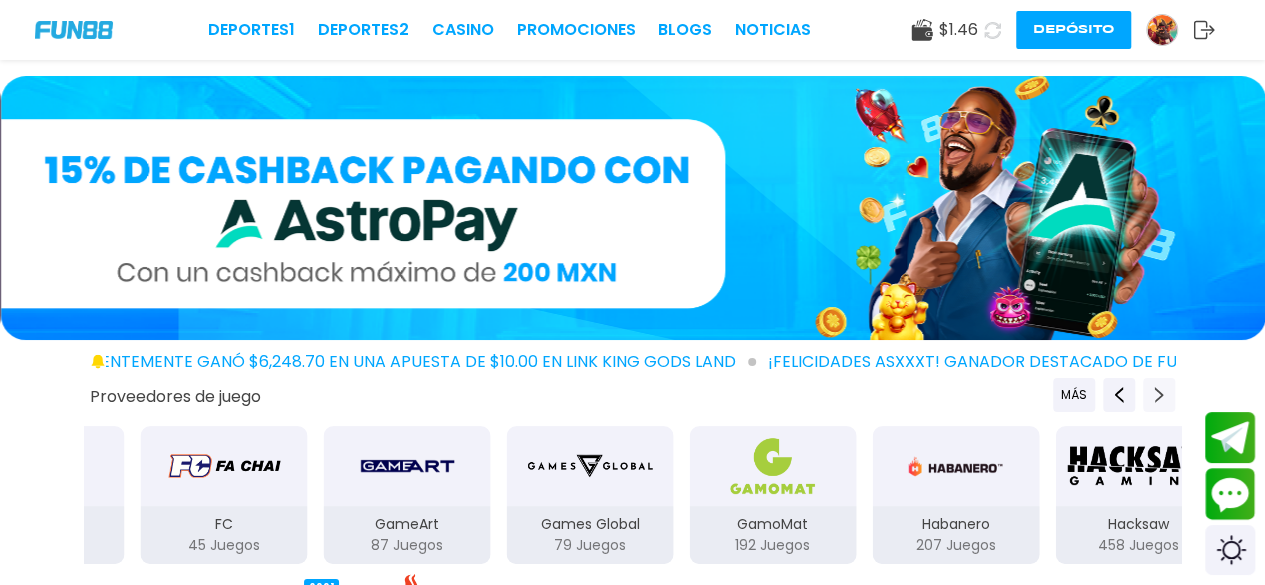 click 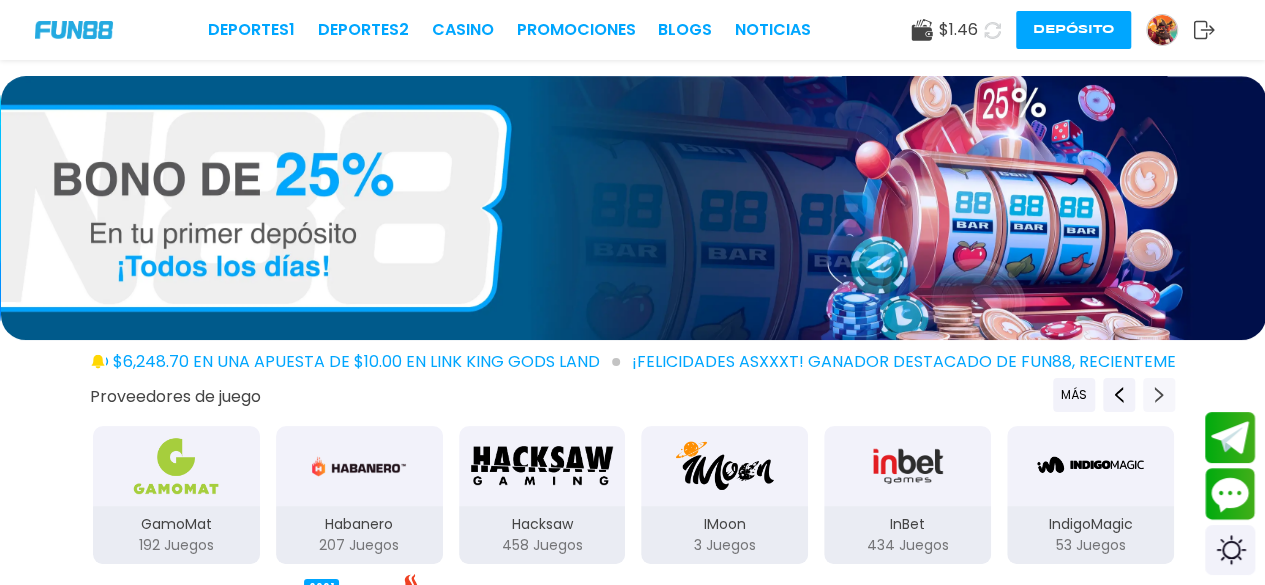 click 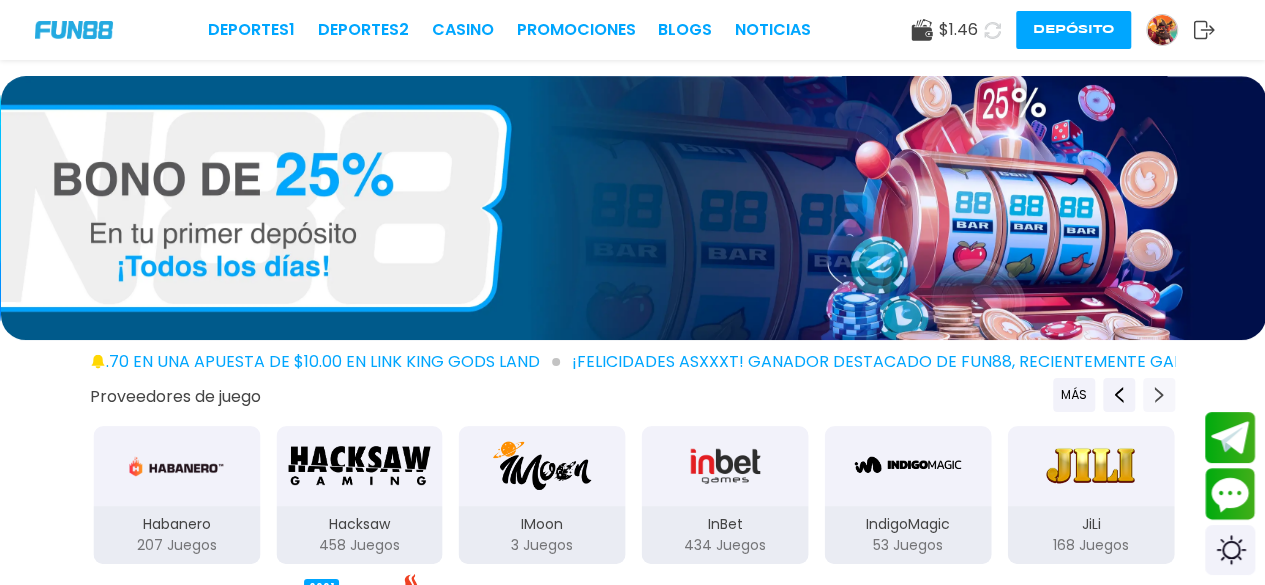 click 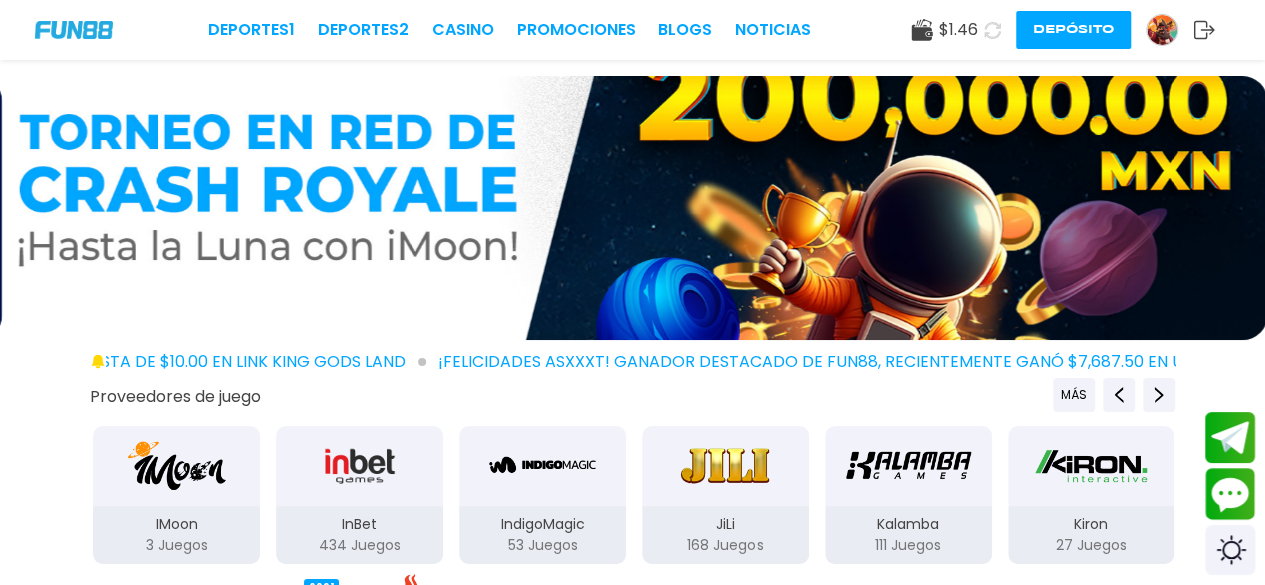 click at bounding box center [725, 466] 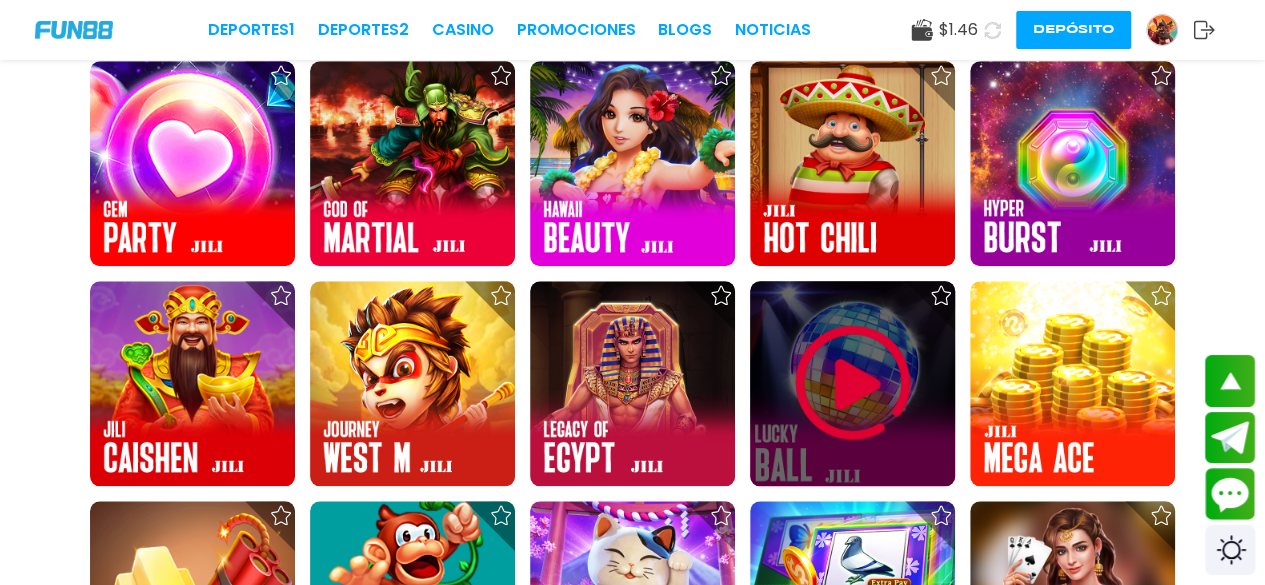 scroll, scrollTop: 827, scrollLeft: 0, axis: vertical 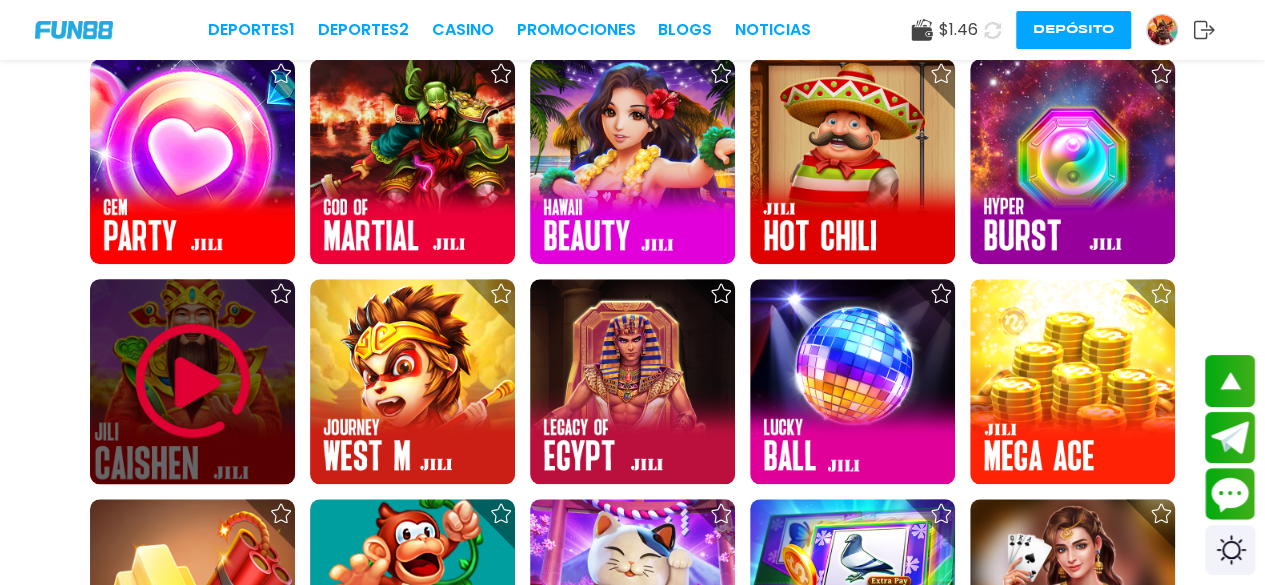 click at bounding box center (193, 381) 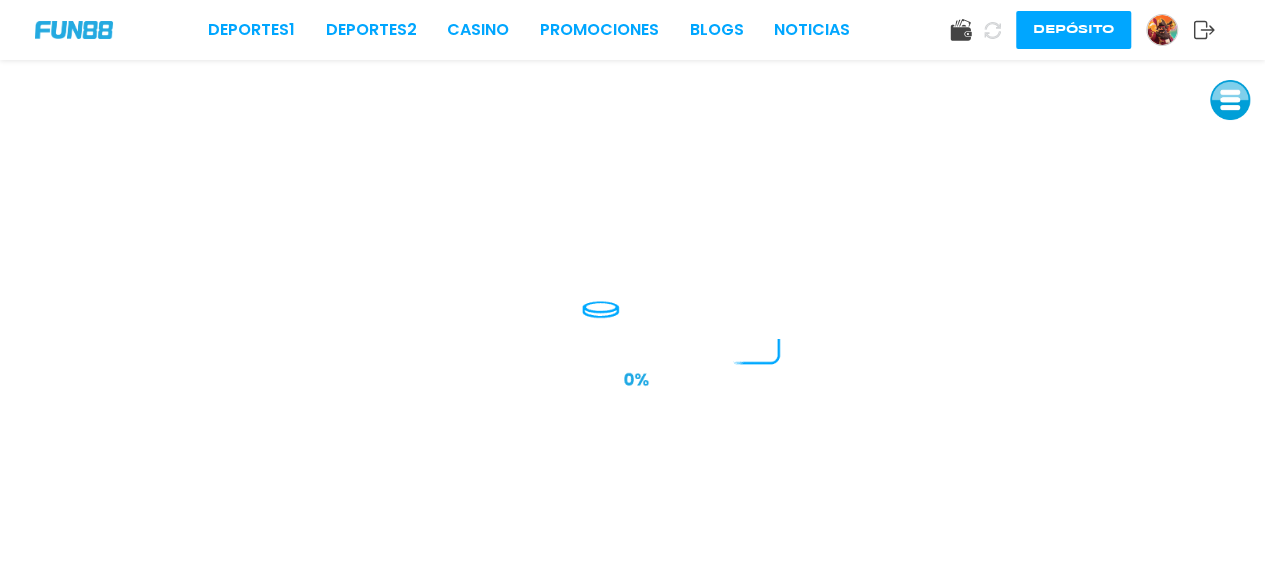 scroll, scrollTop: 0, scrollLeft: 0, axis: both 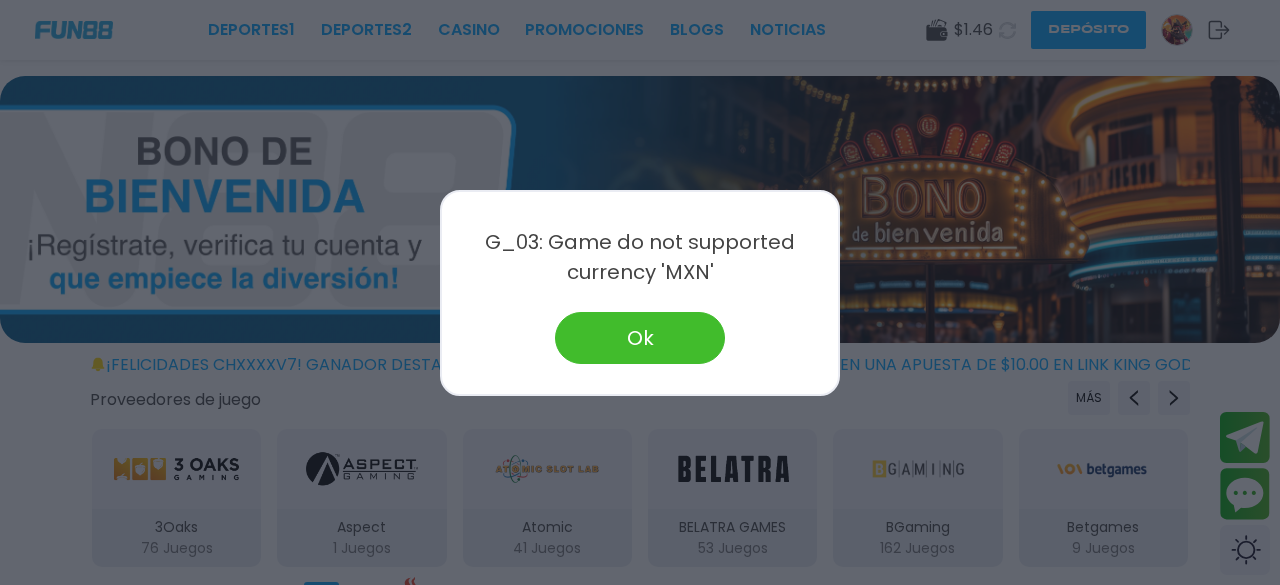 click on "Ok" at bounding box center [640, 338] 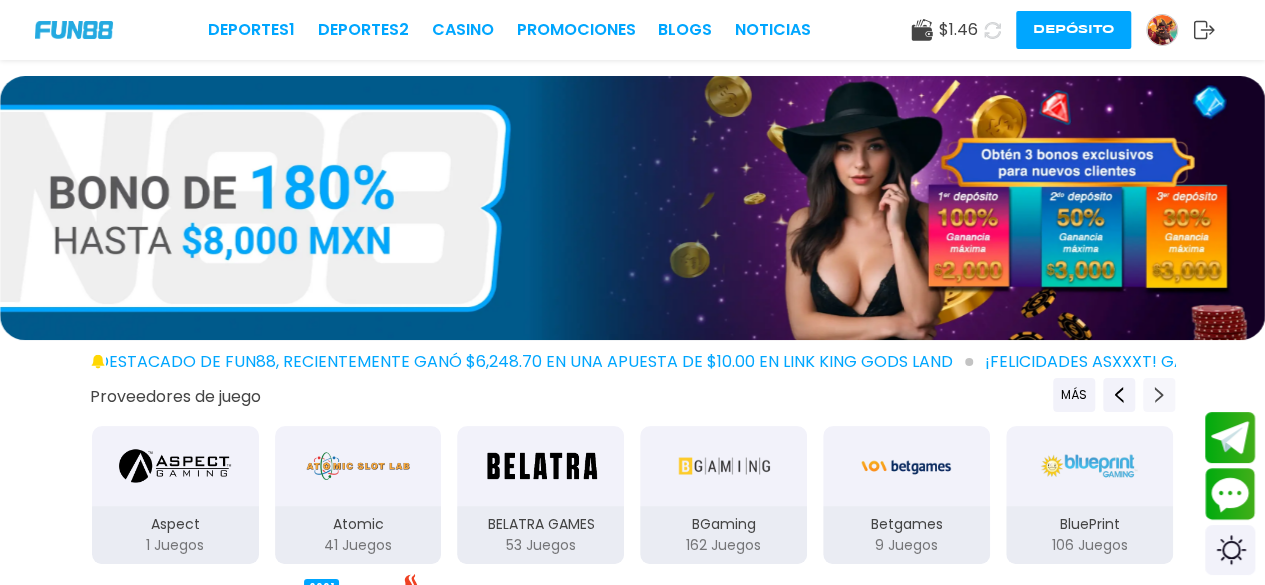 click at bounding box center [1159, 395] 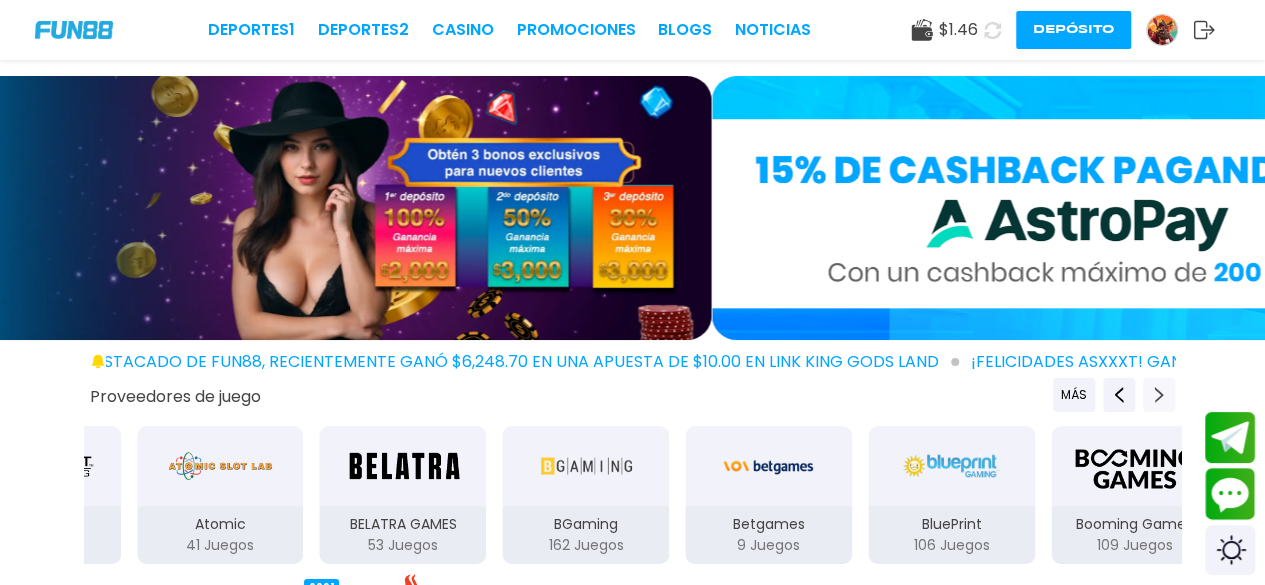 click at bounding box center (1159, 395) 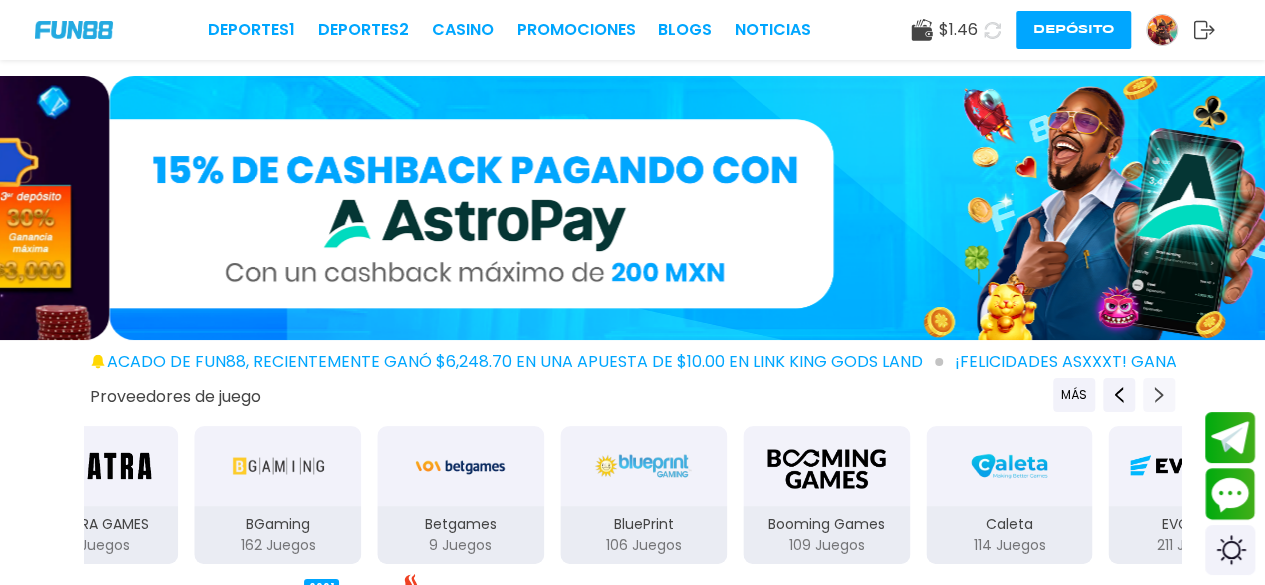 click at bounding box center (1159, 395) 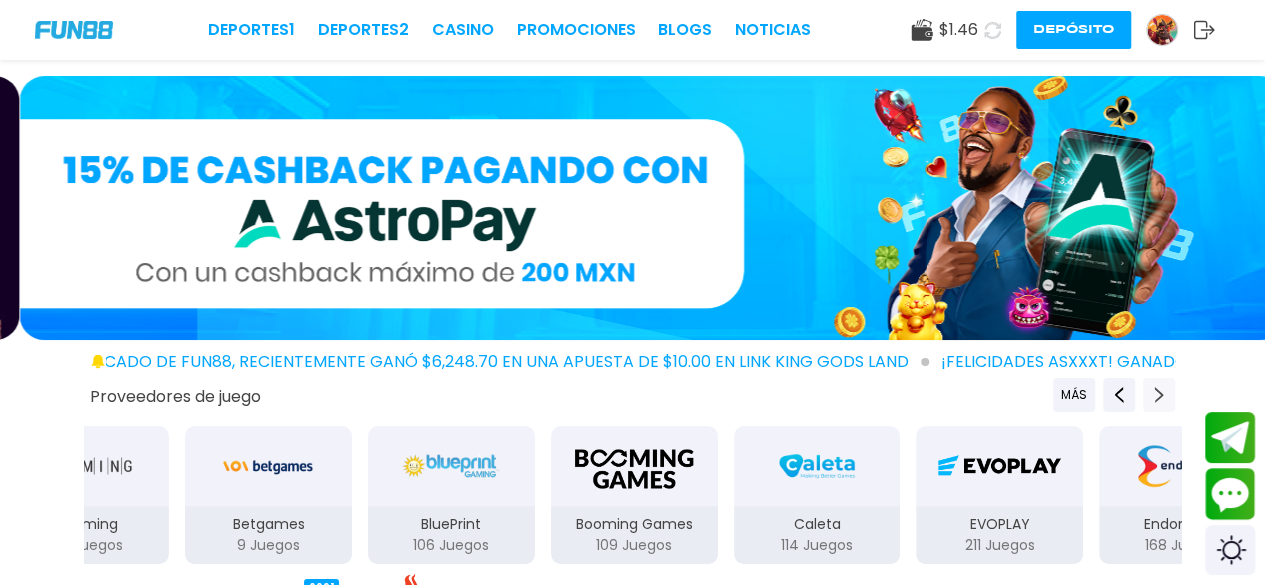 click at bounding box center (1159, 395) 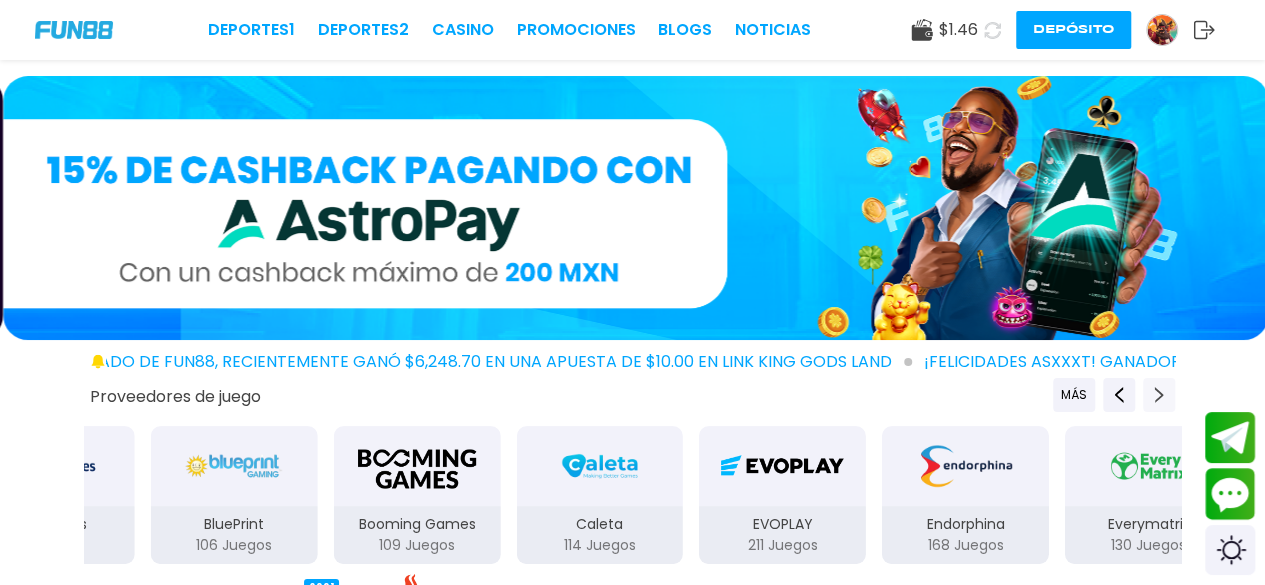 click at bounding box center [1159, 395] 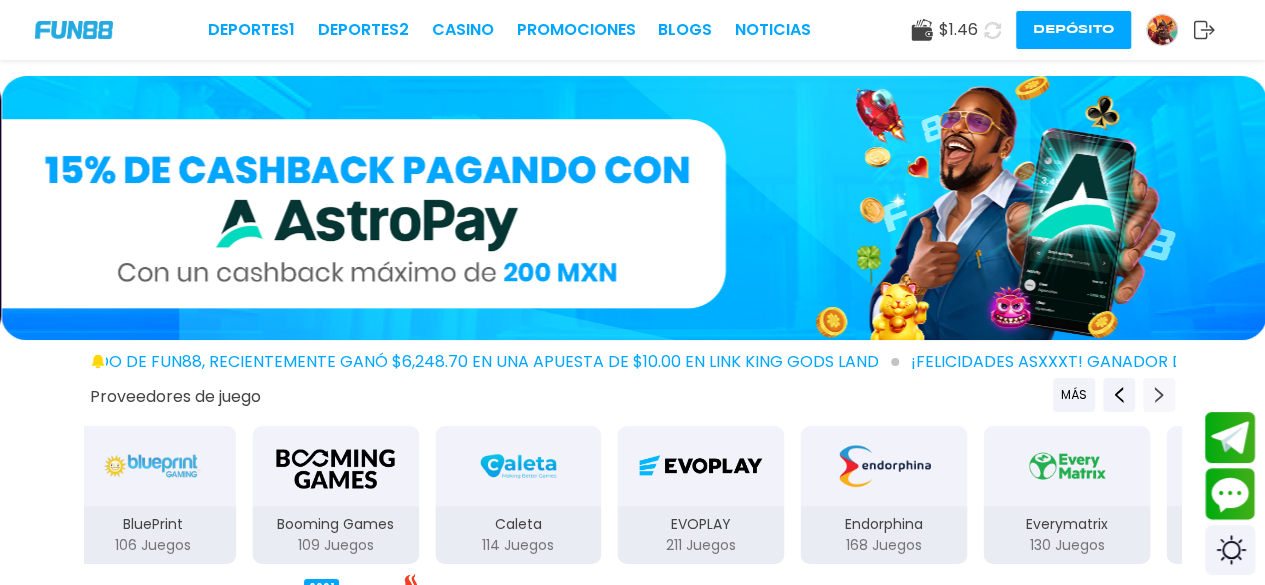 click at bounding box center [1159, 395] 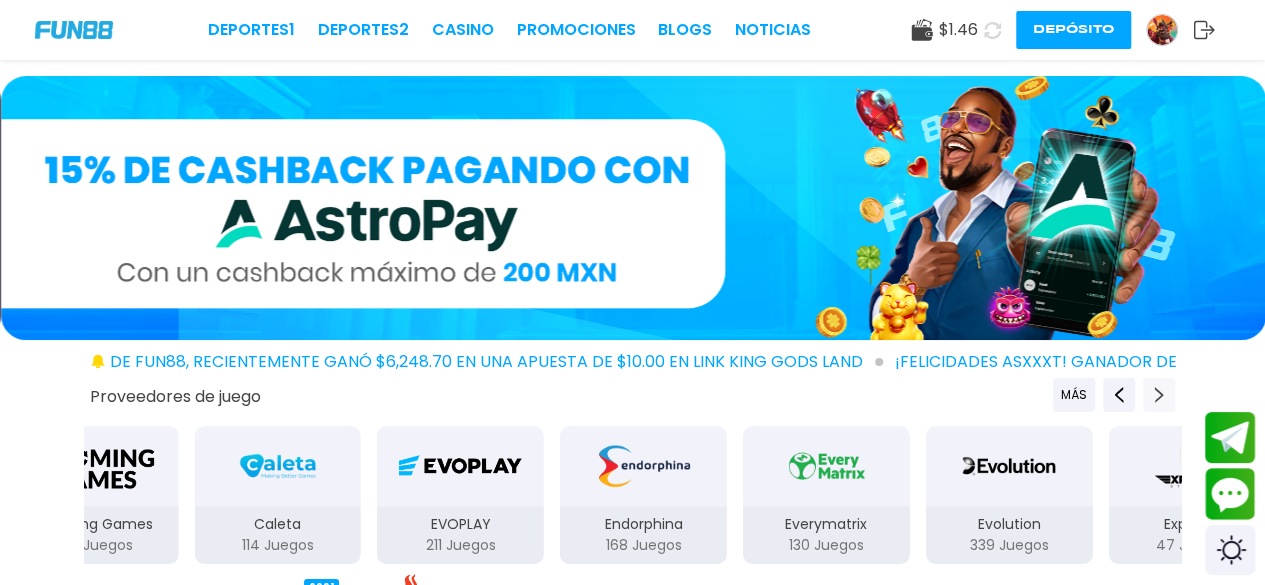 click at bounding box center (1159, 395) 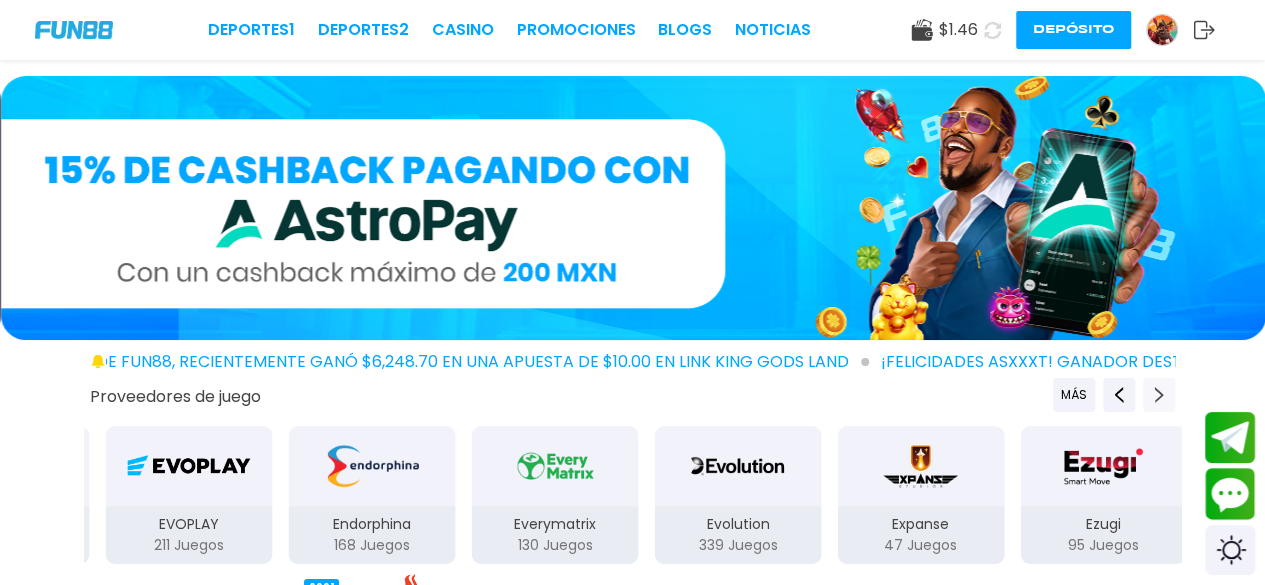 click at bounding box center [1159, 395] 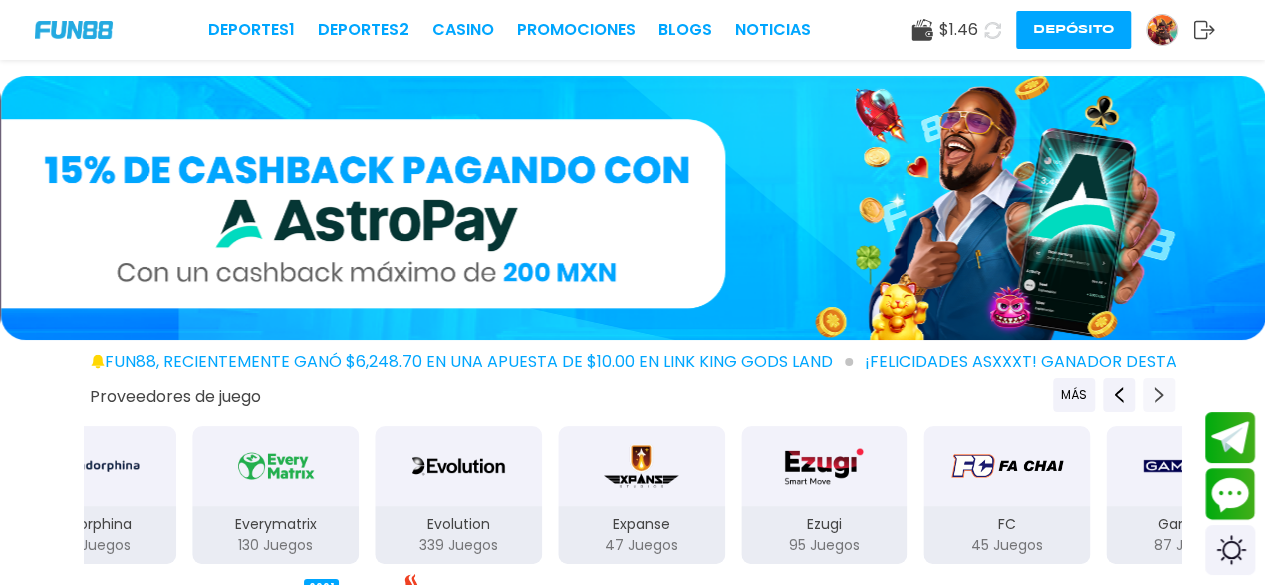 click at bounding box center (1159, 395) 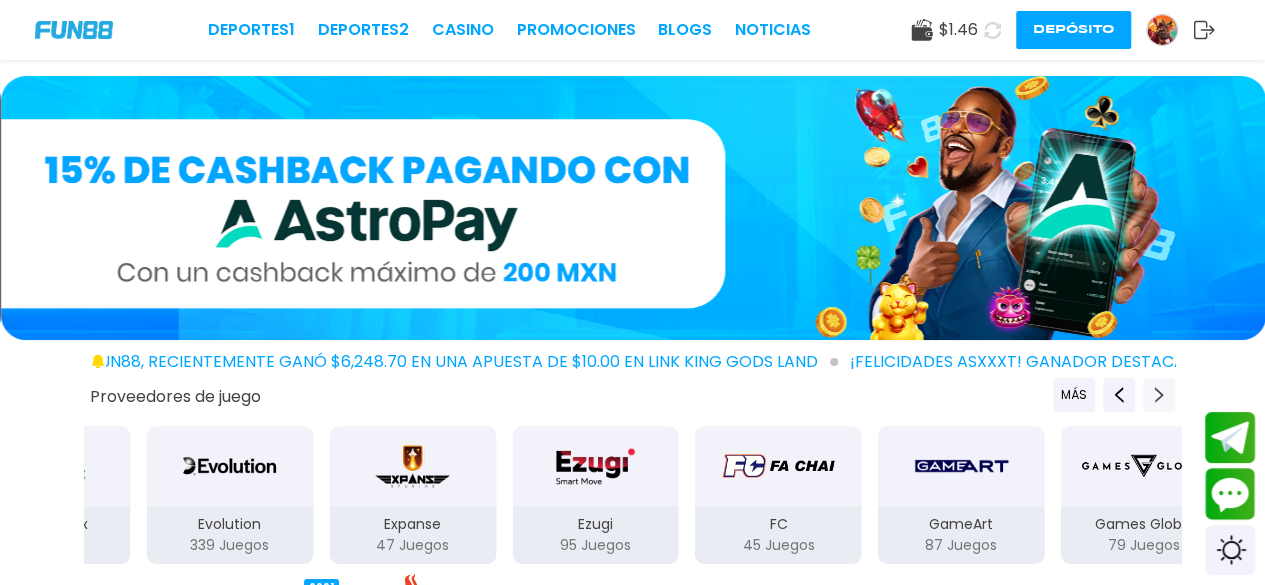 click at bounding box center (1159, 395) 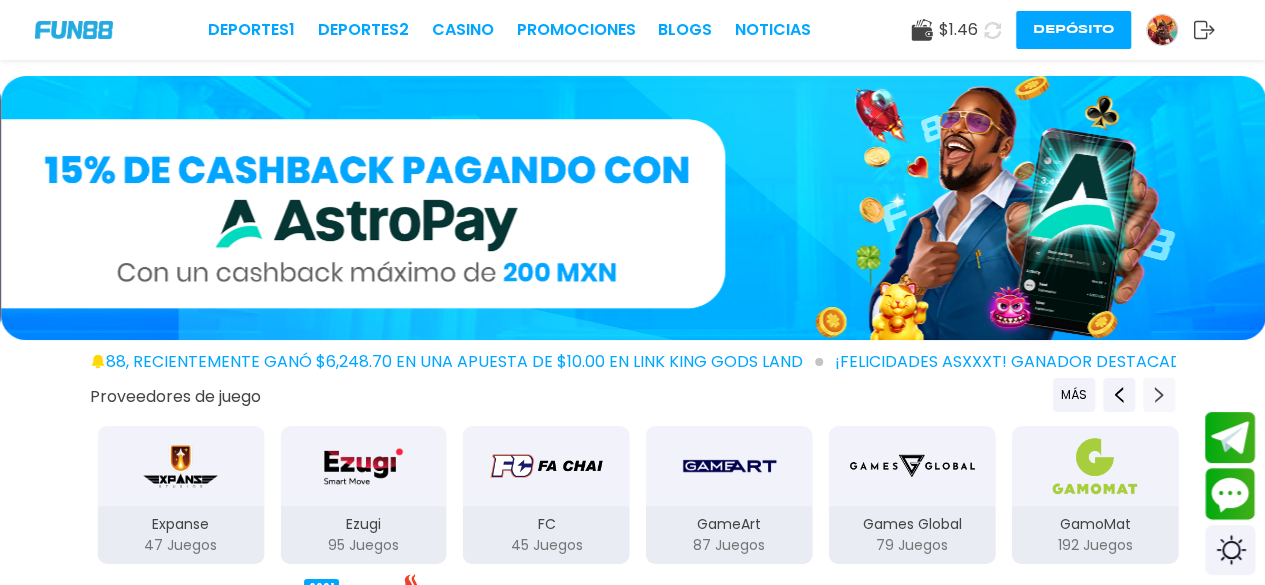 click at bounding box center (1159, 395) 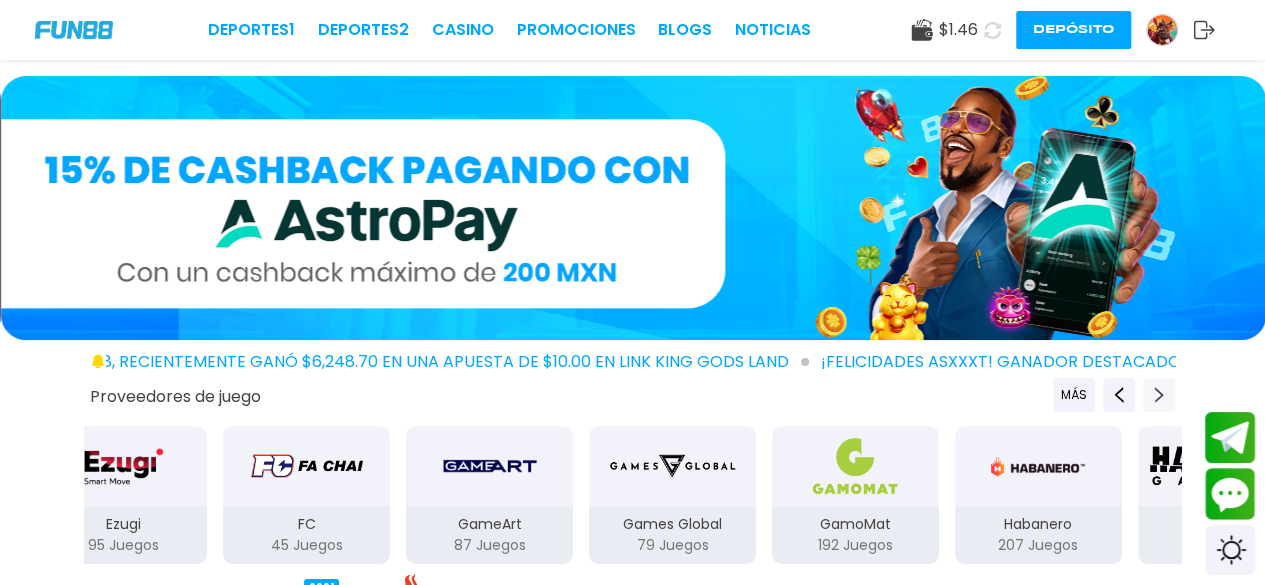 click at bounding box center (1159, 395) 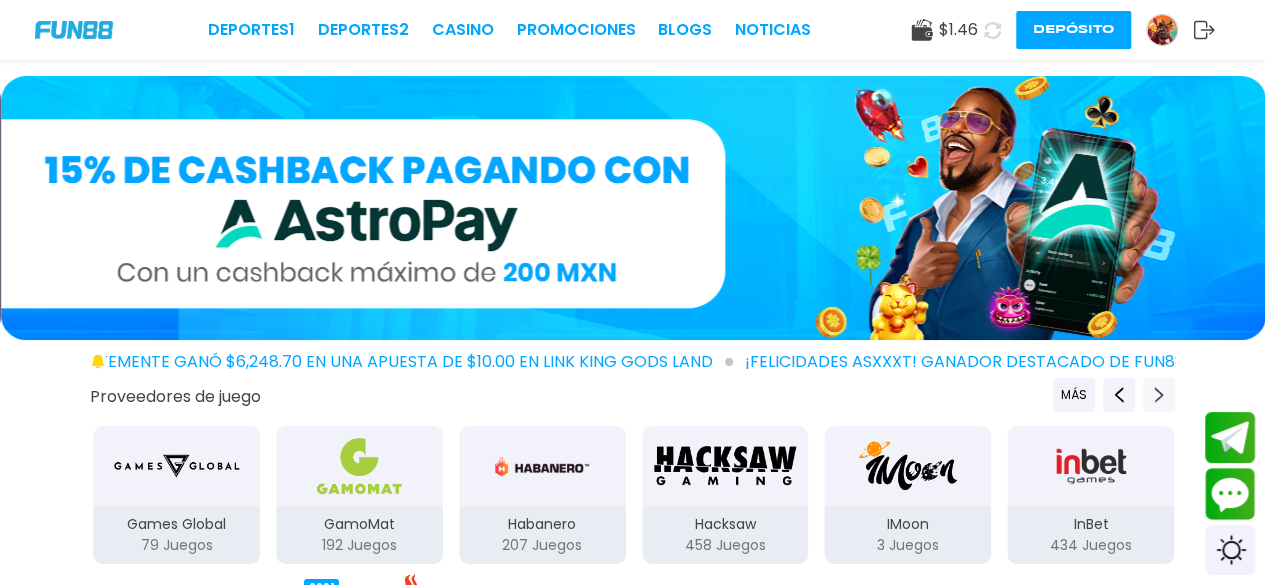 click at bounding box center (1159, 395) 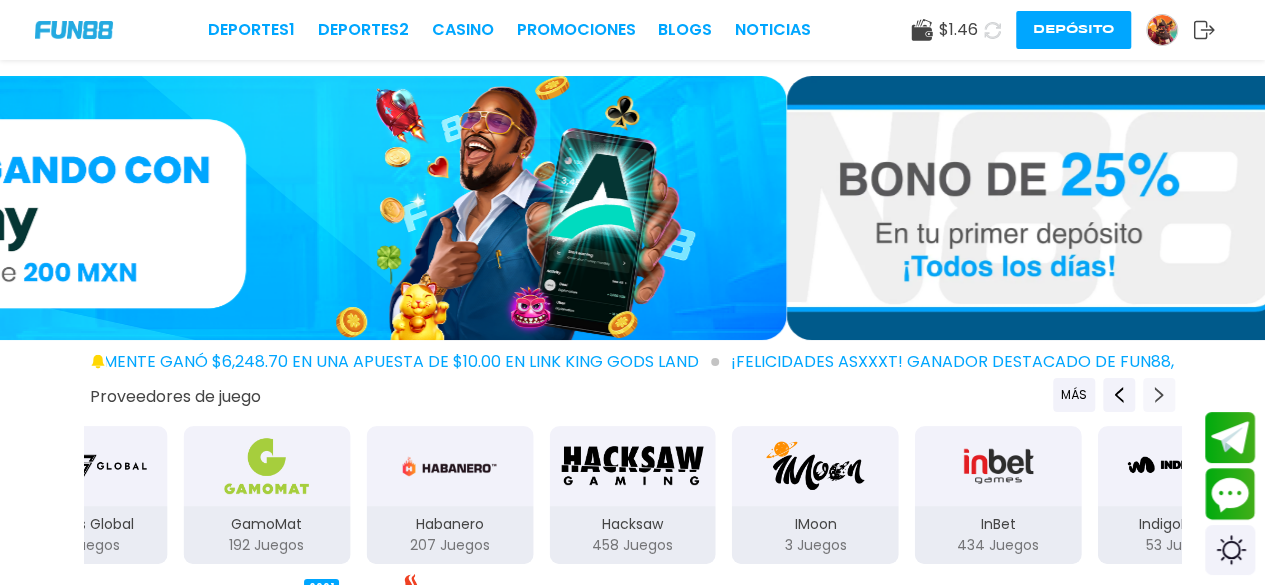 click at bounding box center (1159, 395) 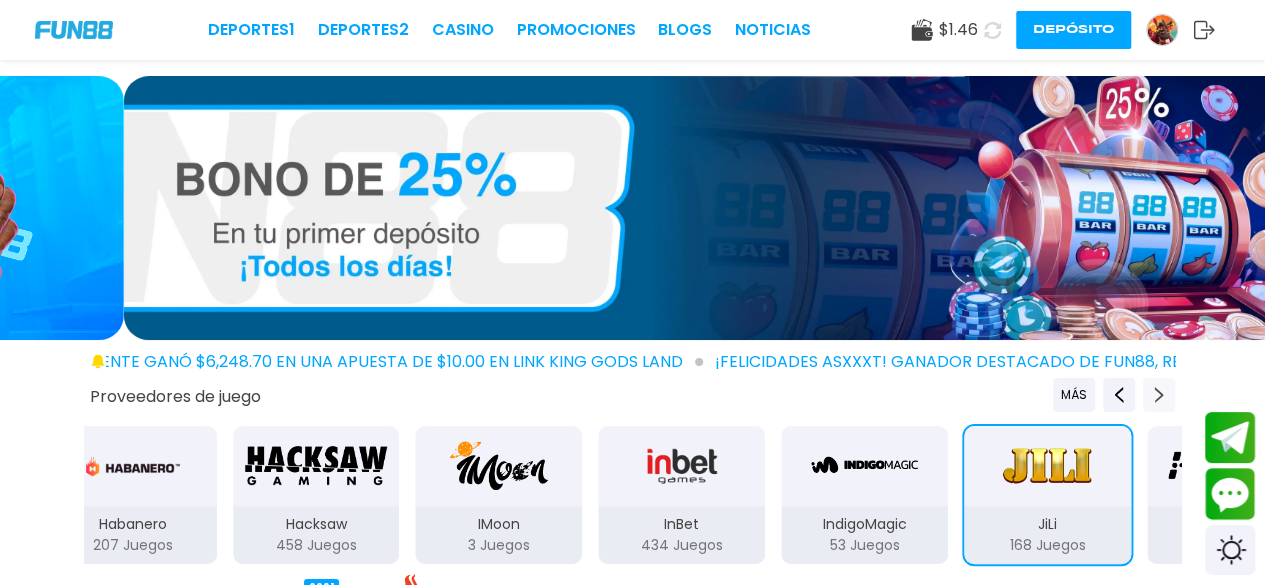 click at bounding box center [1159, 395] 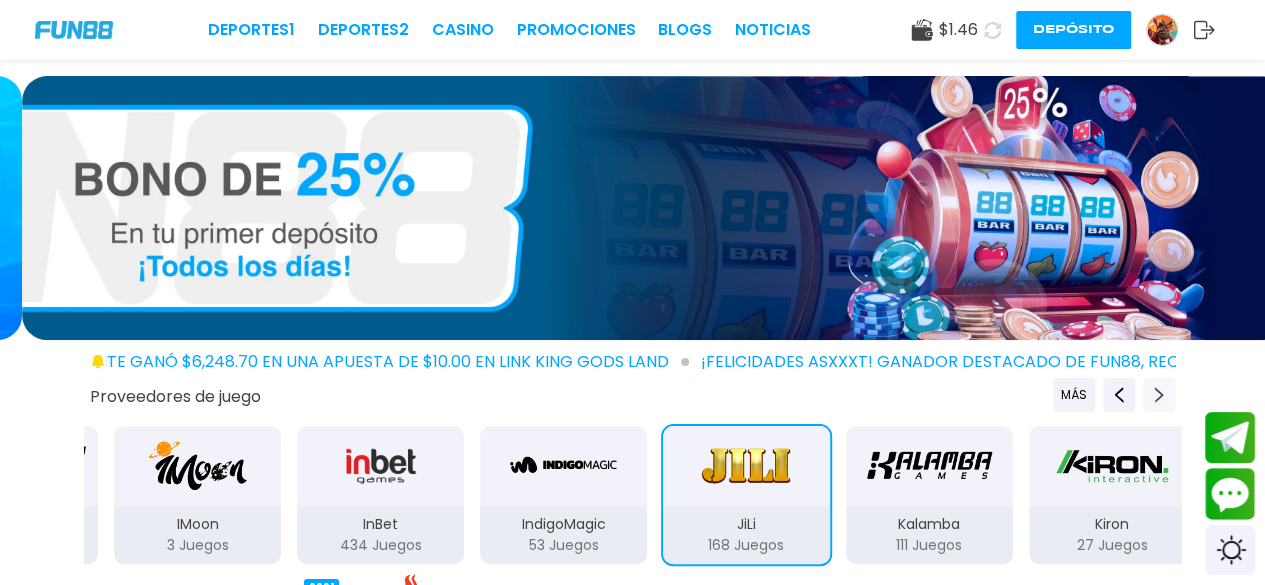 click at bounding box center (1159, 395) 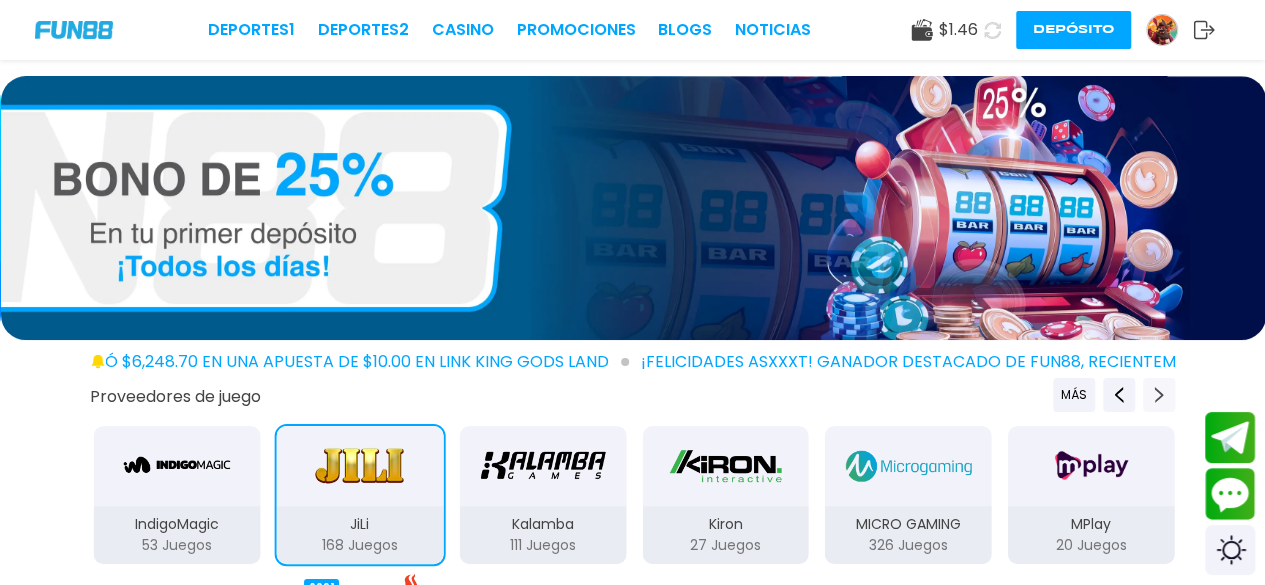 click at bounding box center (1159, 395) 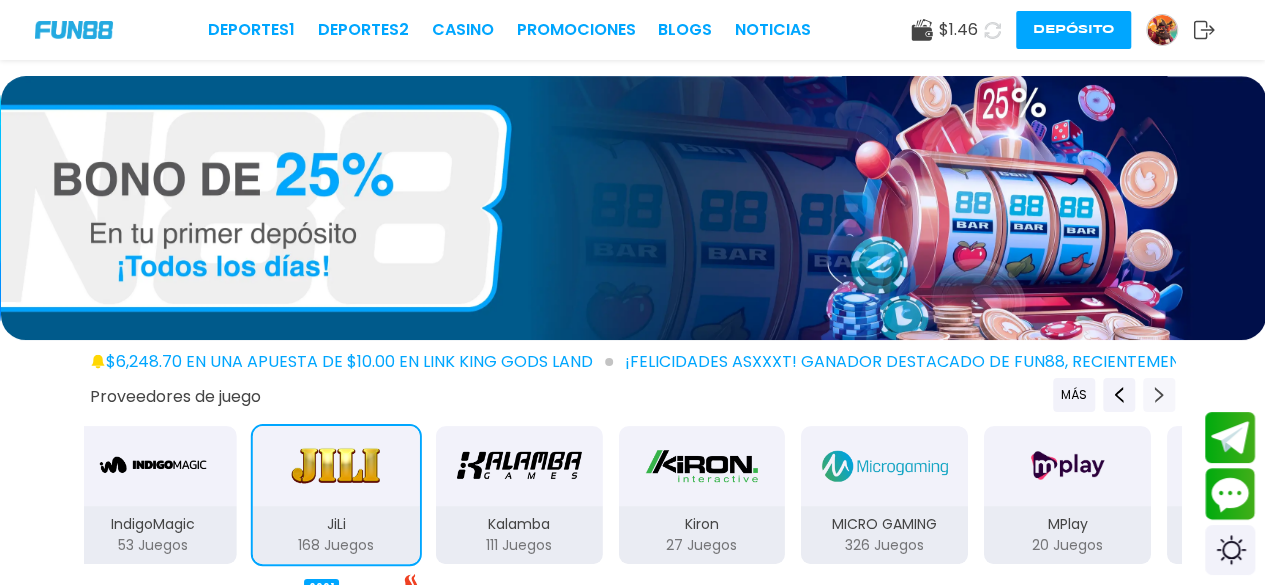 click at bounding box center (1159, 395) 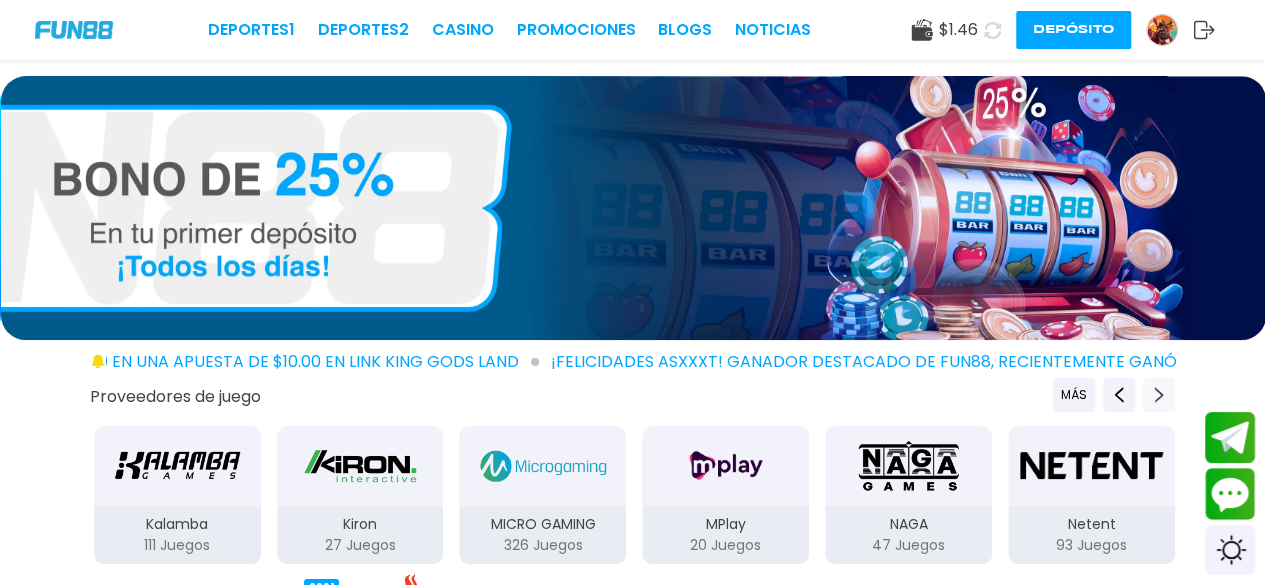 click at bounding box center [1159, 395] 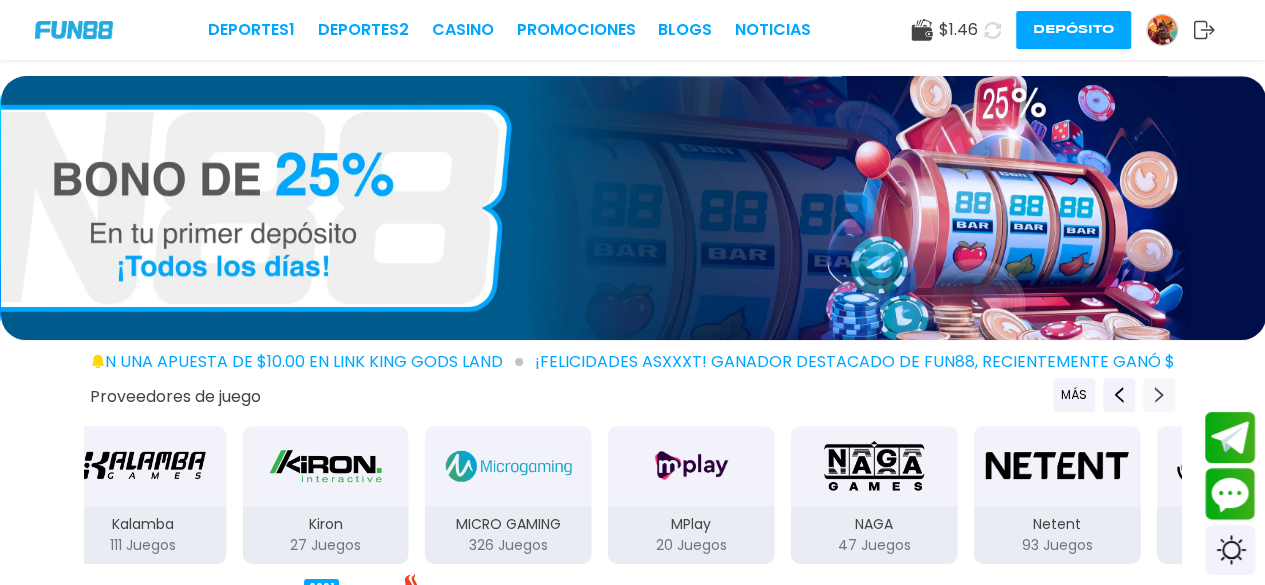 click at bounding box center [1159, 395] 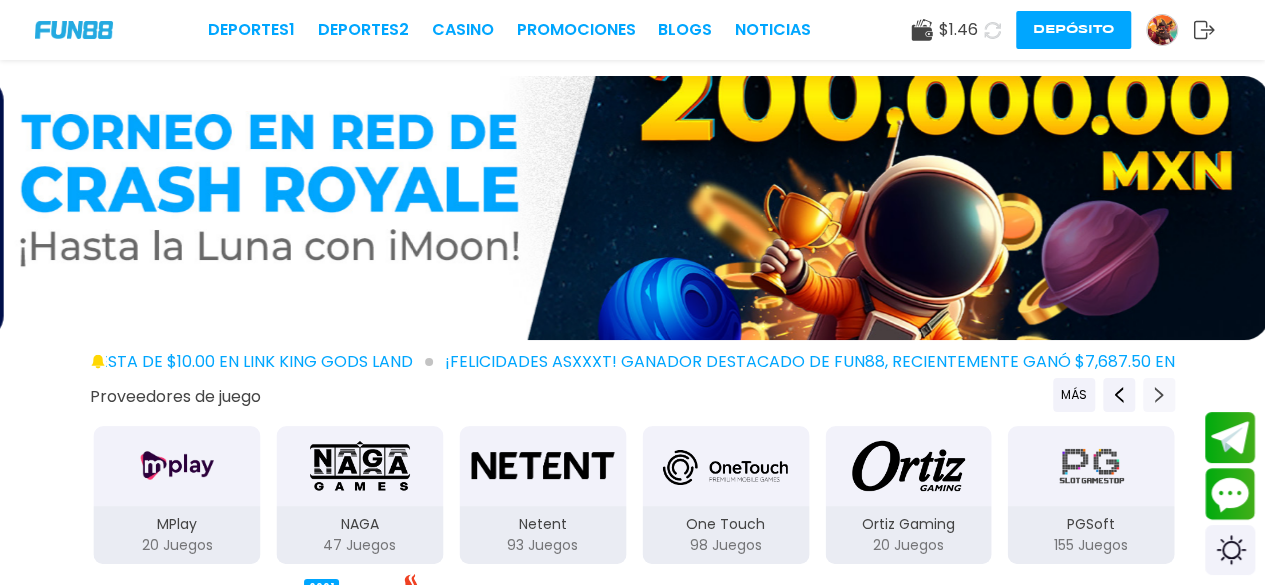 click at bounding box center [1159, 395] 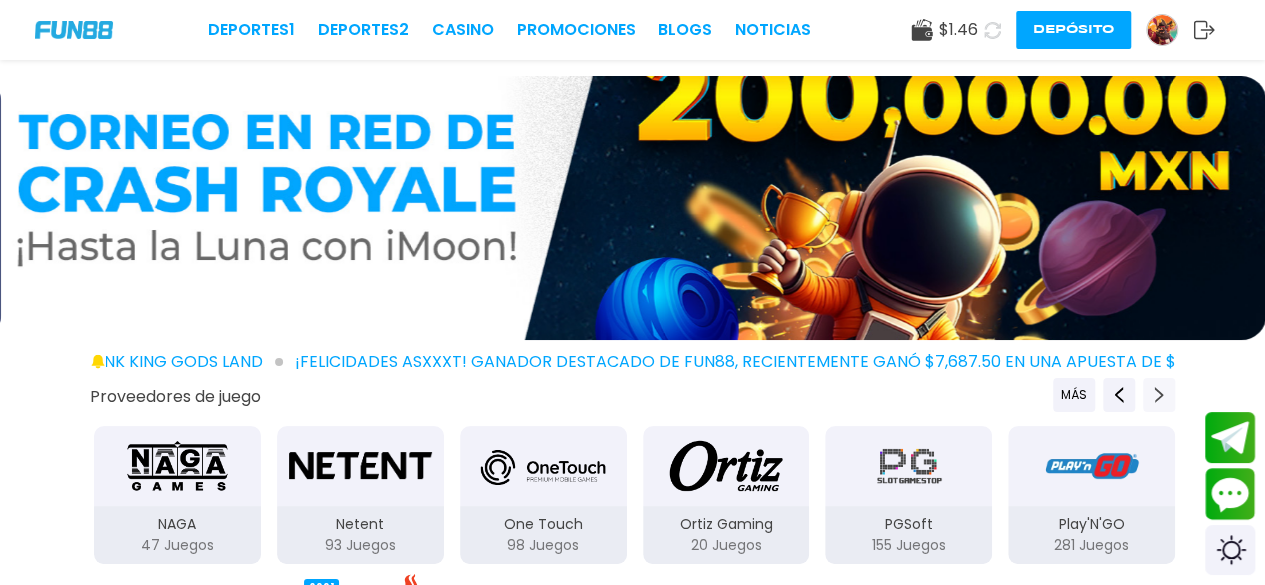click at bounding box center [1159, 395] 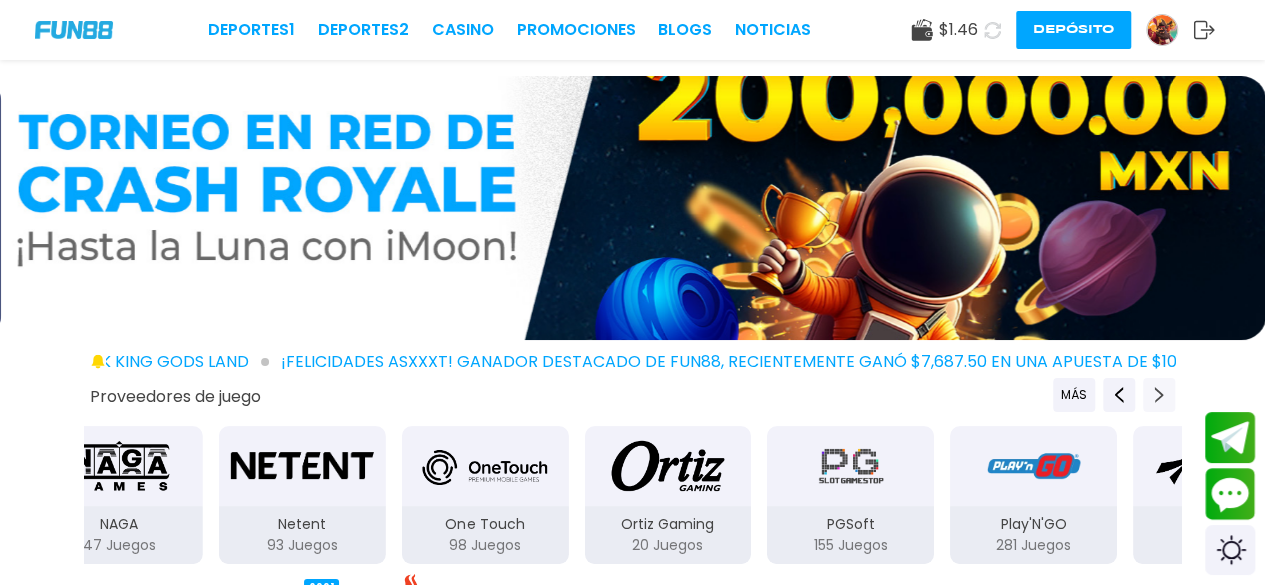 click at bounding box center [1159, 395] 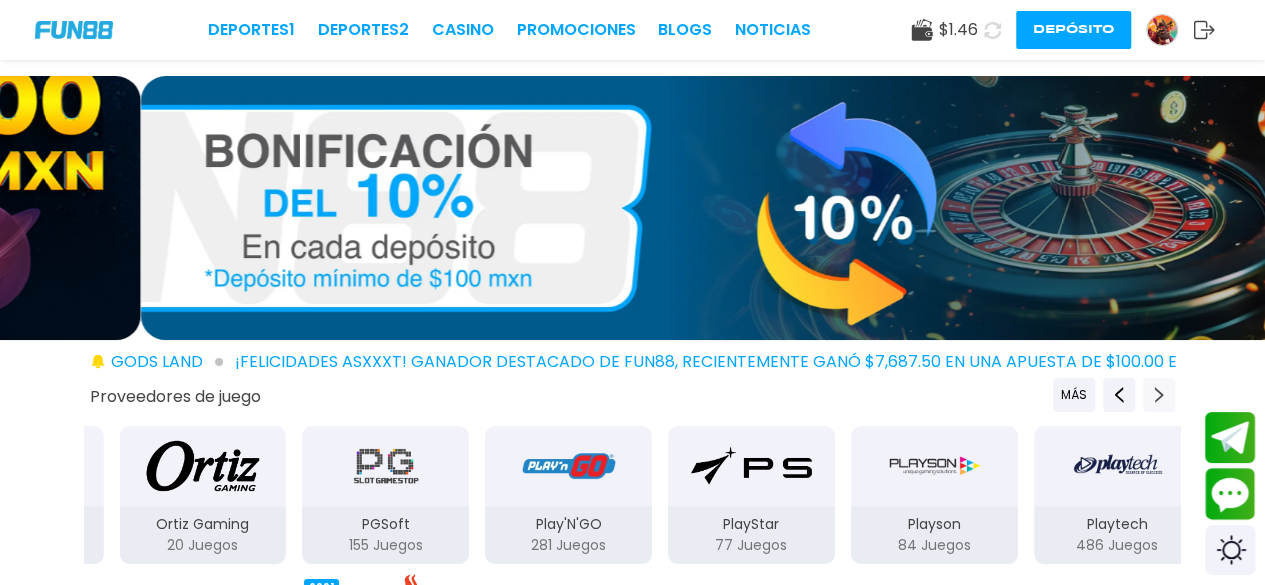 click at bounding box center [1159, 395] 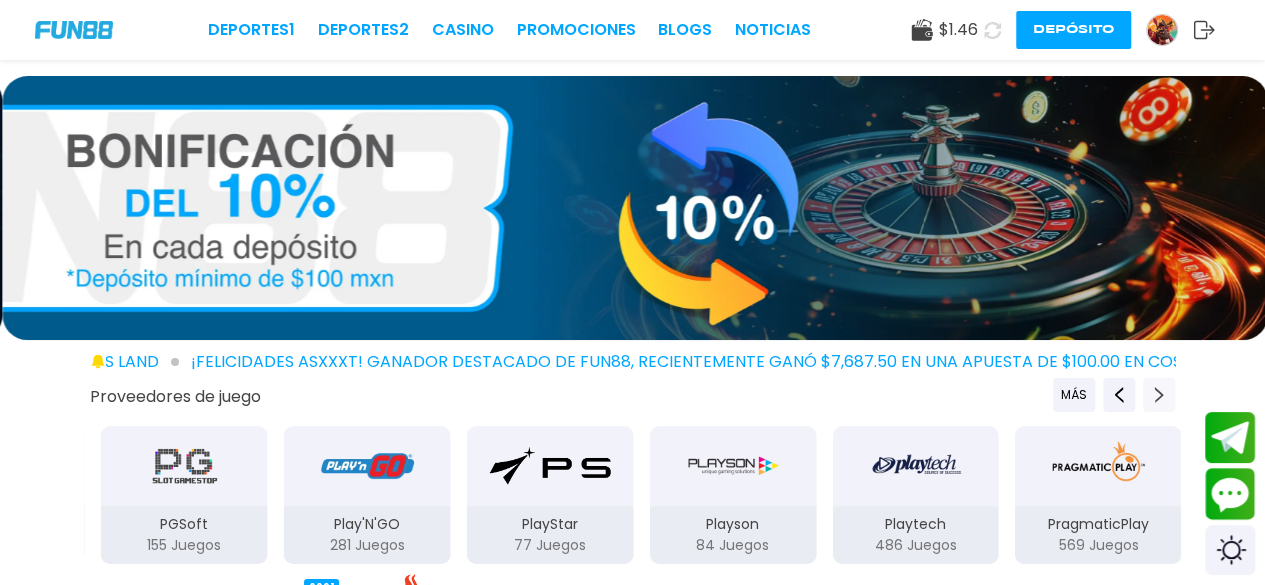click at bounding box center [1159, 395] 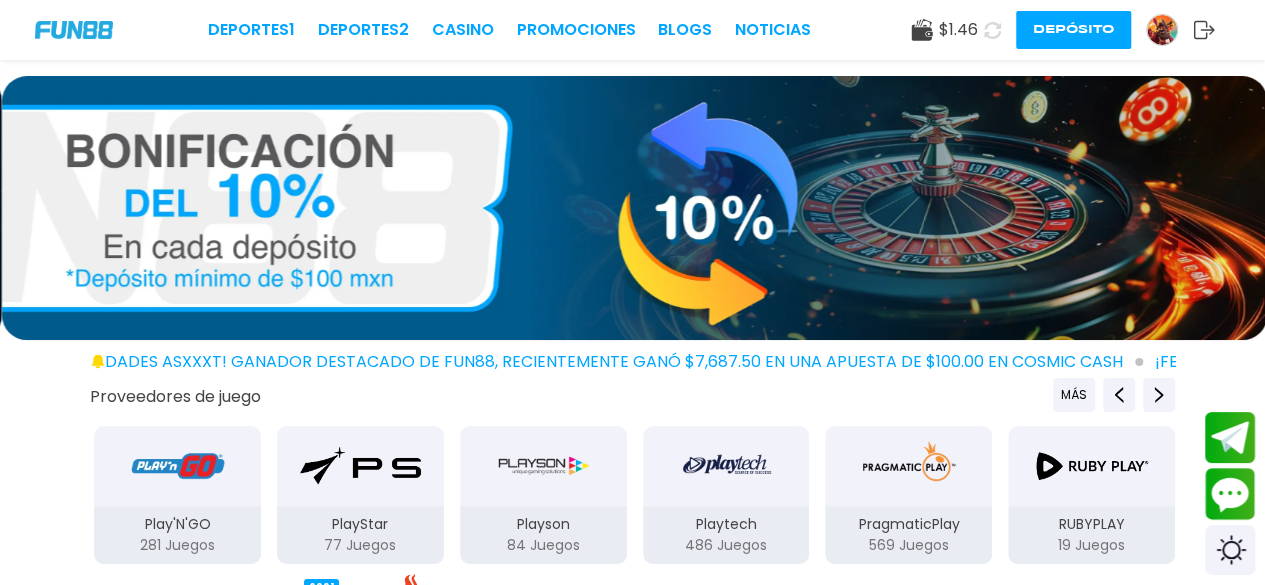 click on "PragmaticPlay" at bounding box center (908, 524) 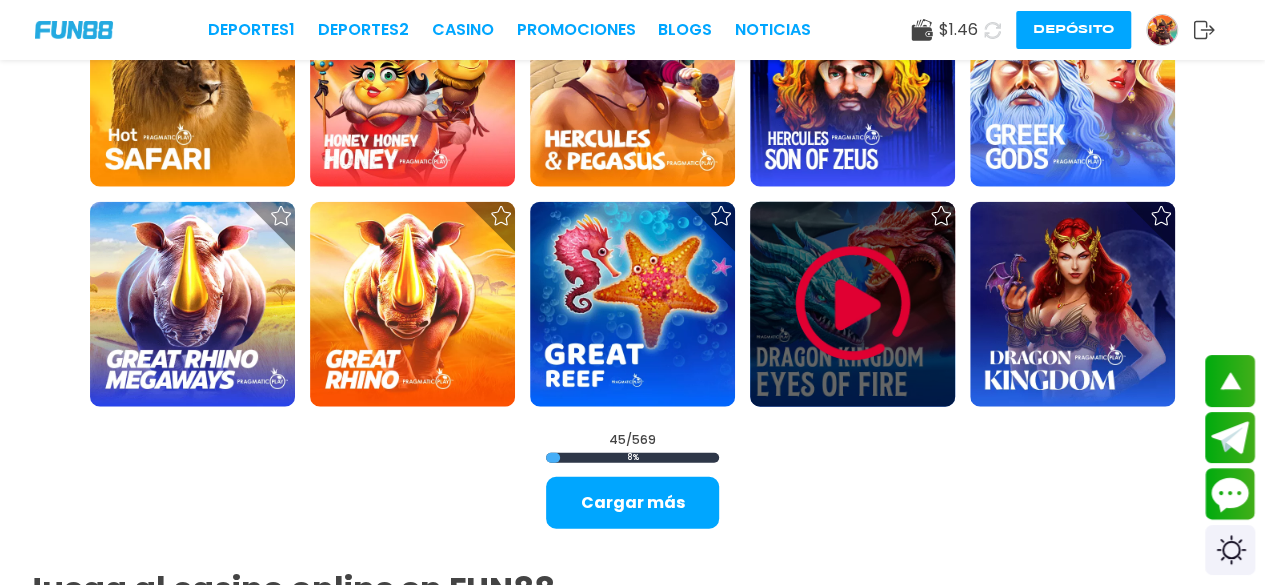 scroll, scrollTop: 2225, scrollLeft: 0, axis: vertical 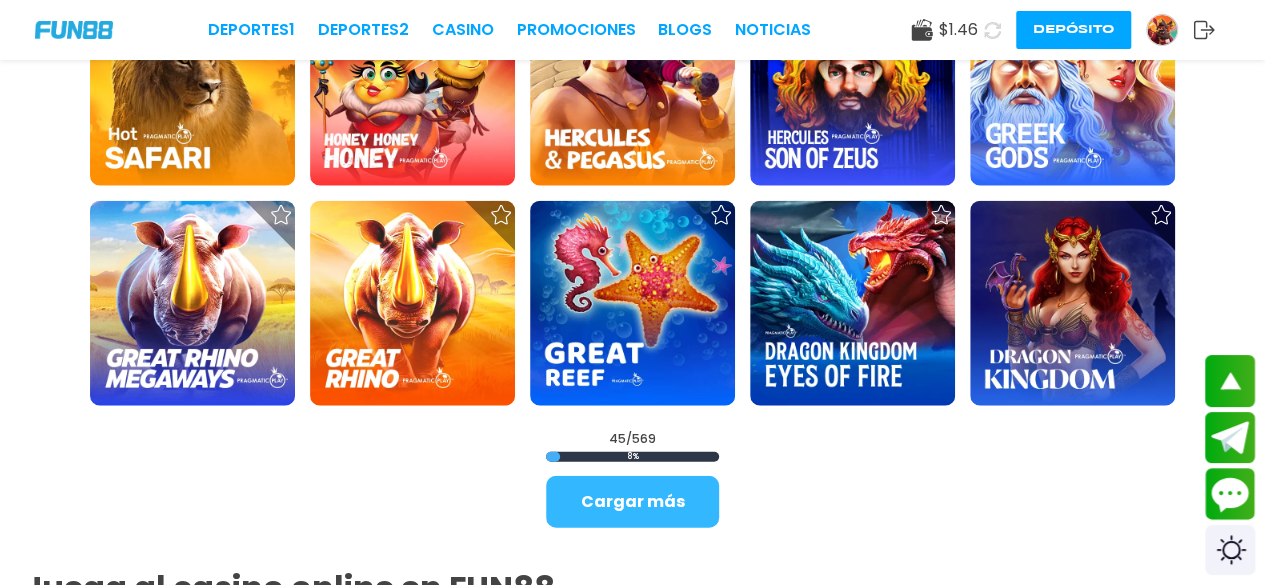 click on "Cargar más" at bounding box center [632, 502] 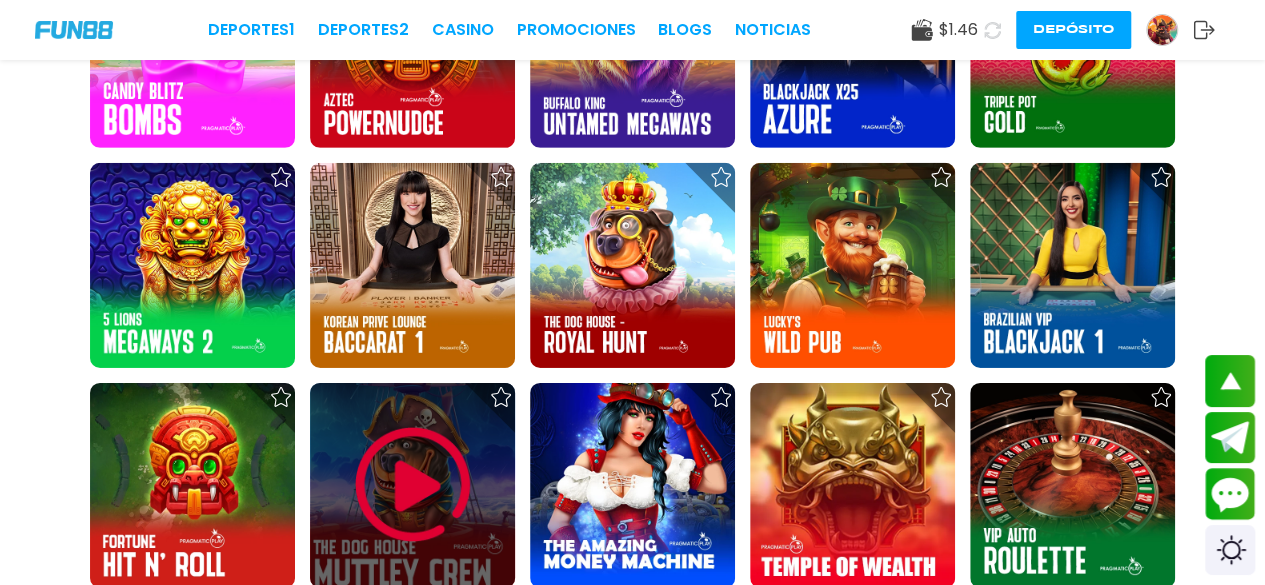 scroll, scrollTop: 3144, scrollLeft: 0, axis: vertical 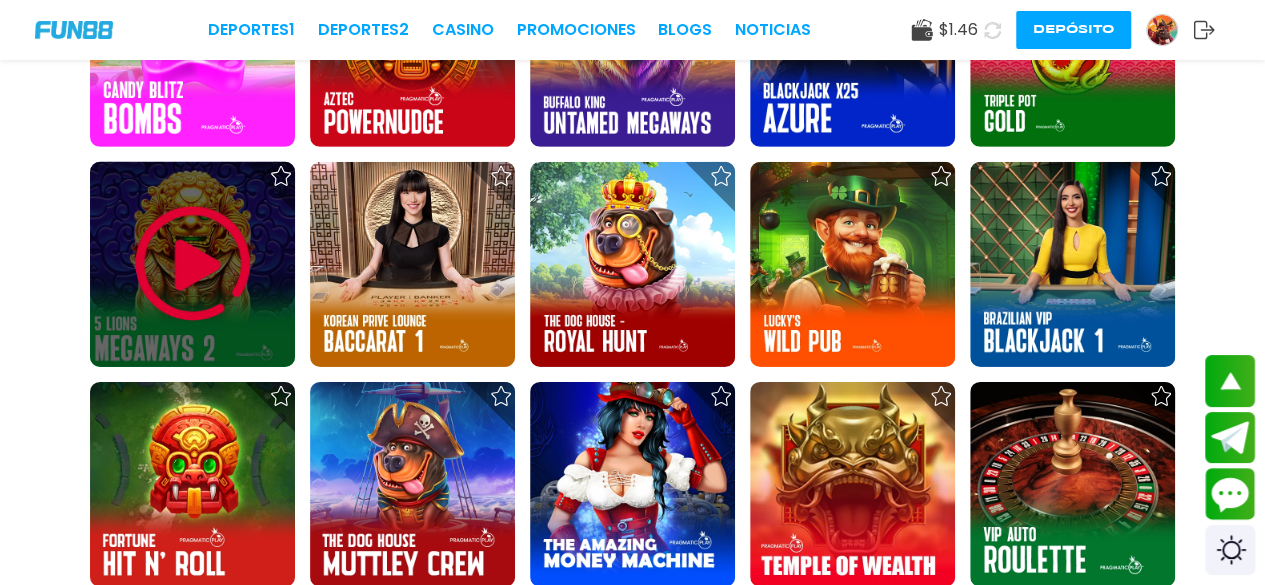 click at bounding box center [193, 264] 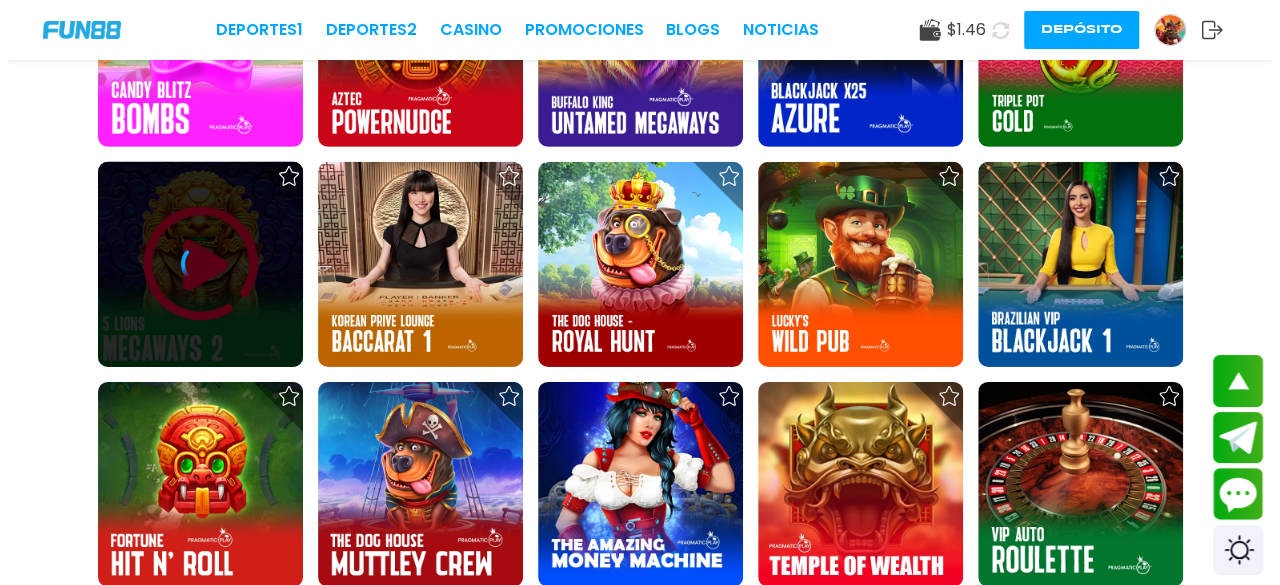 scroll, scrollTop: 0, scrollLeft: 0, axis: both 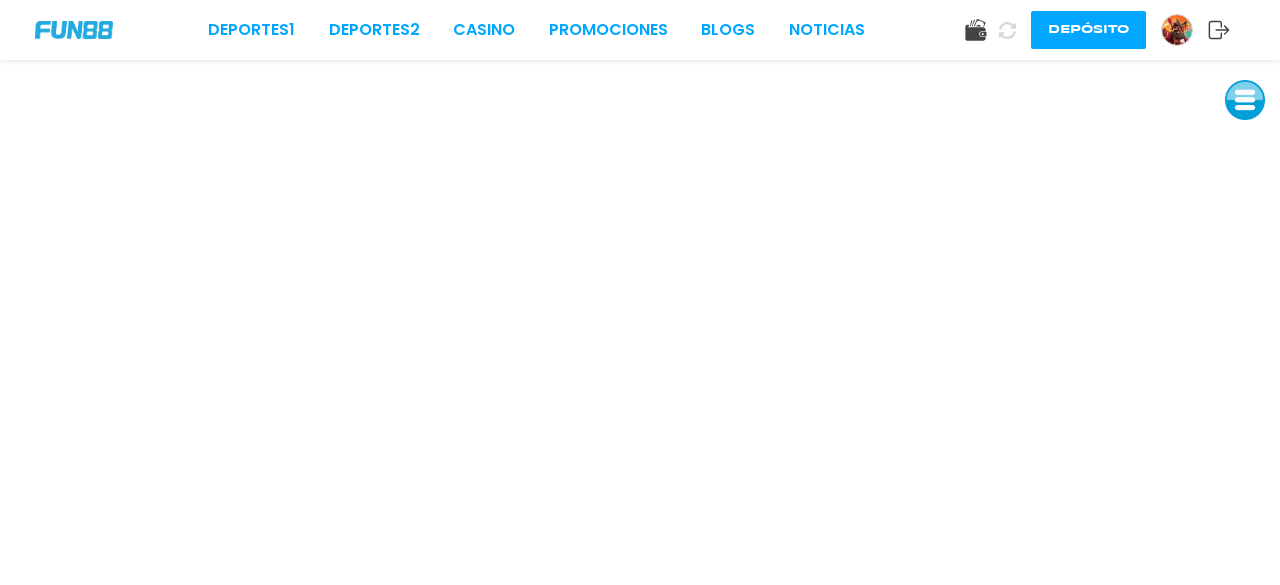 click at bounding box center [1245, 100] 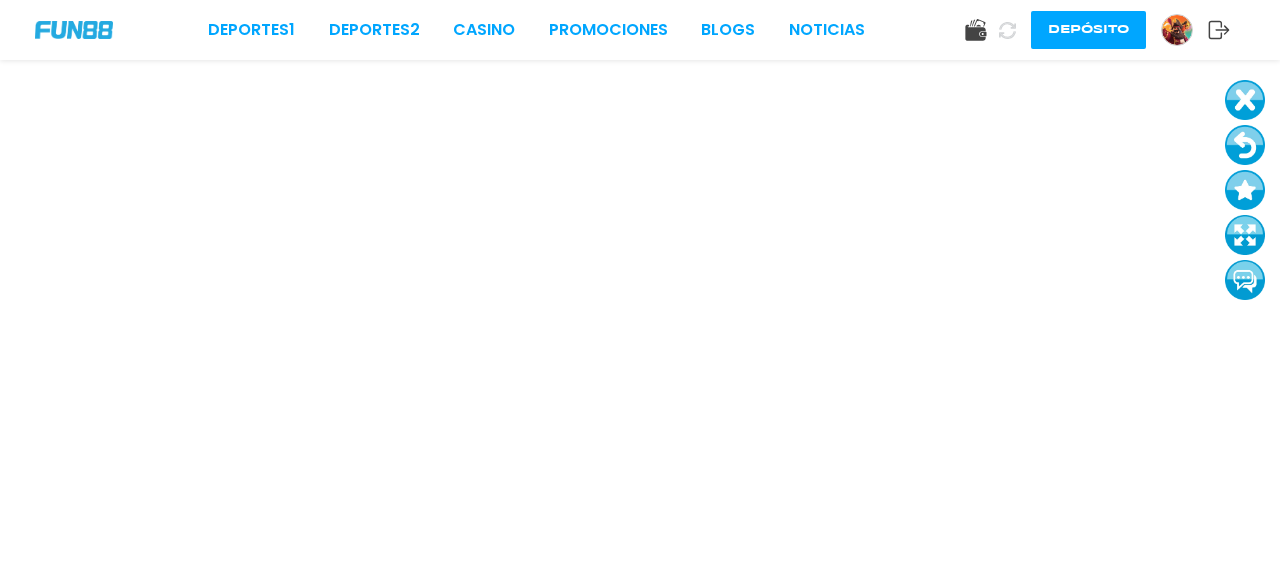 click at bounding box center (1245, 145) 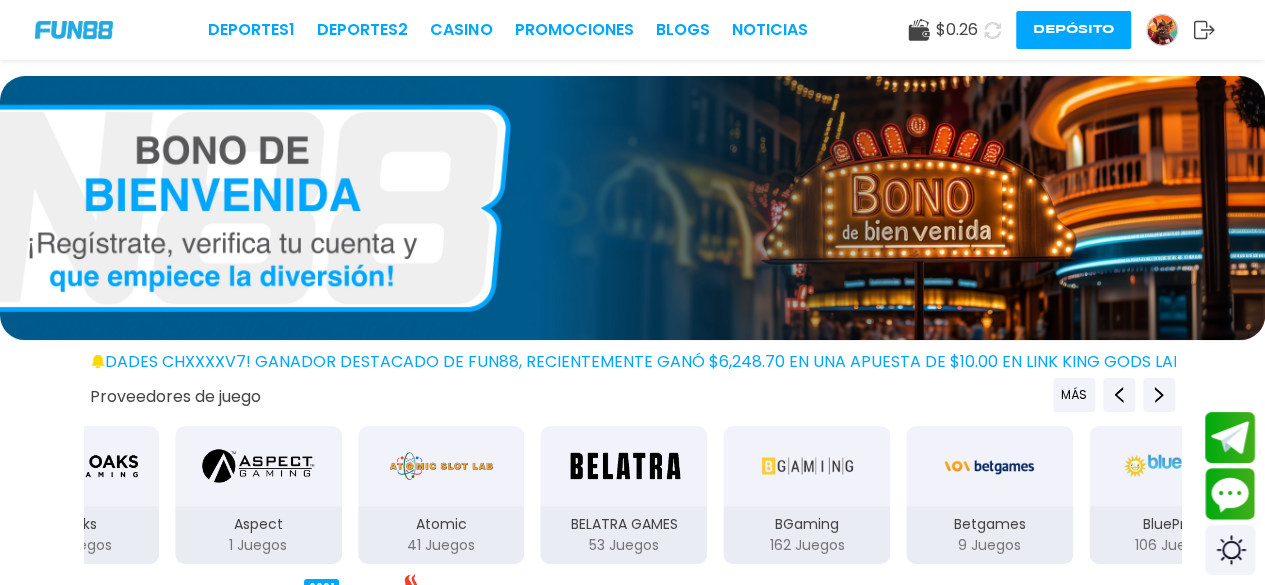 click 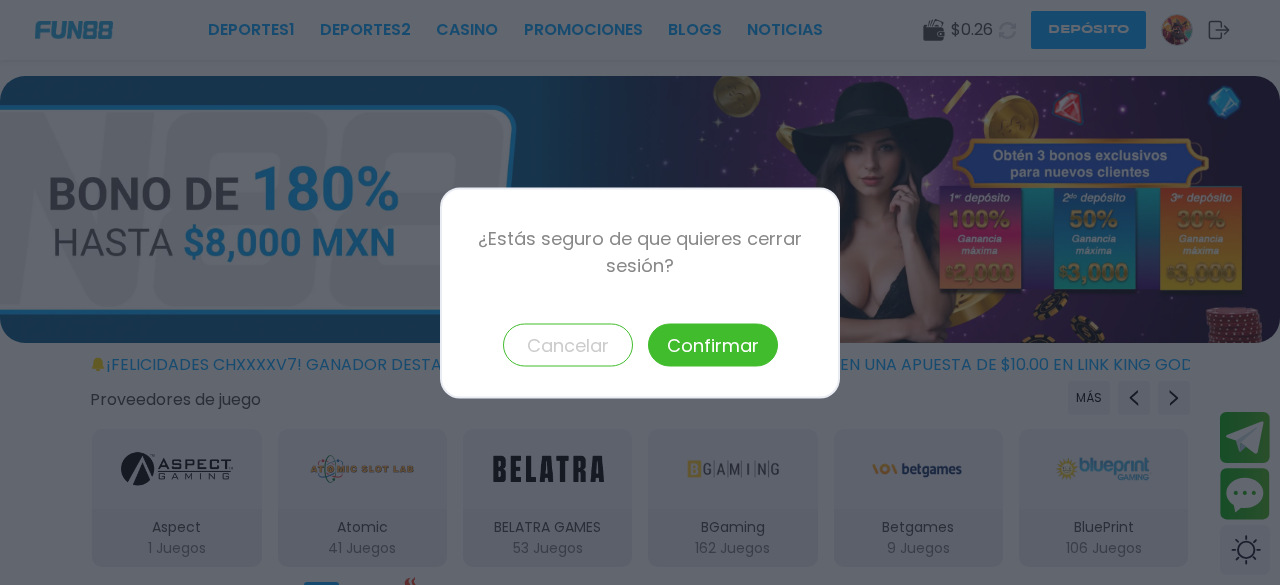 click on "Confirmar" at bounding box center (713, 344) 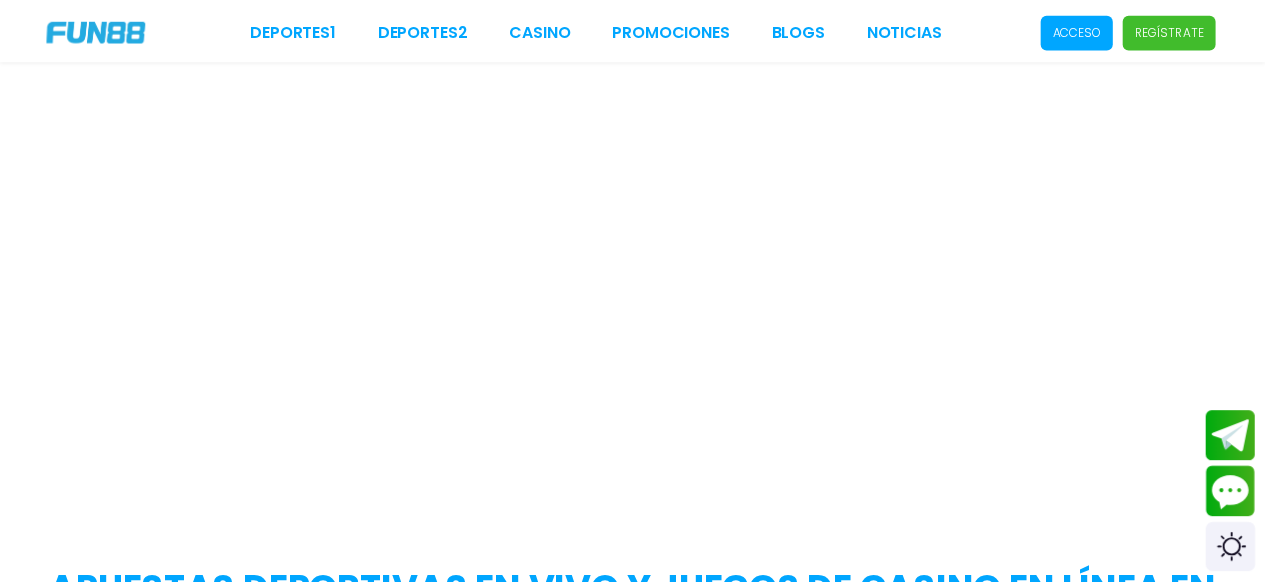 scroll, scrollTop: 0, scrollLeft: 0, axis: both 